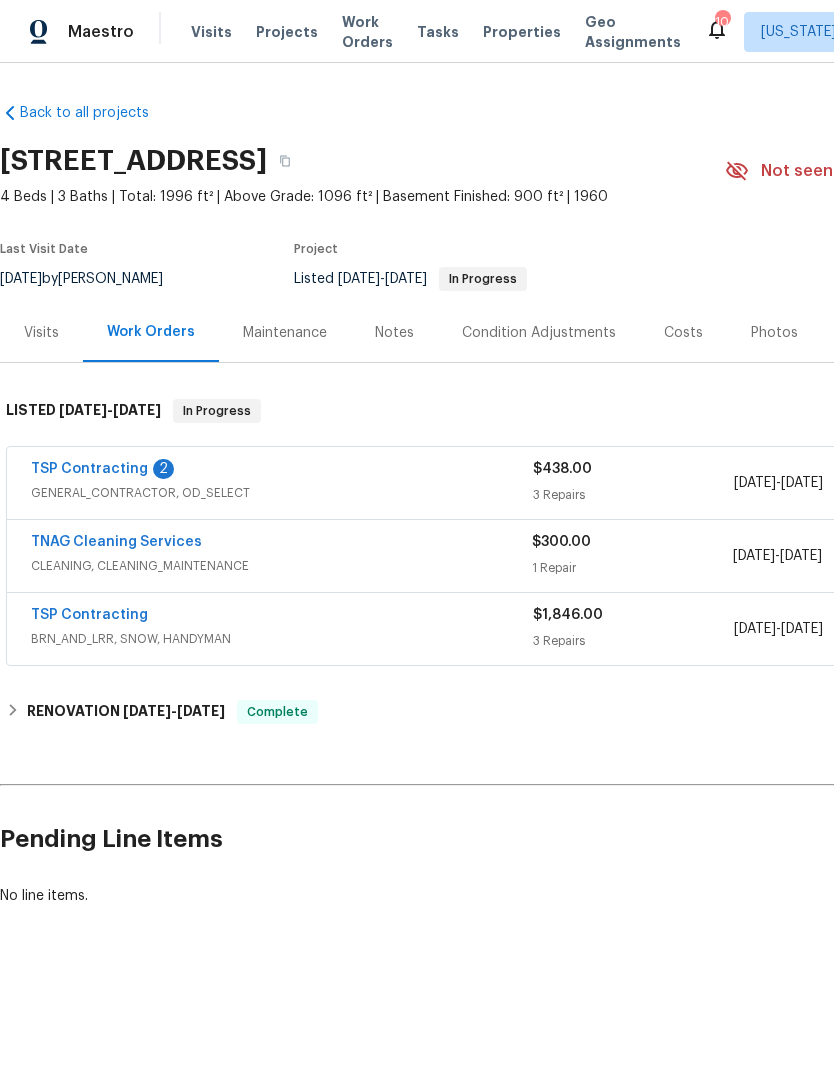 scroll, scrollTop: 0, scrollLeft: 0, axis: both 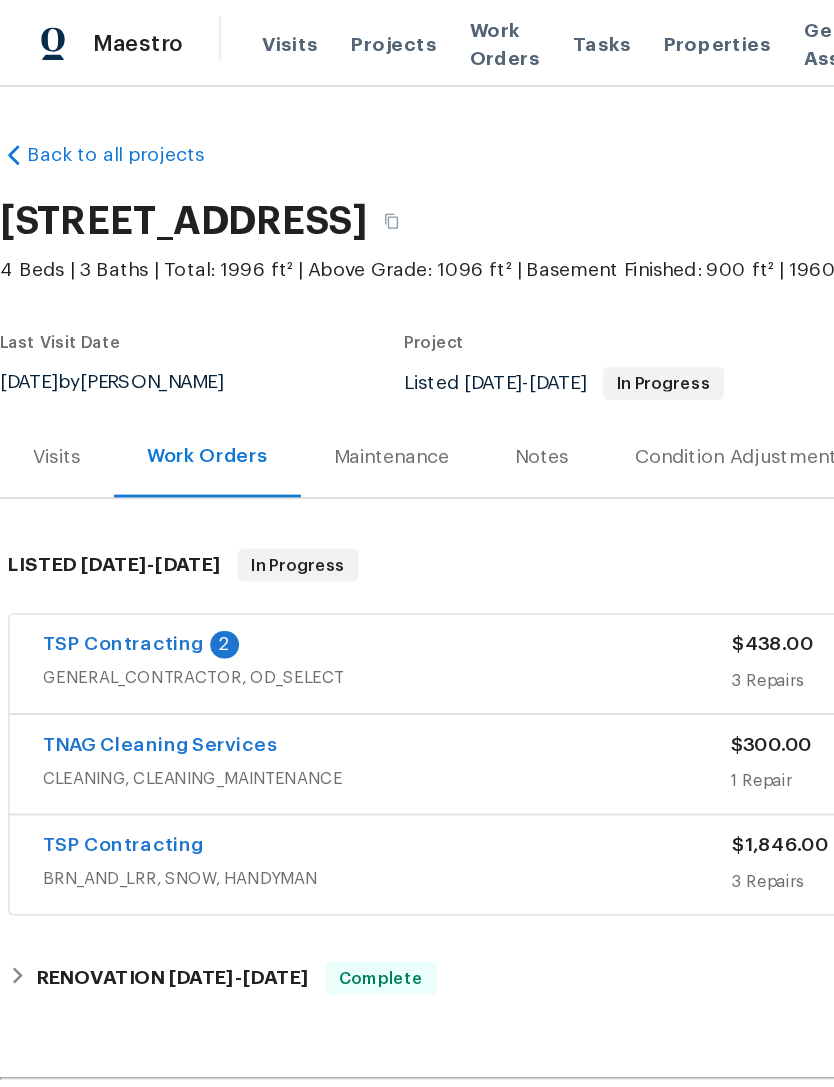 click on "TSP Contracting" at bounding box center (89, 469) 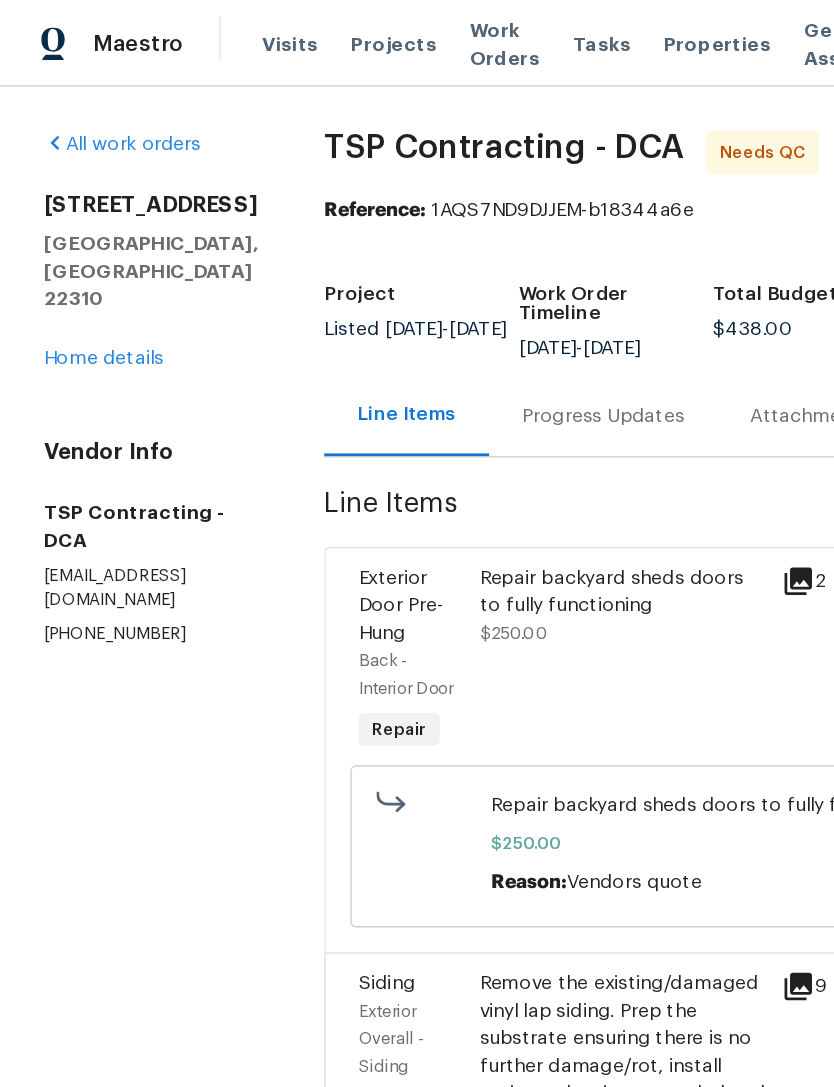 click on "Progress Updates" at bounding box center [439, 303] 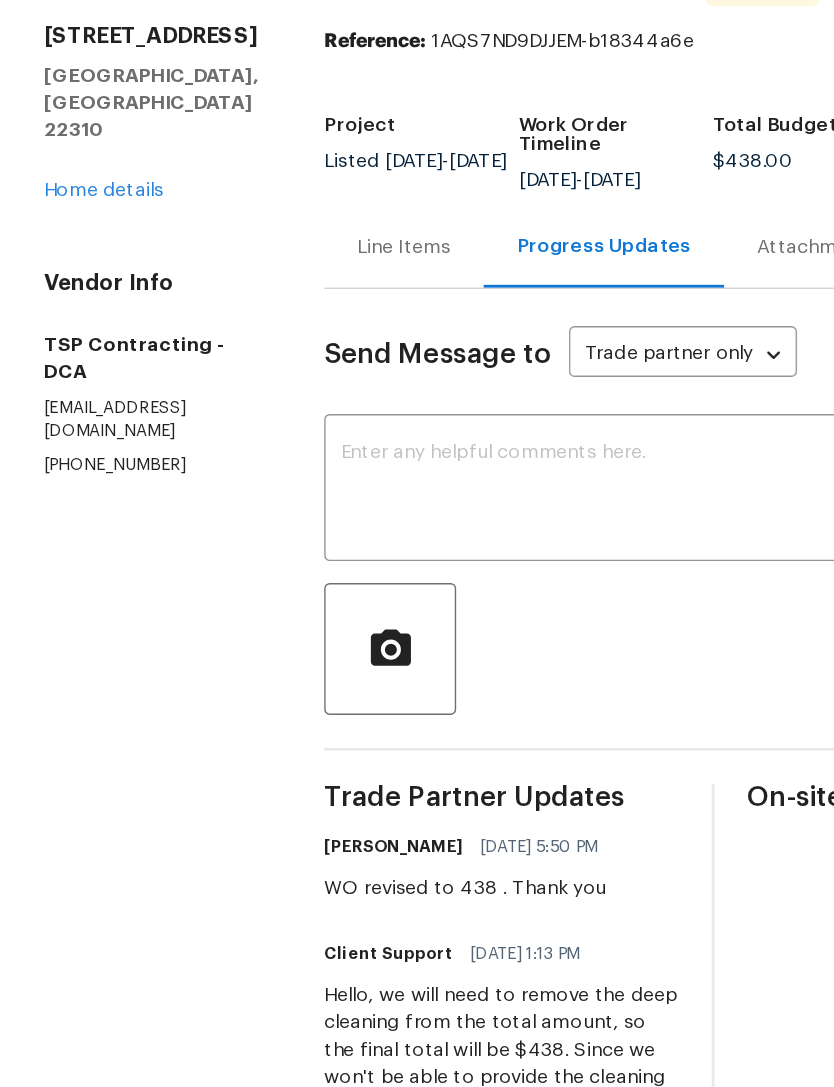 scroll, scrollTop: 0, scrollLeft: 0, axis: both 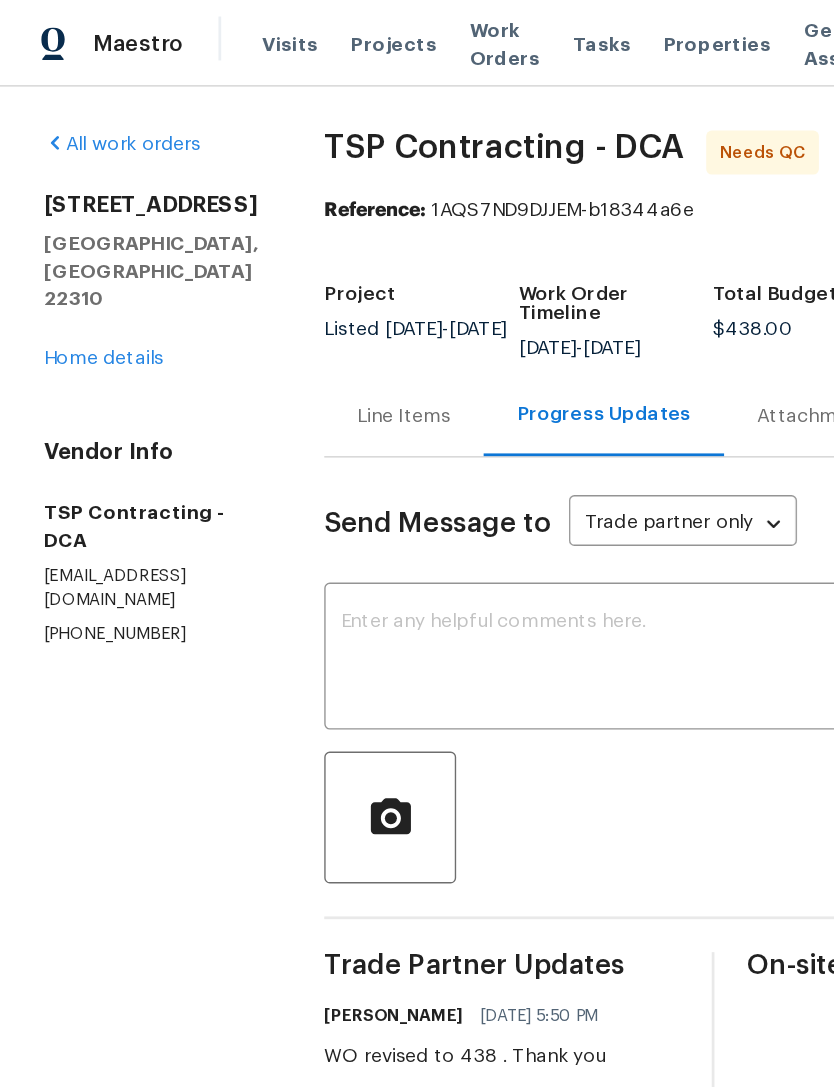 click on "Needs QC" at bounding box center (559, 111) 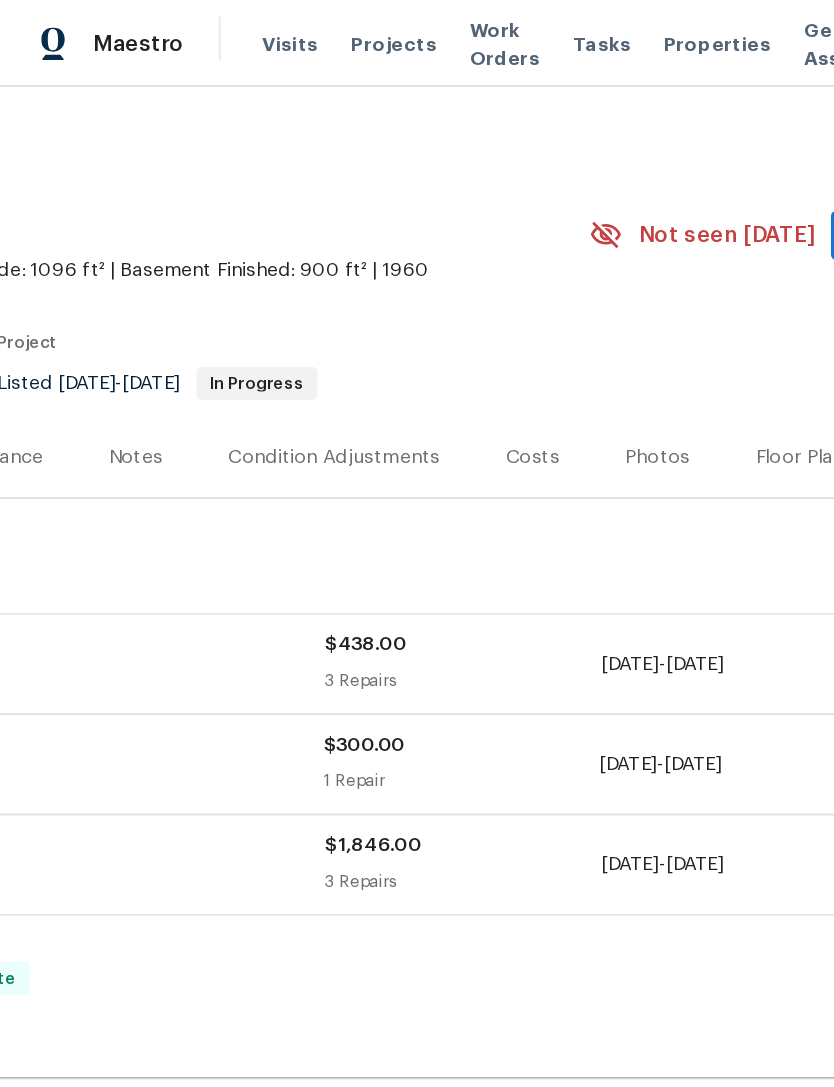 scroll, scrollTop: 0, scrollLeft: 296, axis: horizontal 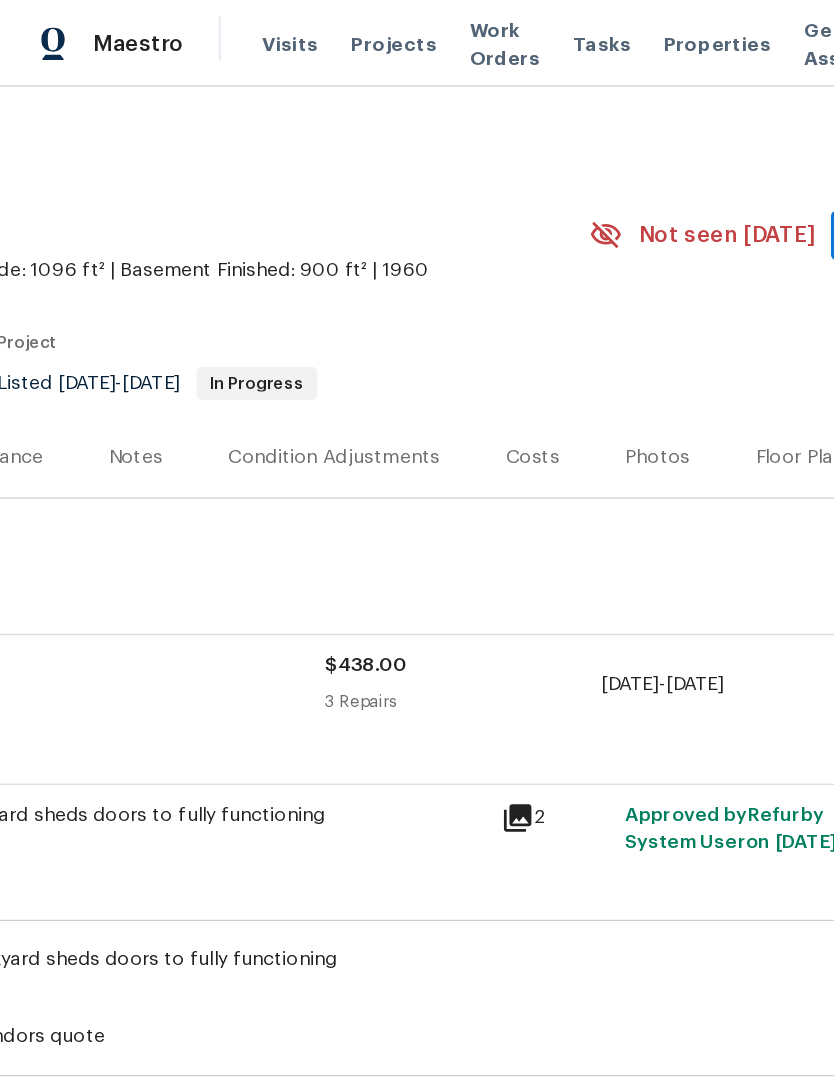 click on "Repair backyard sheds doors to fully functioning $250.00" at bounding box center (134, 623) 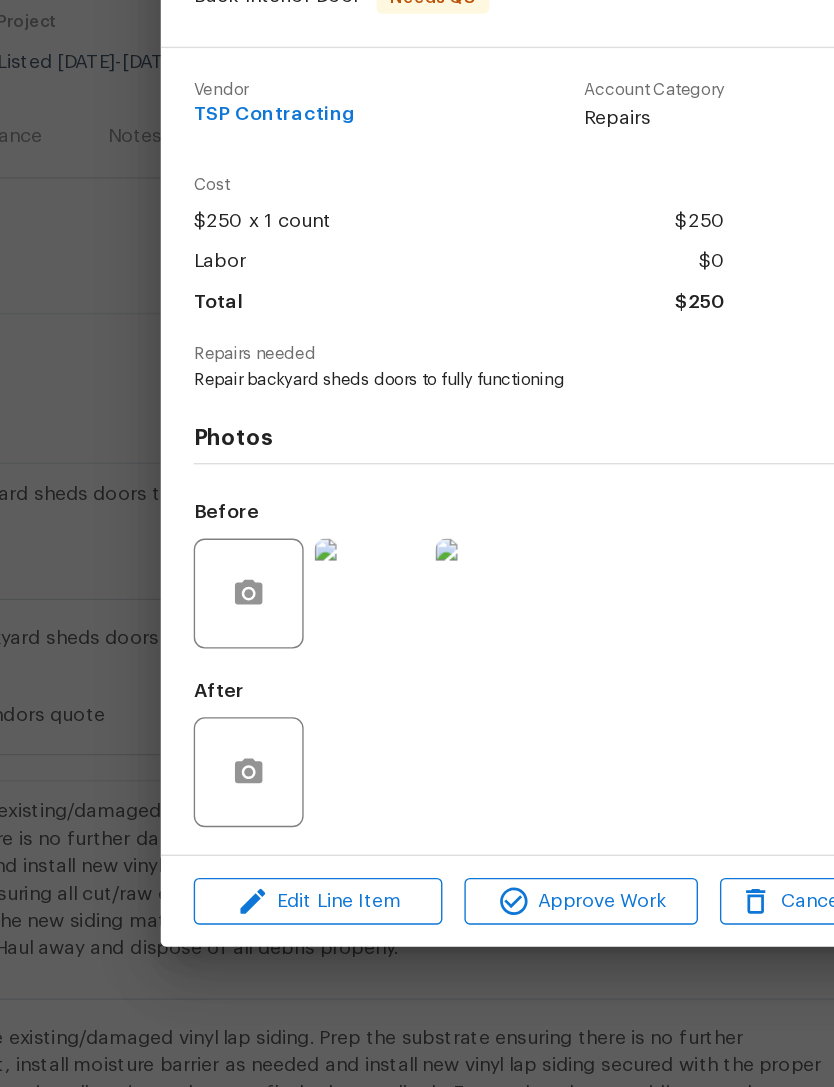 scroll, scrollTop: 5, scrollLeft: 0, axis: vertical 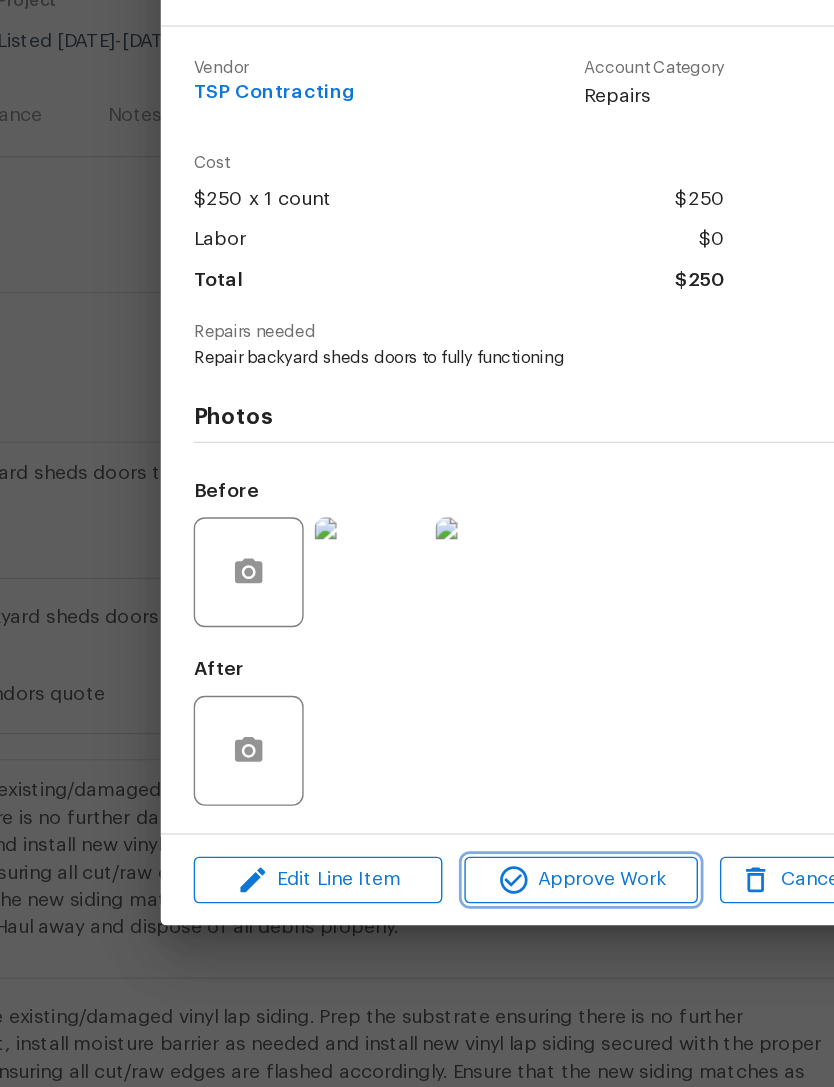click on "Approve Work" at bounding box center [422, 889] 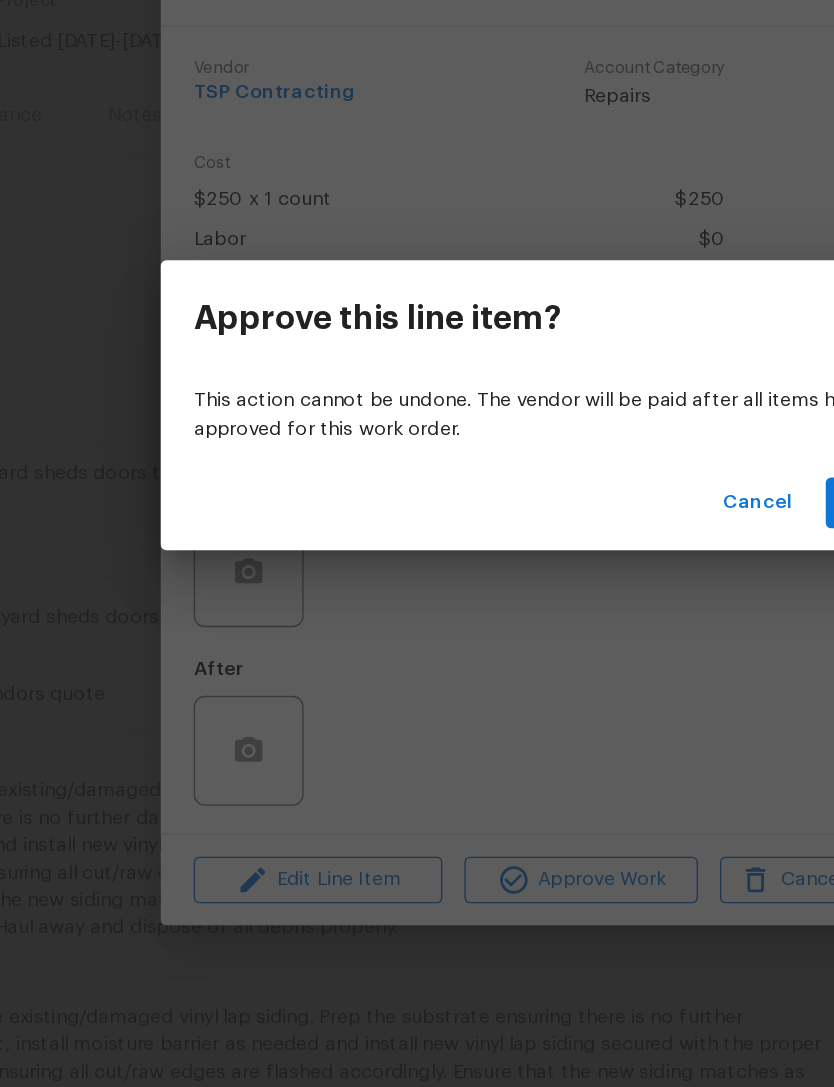 scroll, scrollTop: 8, scrollLeft: 0, axis: vertical 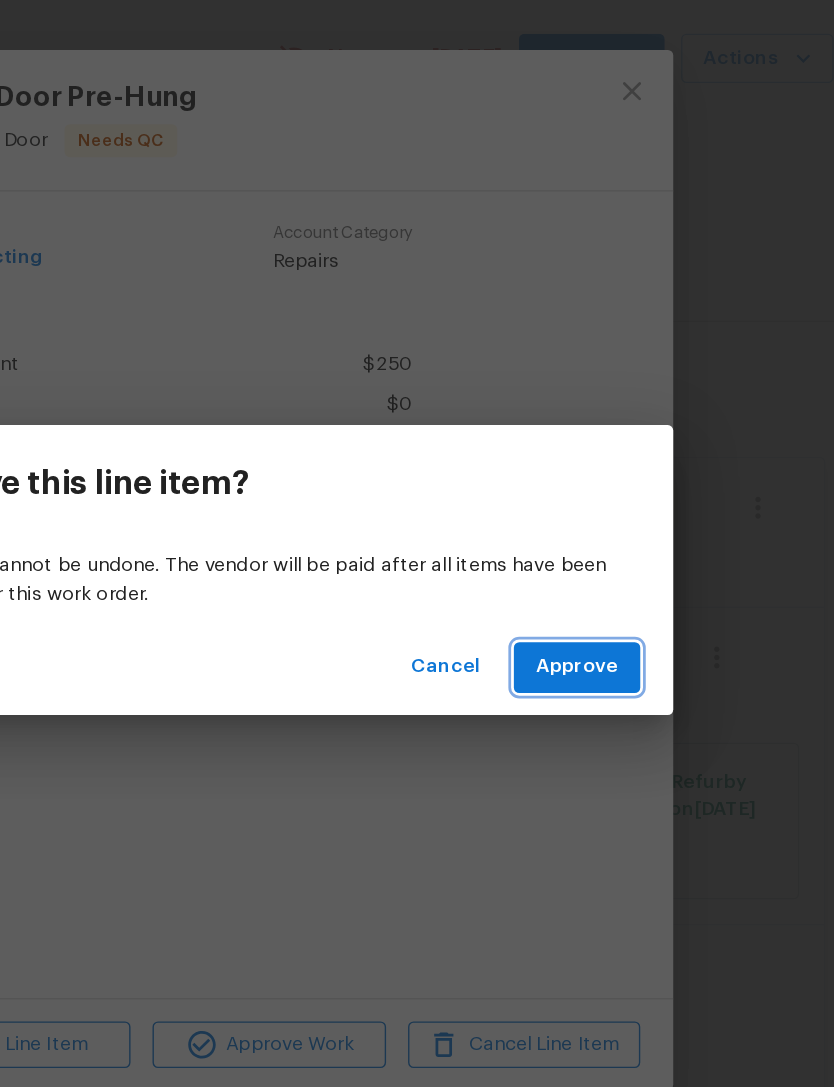 click on "Approve" at bounding box center [647, 614] 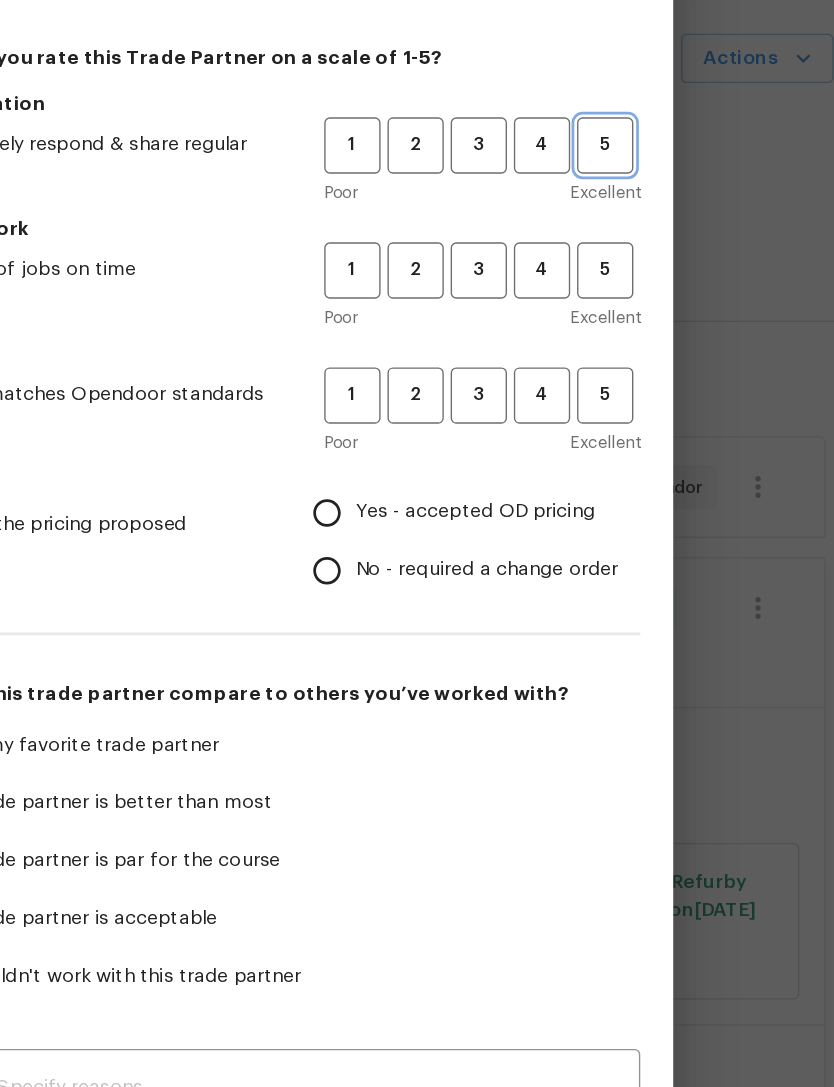 click on "5" at bounding box center [667, 234] 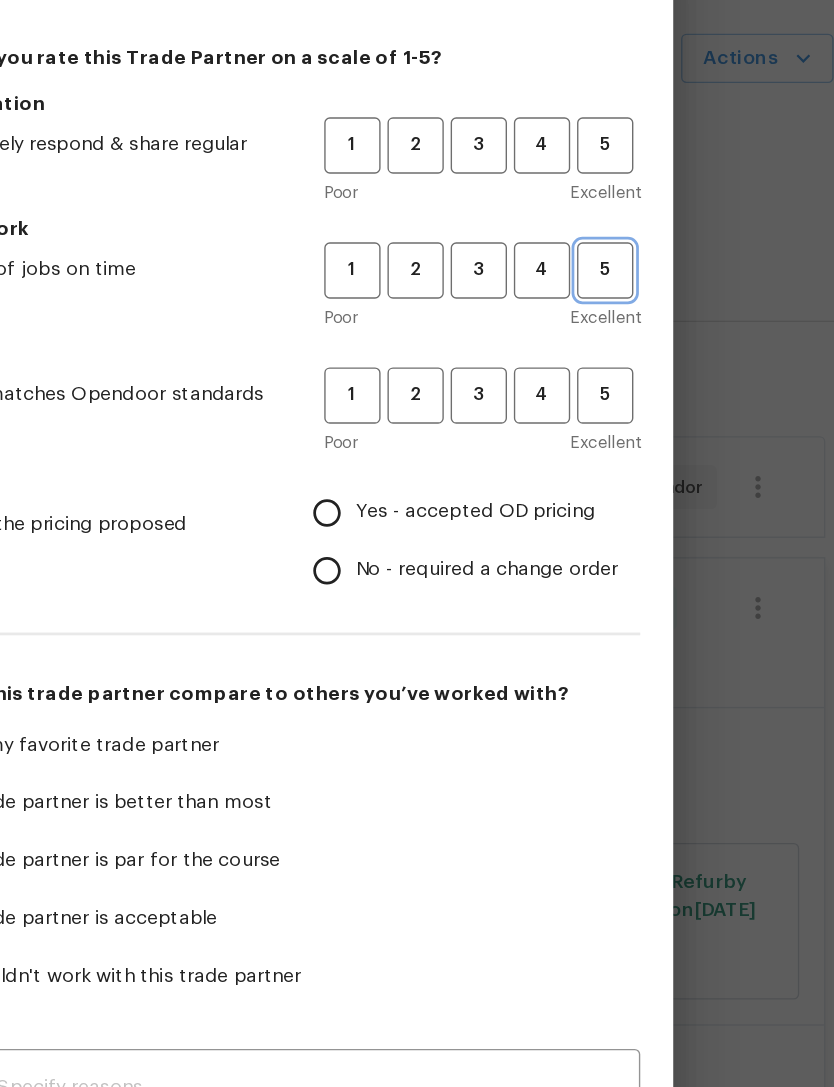 click on "5" at bounding box center [667, 325] 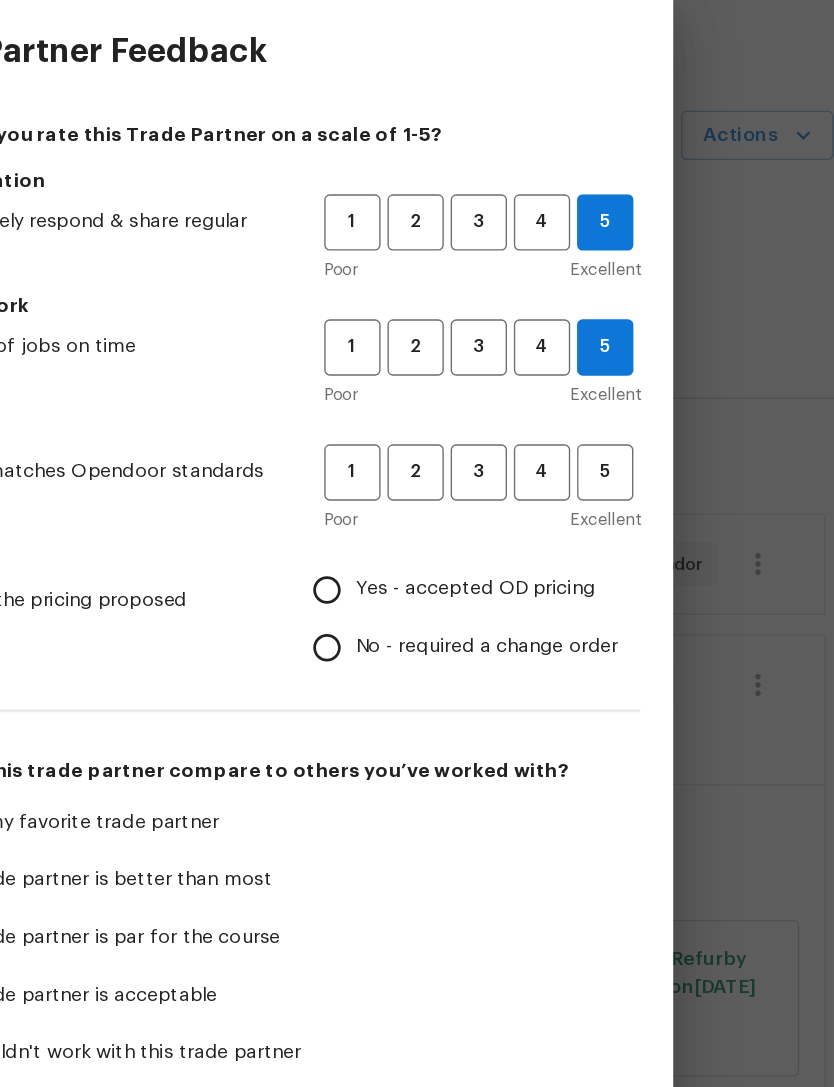 click on "Yes - accepted OD pricing" at bounding box center (465, 502) 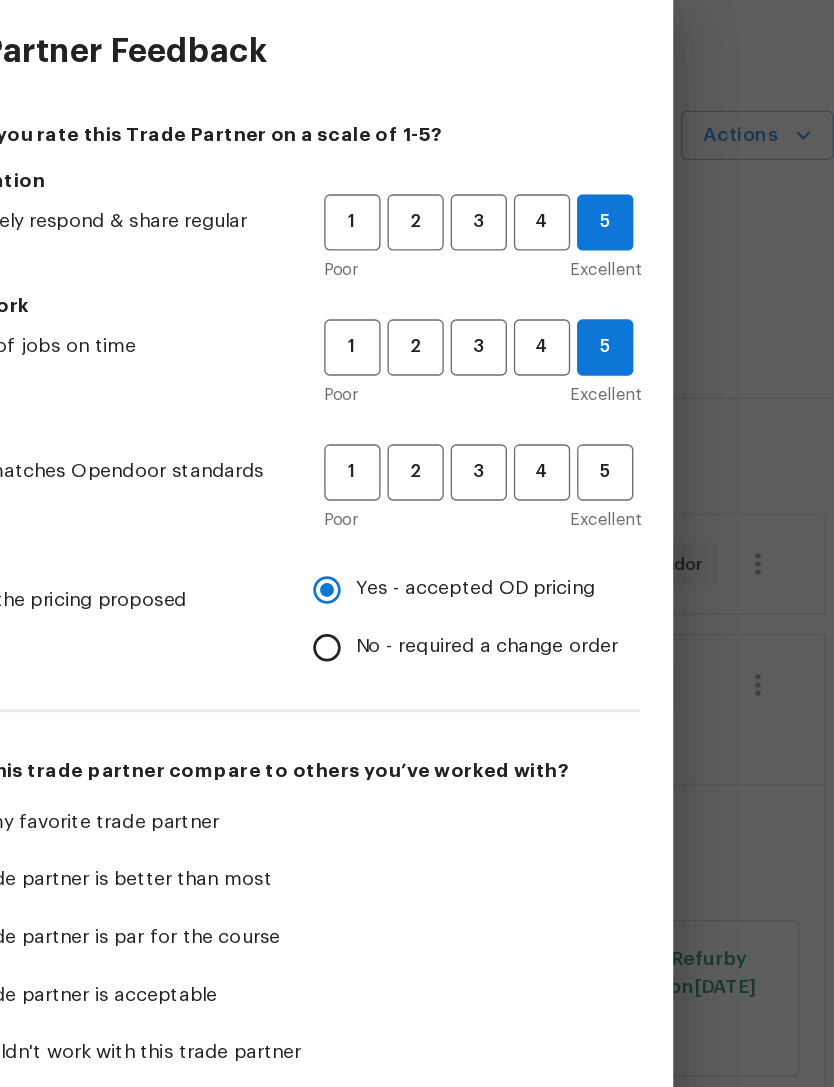 scroll, scrollTop: 0, scrollLeft: 0, axis: both 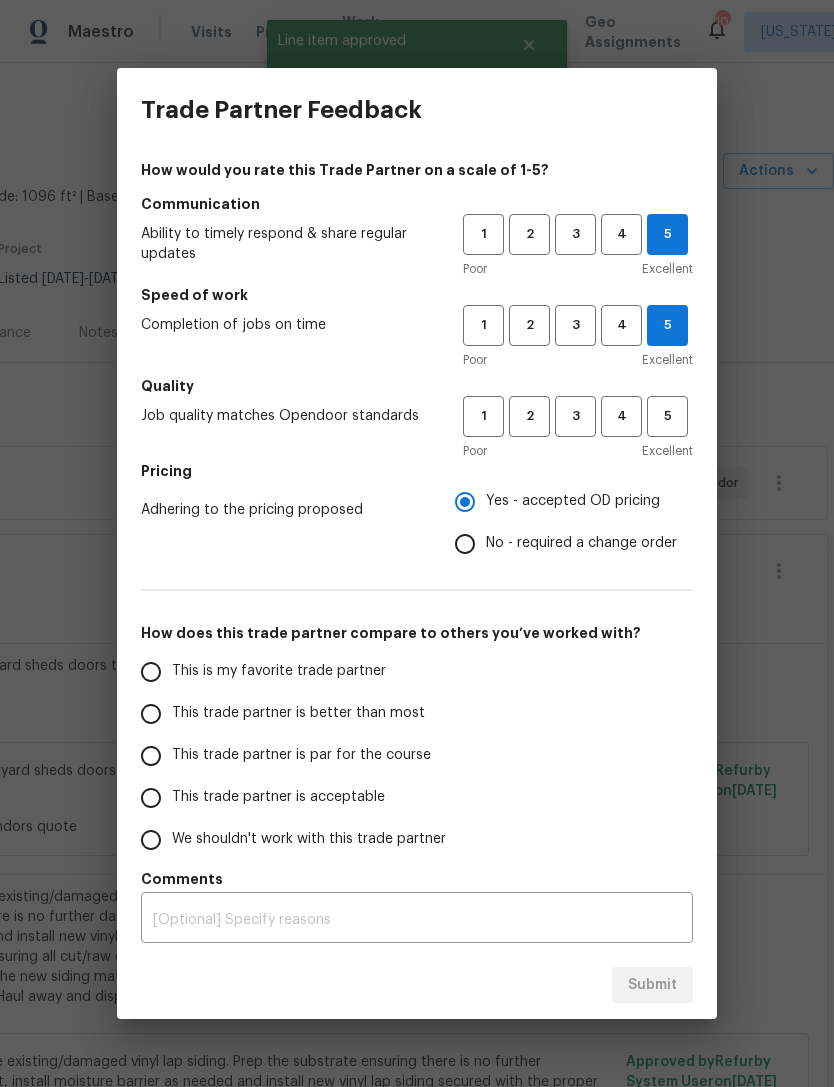 click on "This is my favorite trade partner" at bounding box center [151, 672] 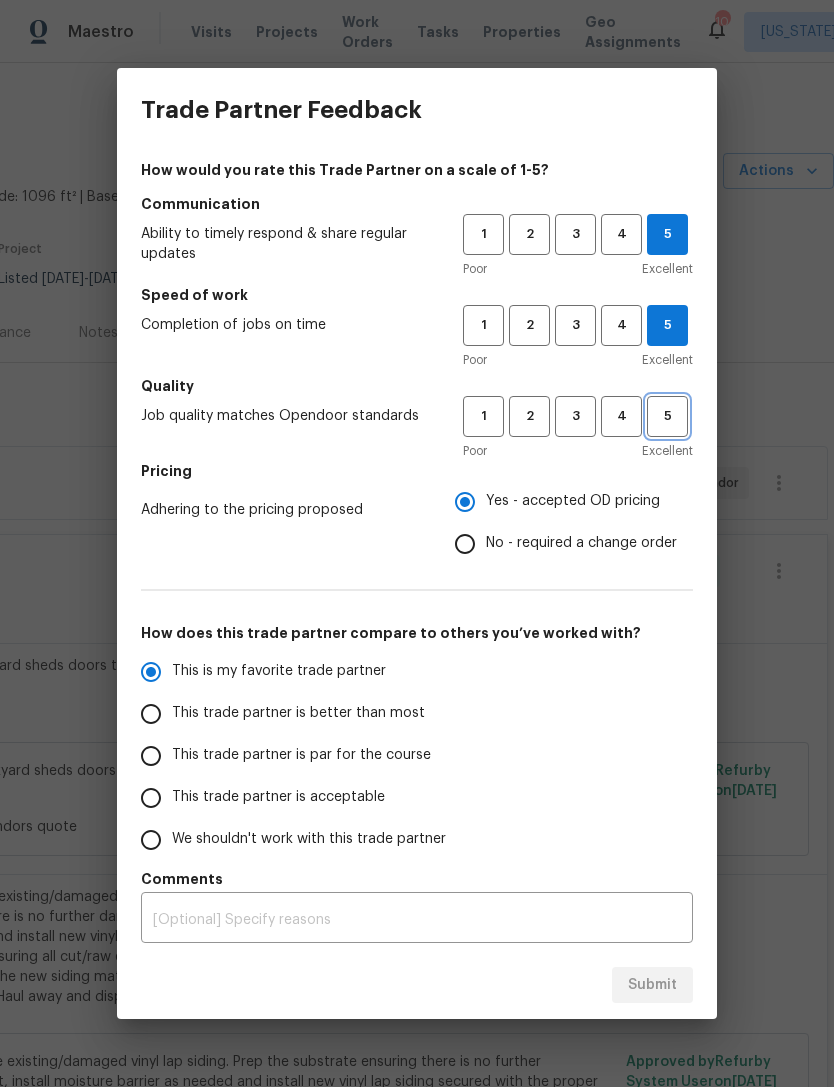 click on "5" at bounding box center (667, 416) 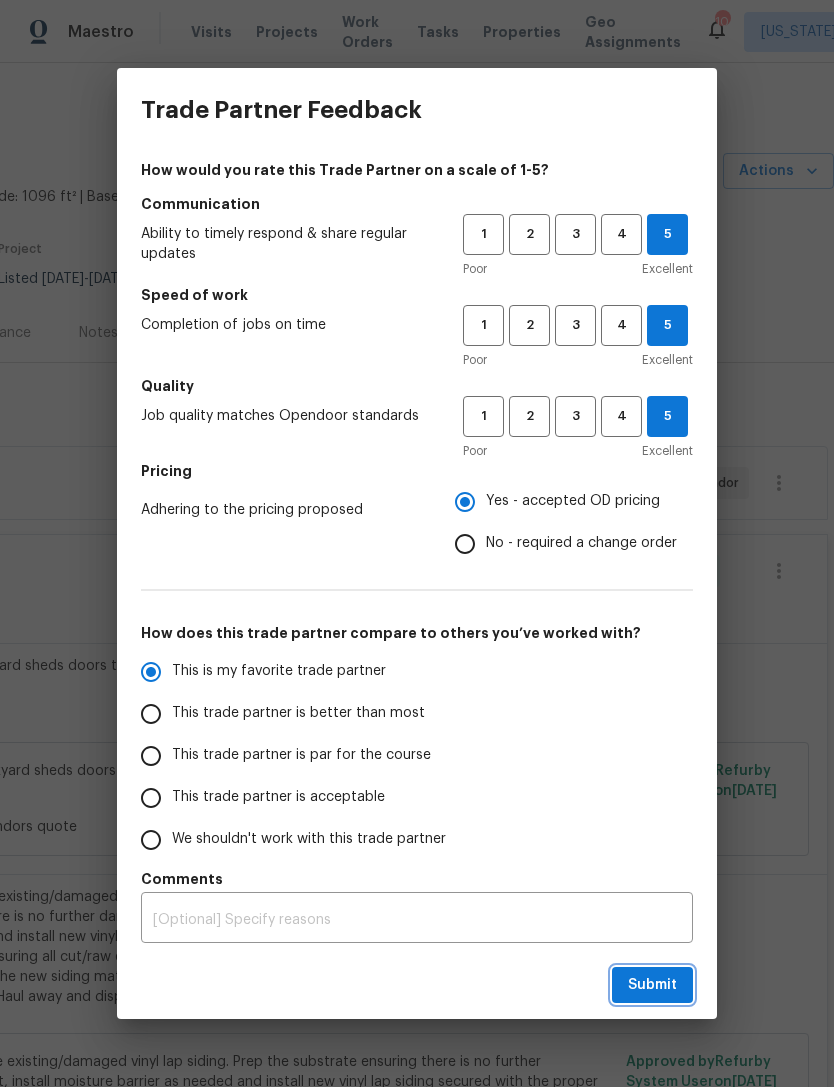 click on "Submit" at bounding box center [652, 985] 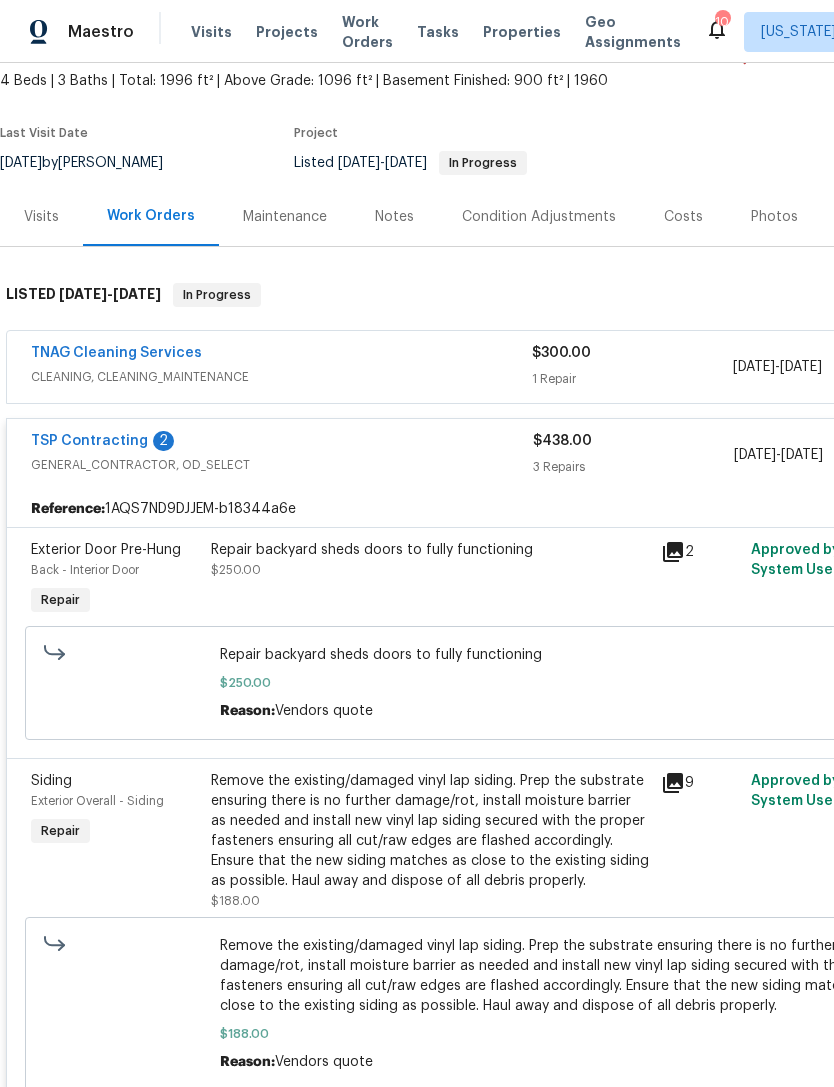 scroll, scrollTop: 117, scrollLeft: 0, axis: vertical 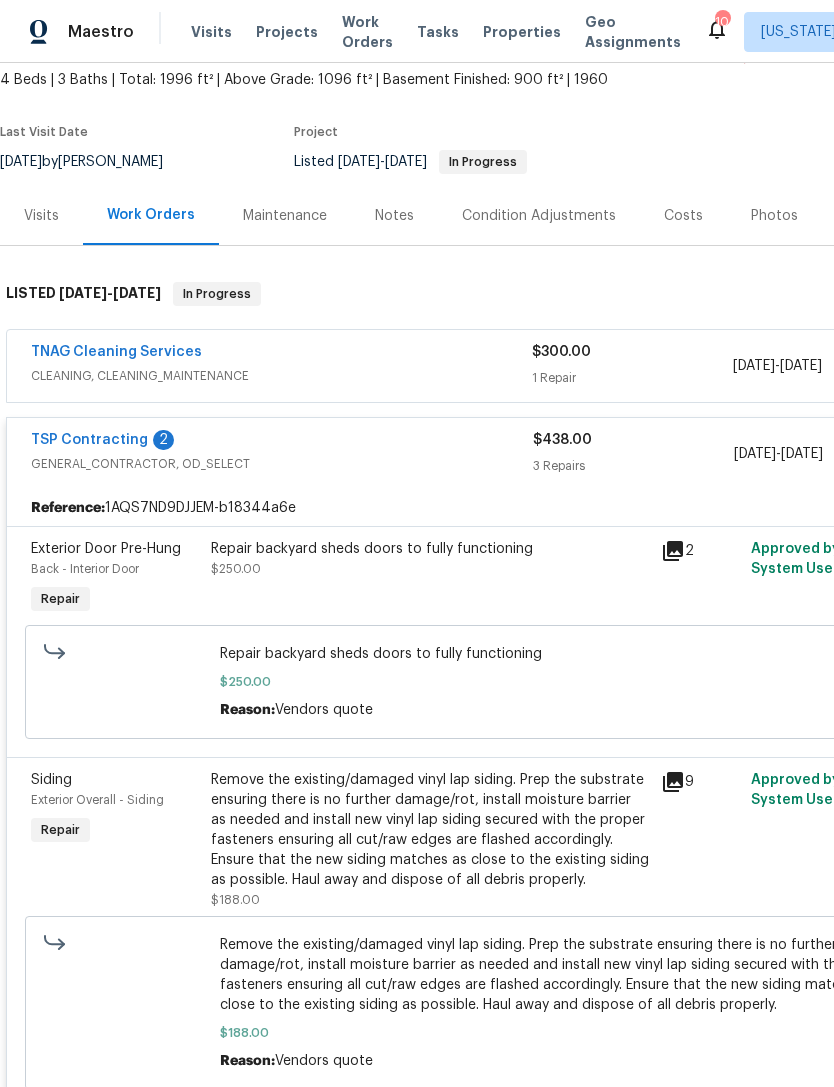 click on "TNAG Cleaning Services" at bounding box center [116, 352] 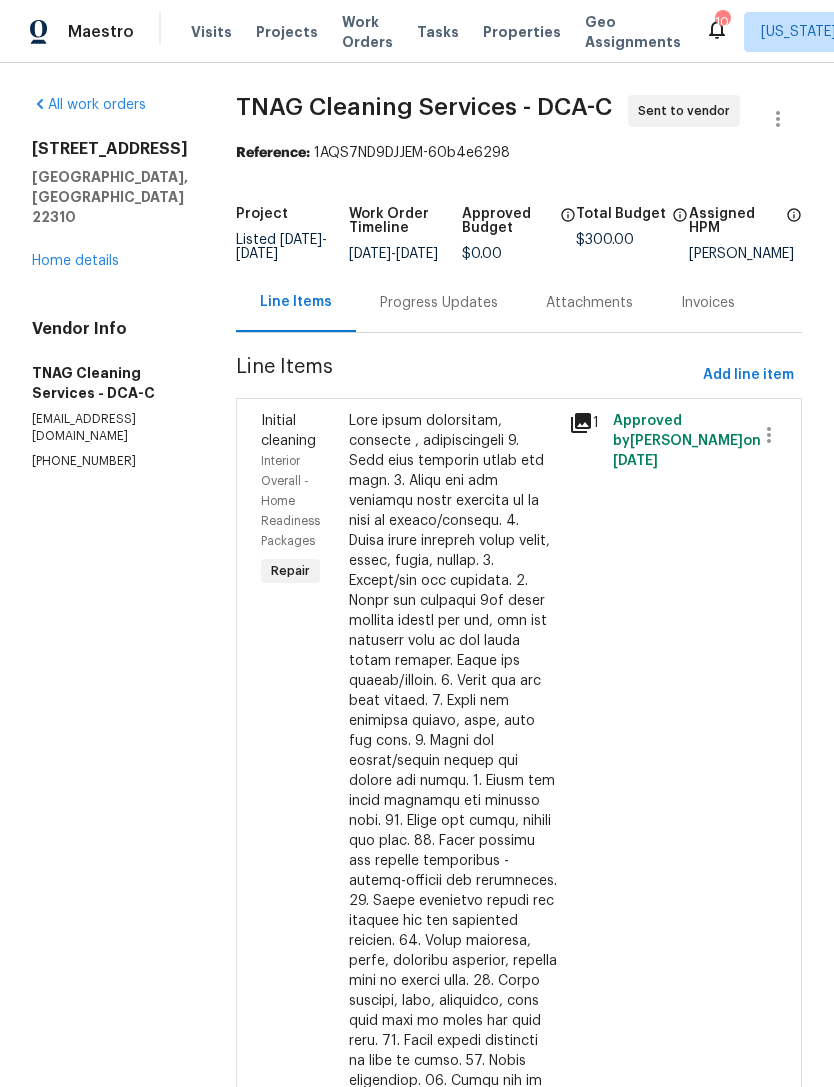 click on "Progress Updates" at bounding box center (439, 303) 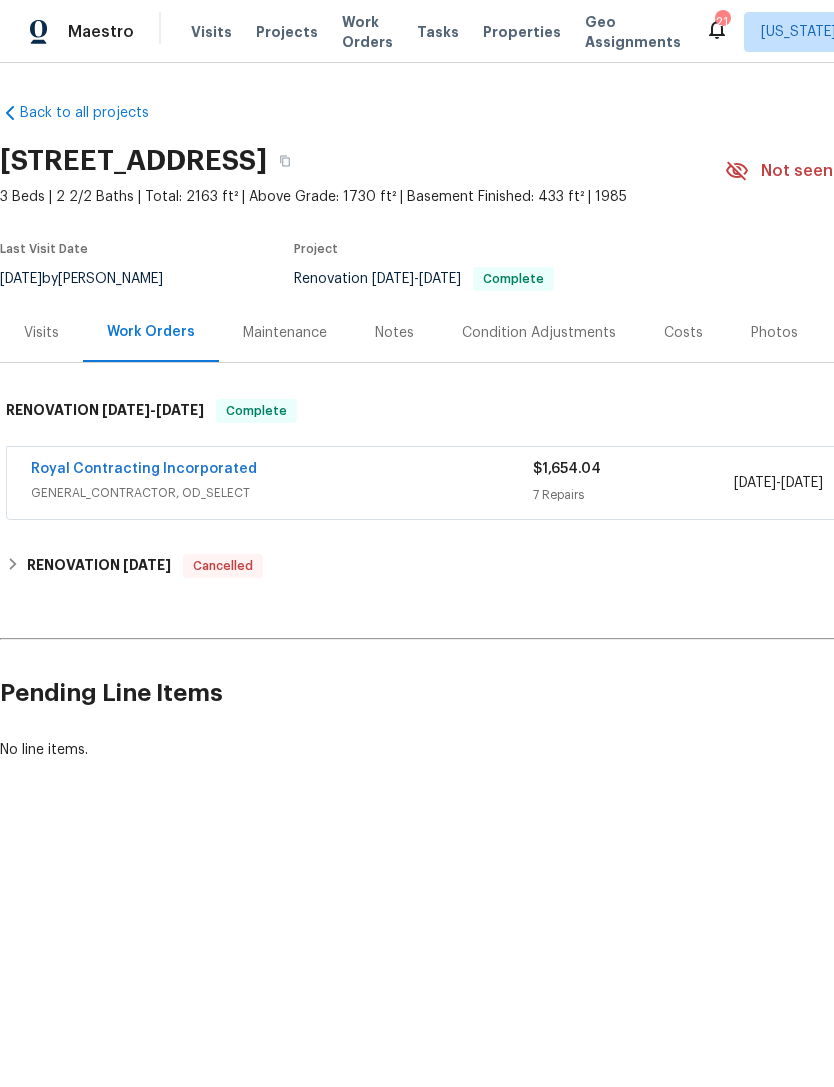 scroll, scrollTop: 0, scrollLeft: 0, axis: both 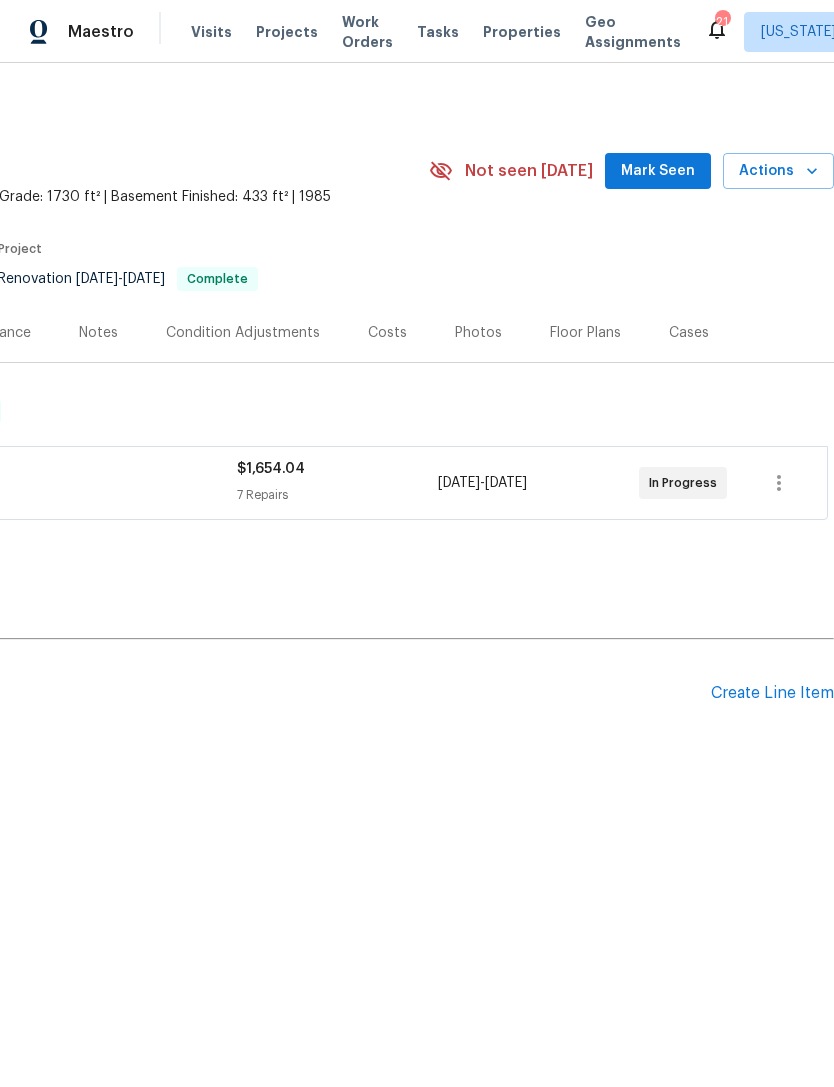 click on "Create Line Item" at bounding box center (772, 693) 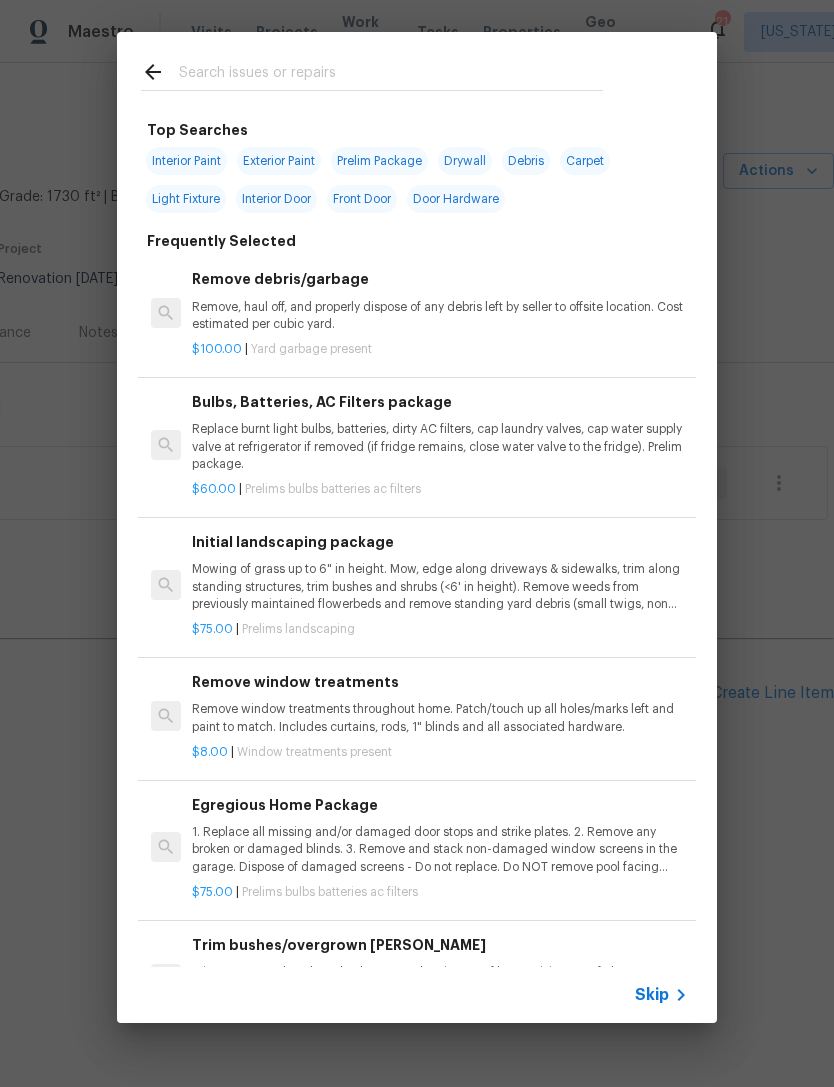 click at bounding box center [391, 75] 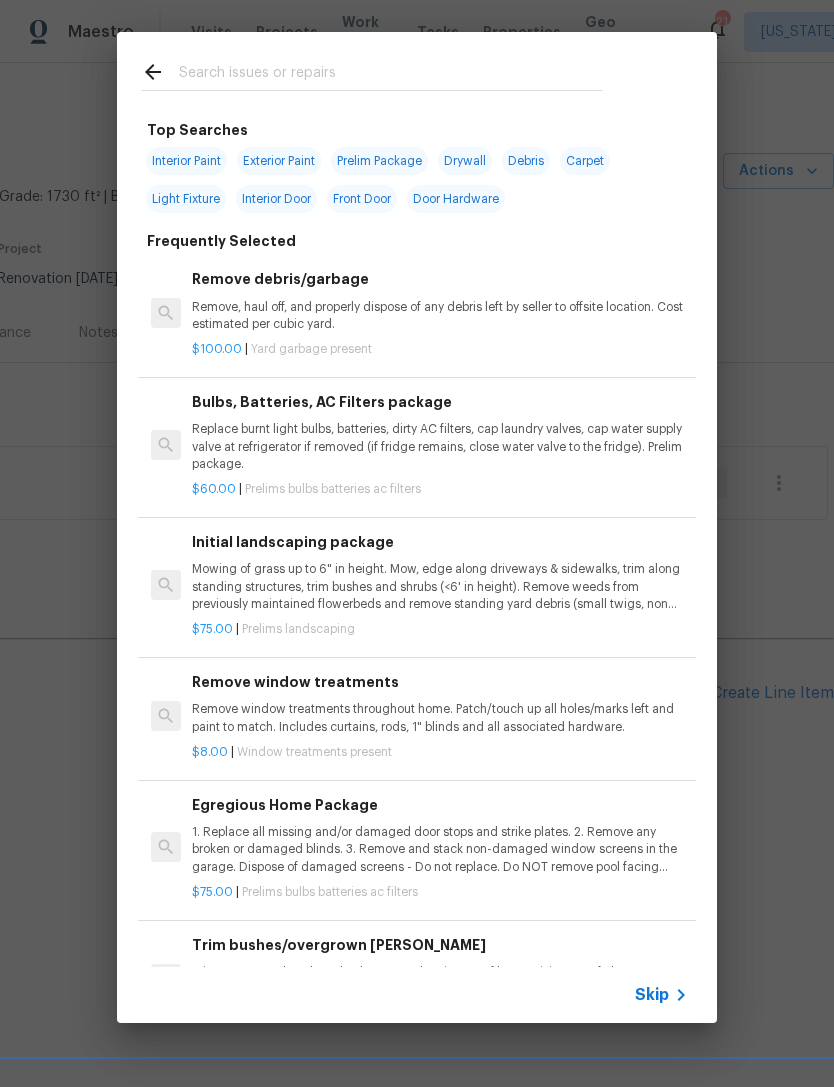 click on "Interior Paint" at bounding box center [186, 161] 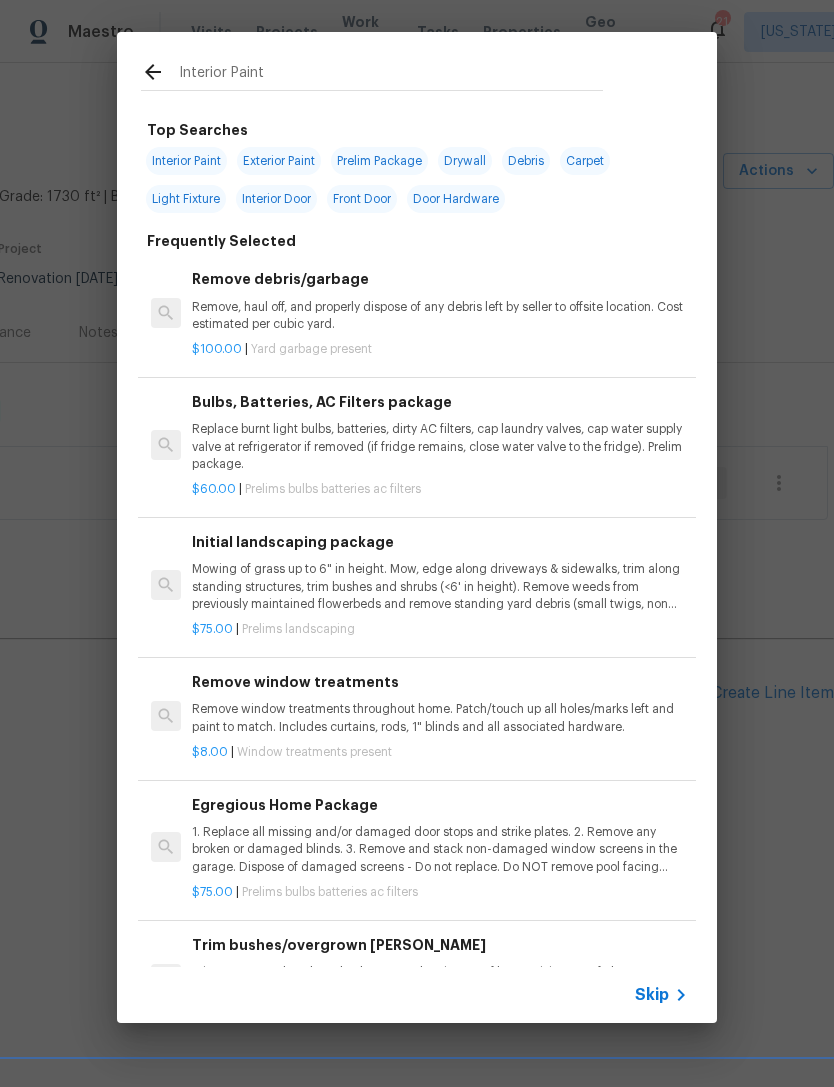 type on "Interior Paint" 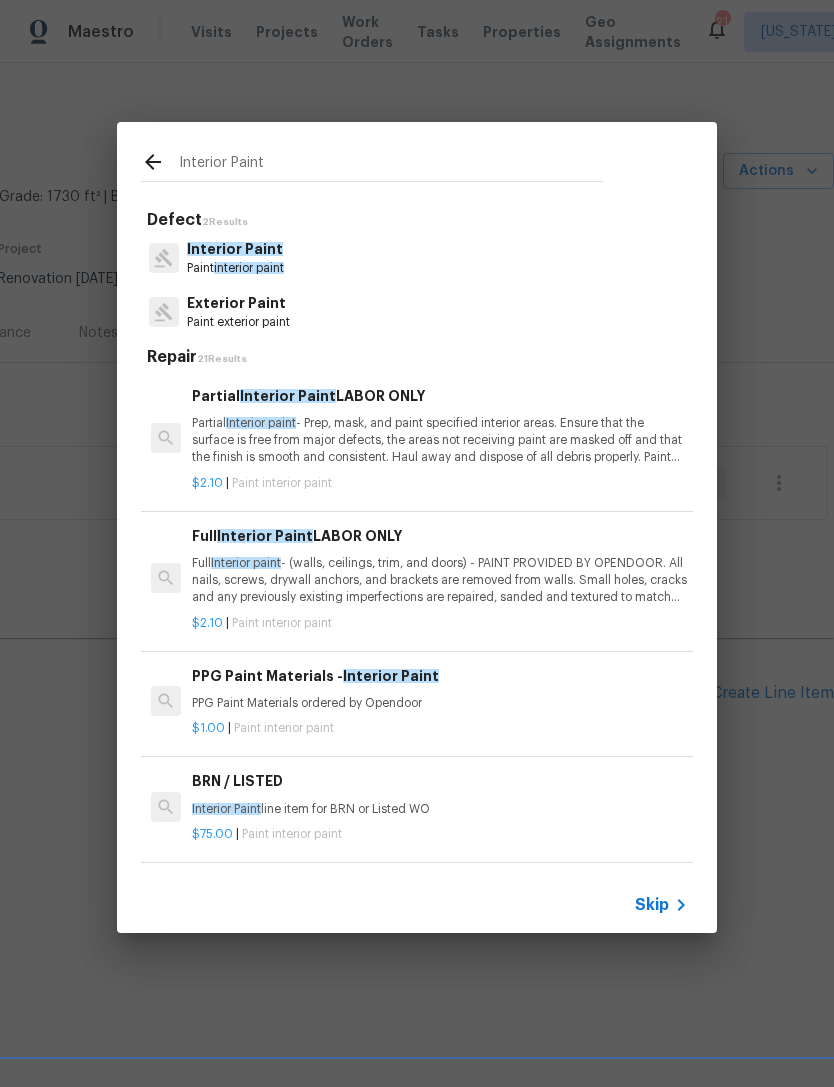 click on "Full  Interior paint  - (walls, ceilings, trim, and doors) - PAINT PROVIDED BY OPENDOOR. All nails, screws, drywall anchors, and brackets are removed from walls. Small holes, cracks and any previously existing imperfections are repaired, sanded and textured to match surrounding texture prior to painting. Caulk all edges/corners, windows, doors, counters, tubs/showers and baseboards; To include painting of all register vents (after proper preparation), all sides of doors, protection of floors, cabinets, hardware and hinges, windows with drop cloths, plastic sheeting and masking. Clean up and removal of prep debris and any paint overspray." at bounding box center [440, 580] 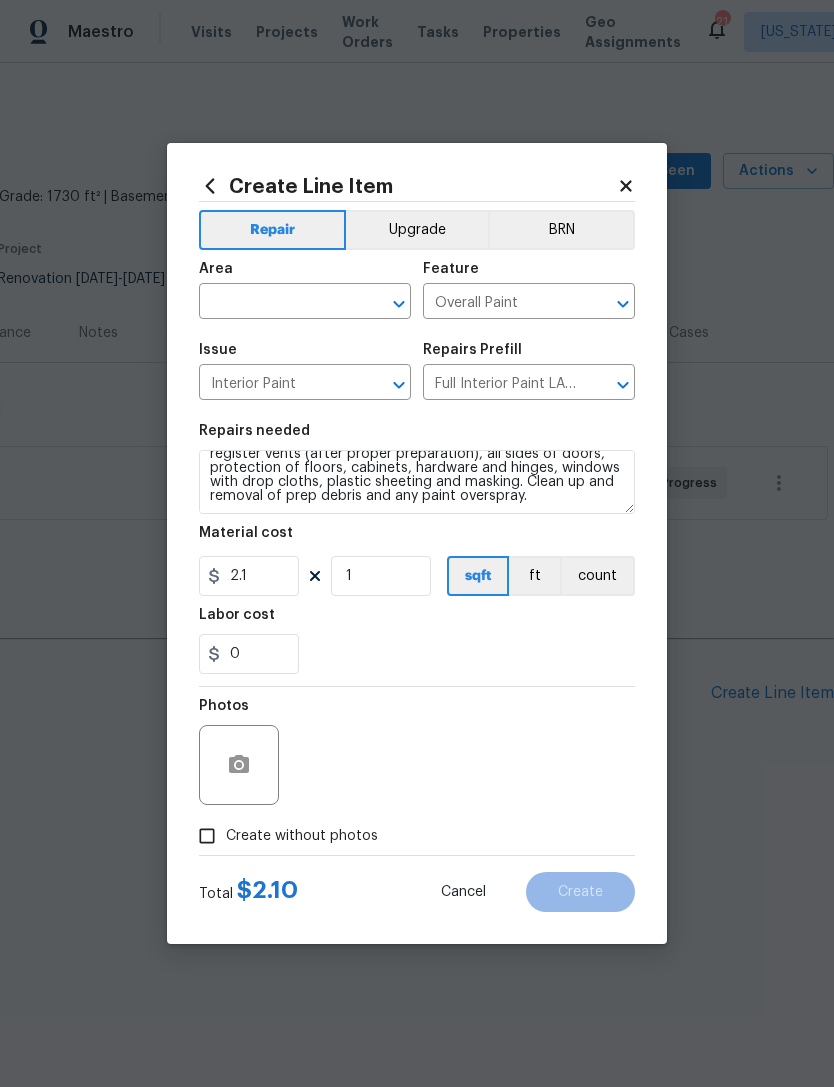 scroll, scrollTop: 112, scrollLeft: 0, axis: vertical 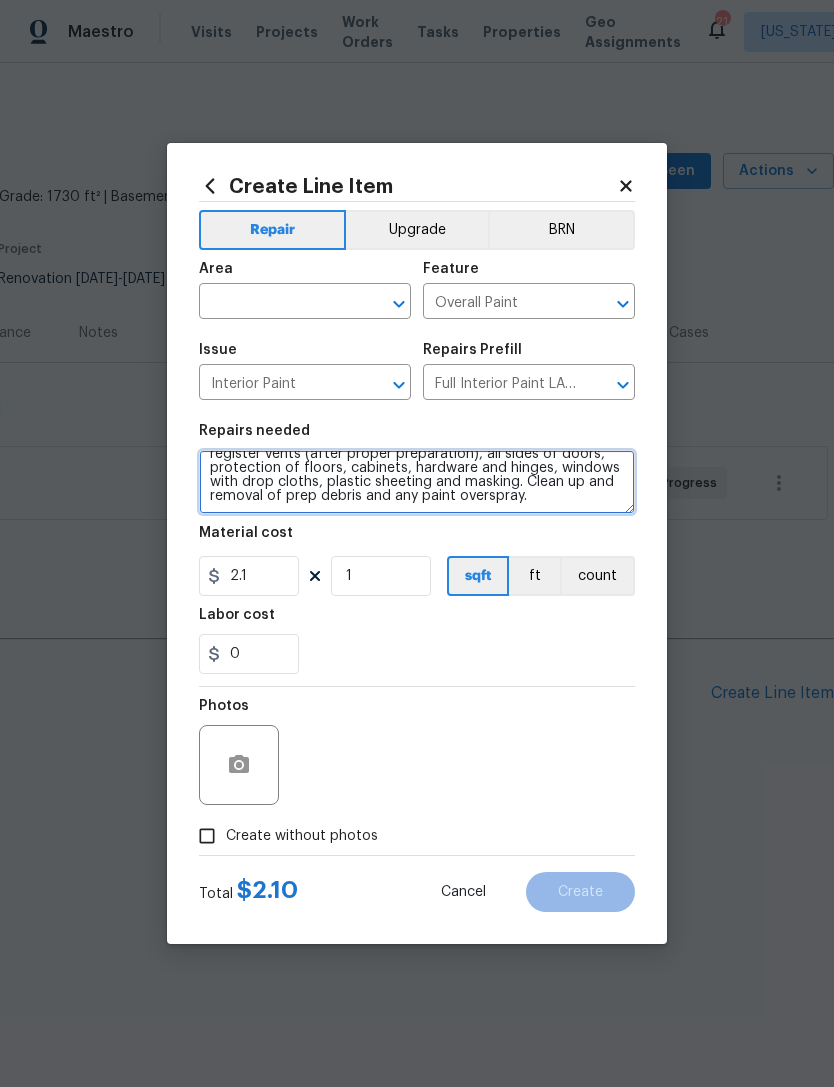 click on "Full Interior paint - (walls, ceilings, trim, and doors) - PAINT PROVIDED BY OPENDOOR. All nails, screws, drywall anchors, and brackets are removed from walls. Small holes, cracks and any previously existing imperfections are repaired, sanded and textured to match surrounding texture prior to painting. Caulk all edges/corners, windows, doors, counters, tubs/showers and baseboards; To include painting of all register vents (after proper preparation), all sides of doors, protection of floors, cabinets, hardware and hinges, windows with drop cloths, plastic sheeting and masking. Clean up and removal of prep debris and any paint overspray." at bounding box center (417, 482) 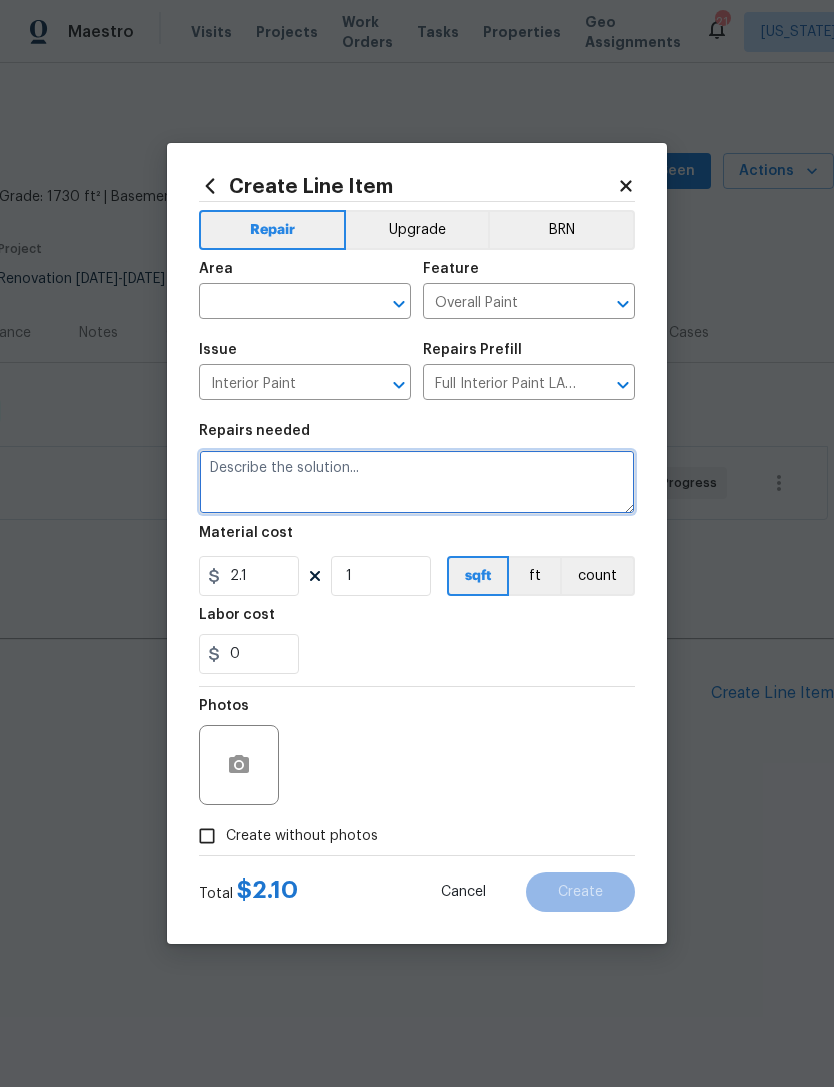 scroll, scrollTop: 0, scrollLeft: 0, axis: both 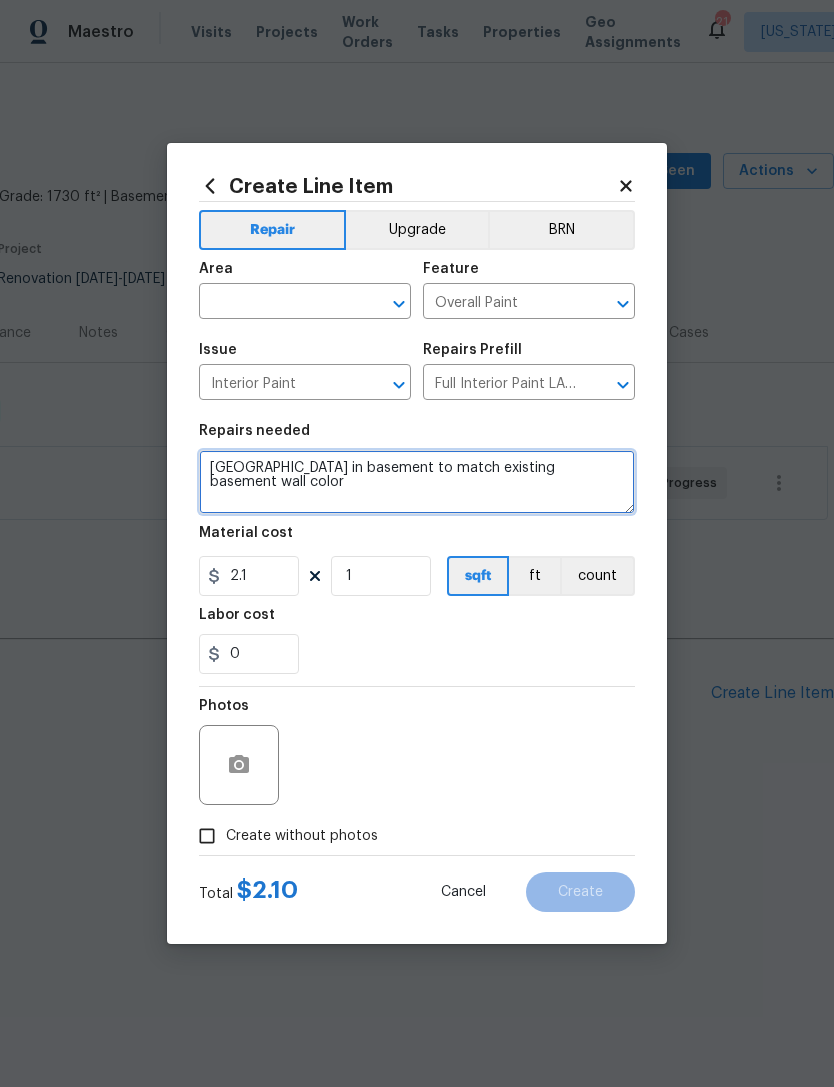 click 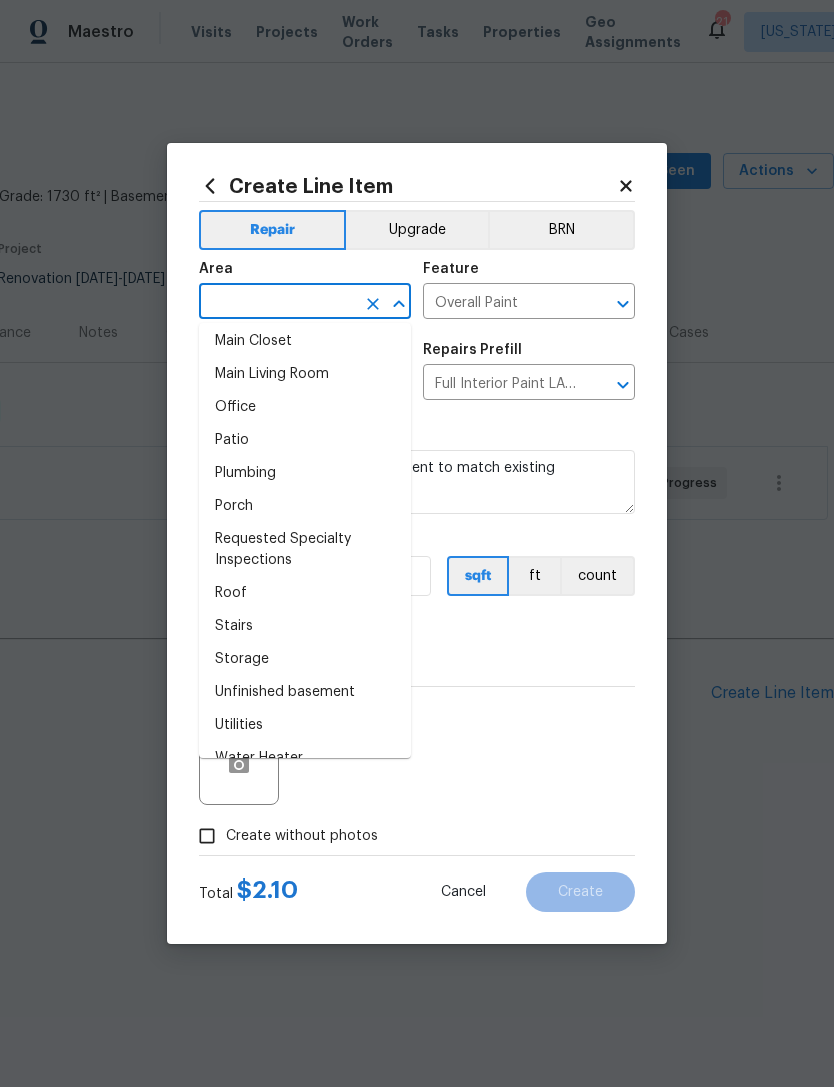 scroll, scrollTop: 1161, scrollLeft: 0, axis: vertical 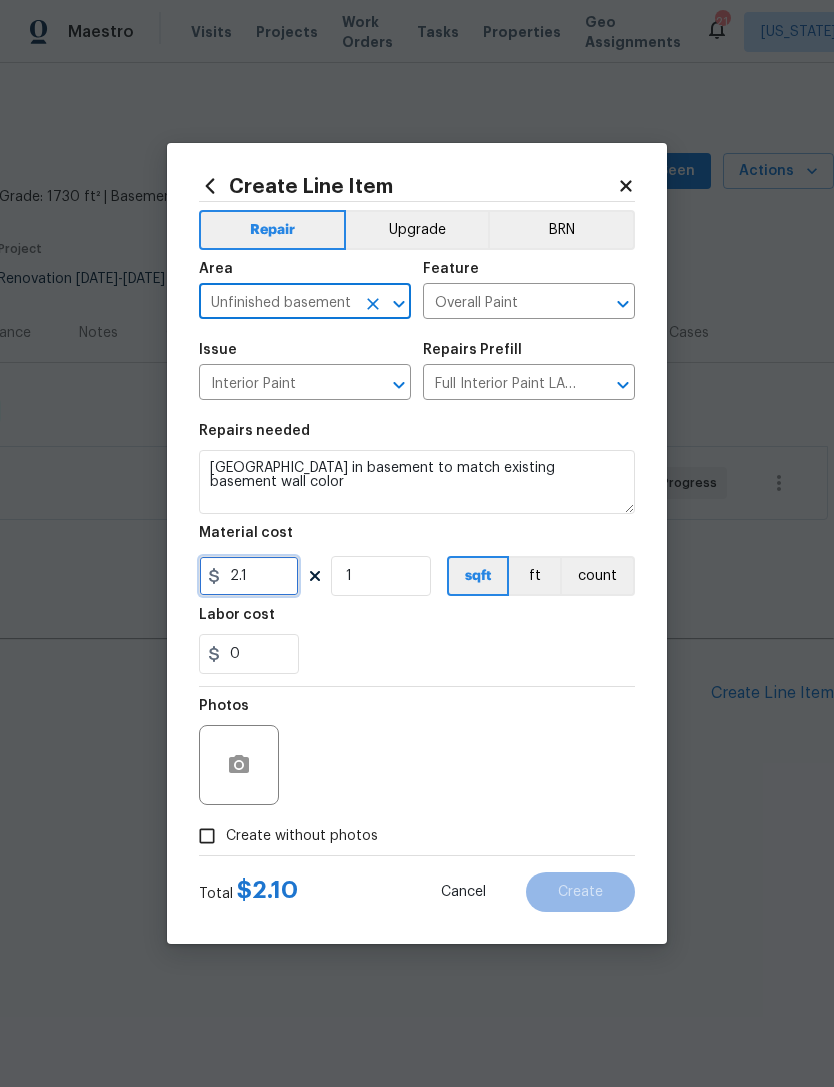 click on "2.1" at bounding box center (249, 576) 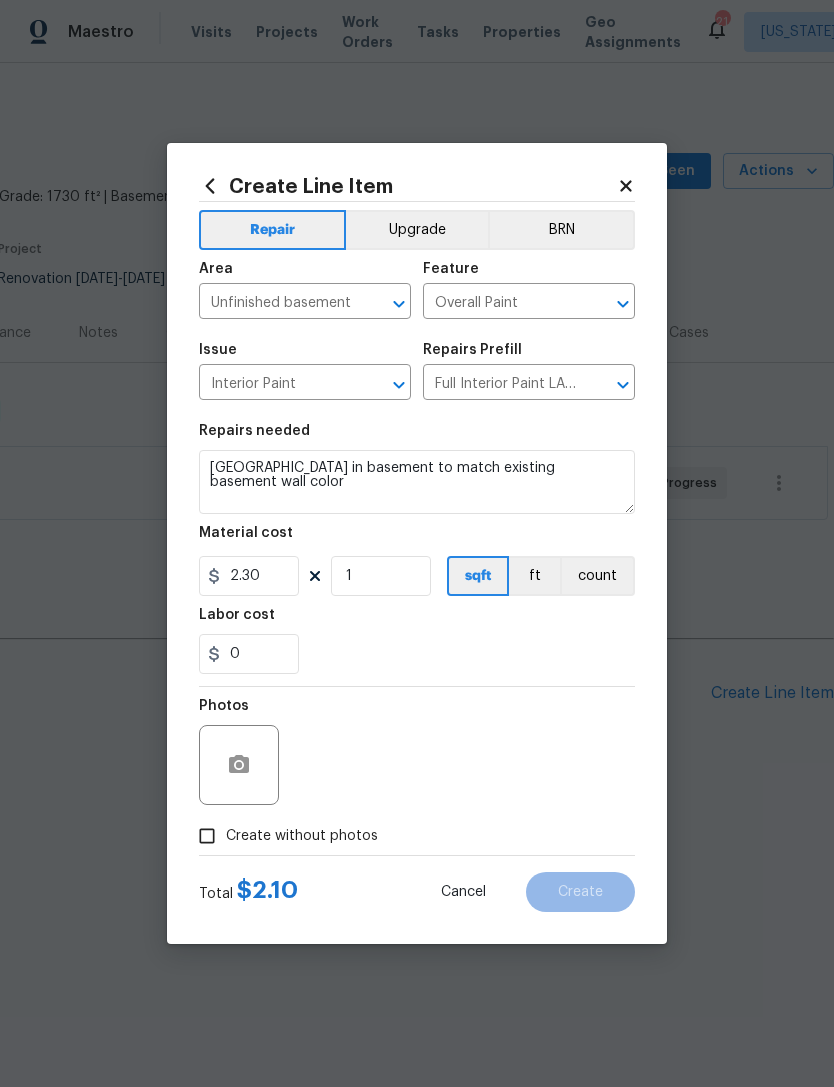 click on "0" at bounding box center [417, 654] 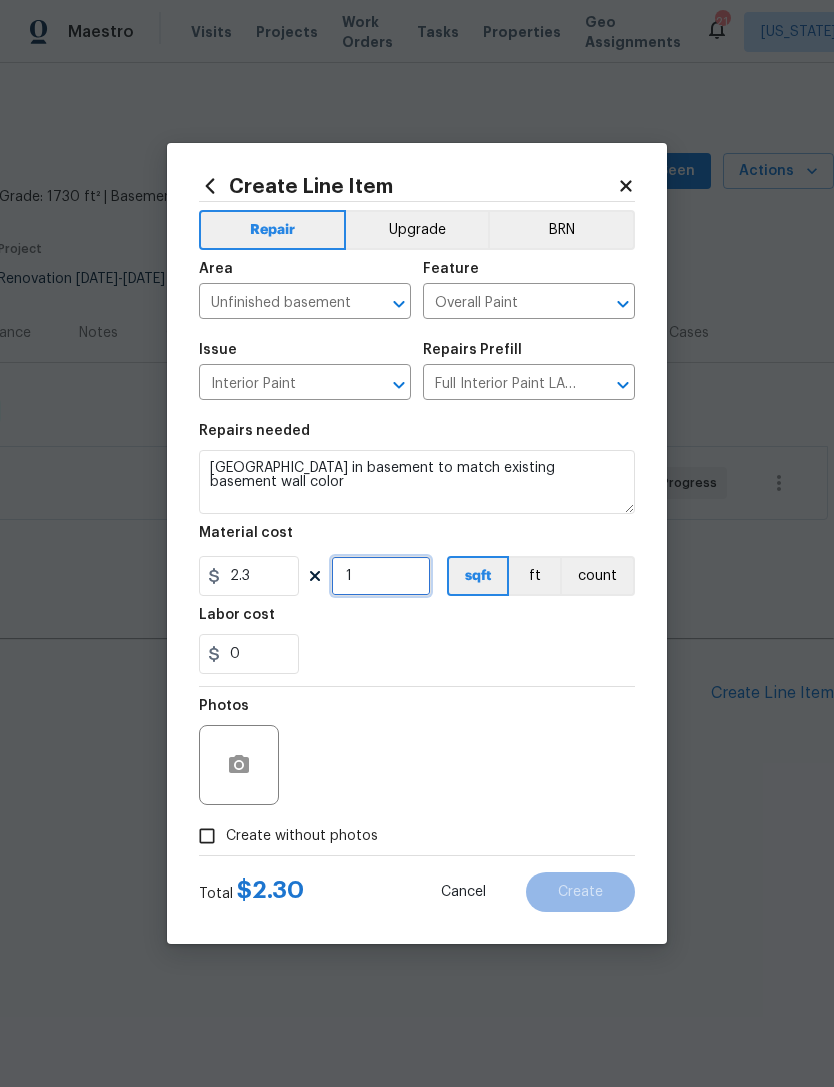 click on "1" at bounding box center [381, 576] 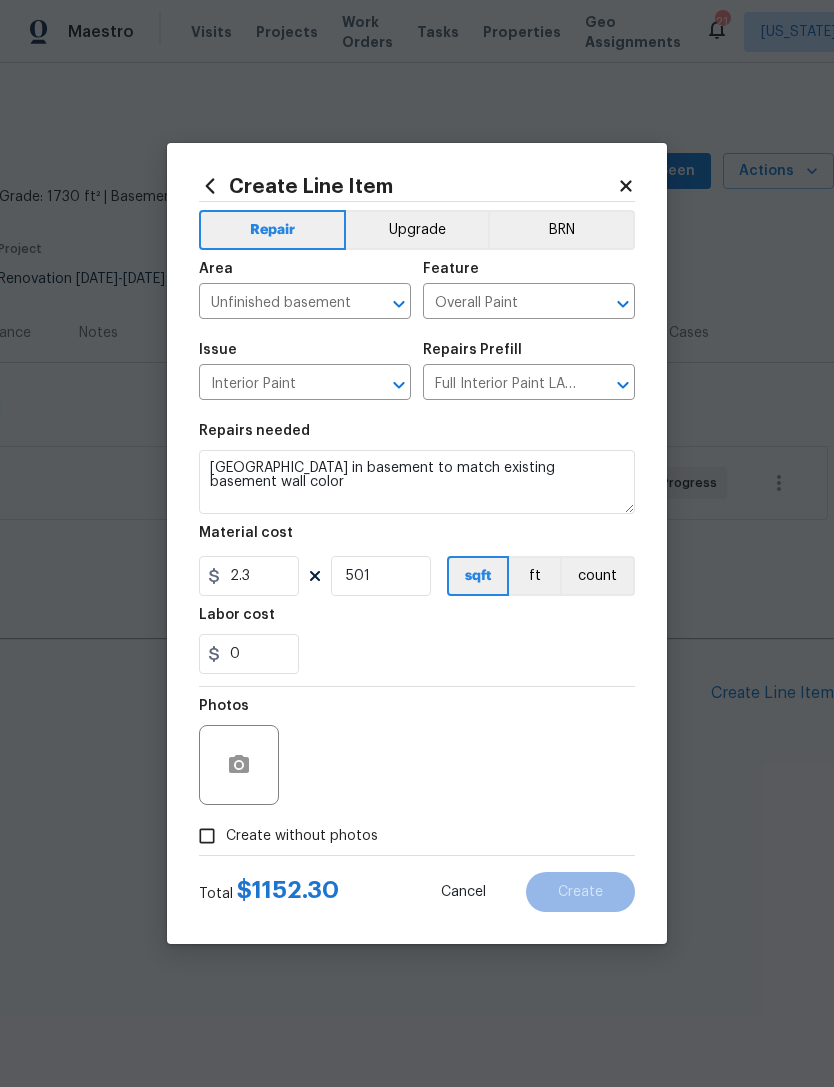 click on "0" at bounding box center [417, 654] 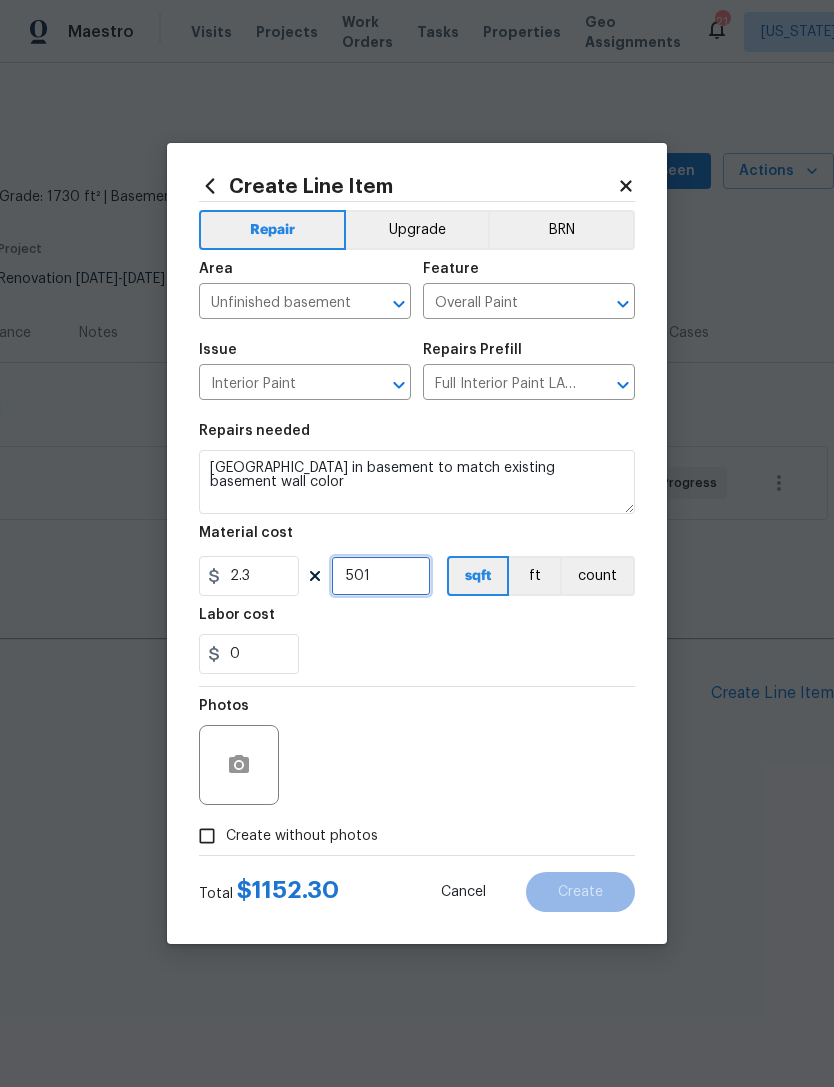 click on "501" at bounding box center (381, 576) 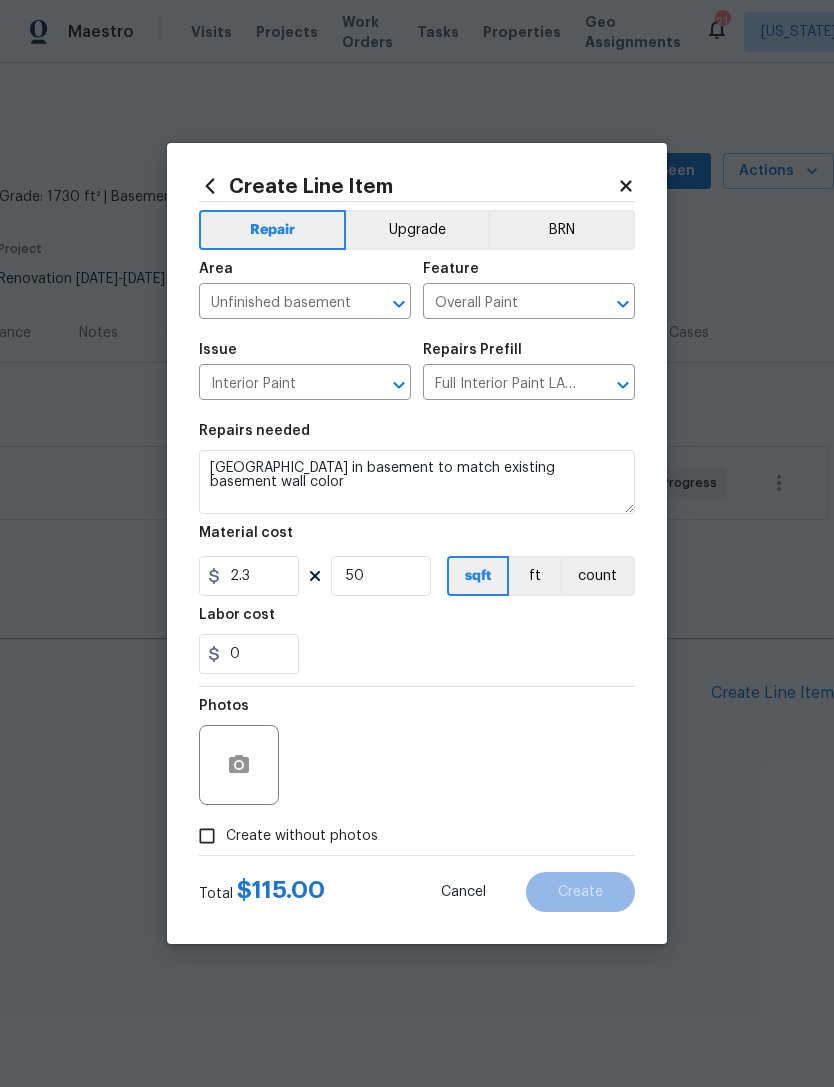 click on "Photos" at bounding box center [417, 752] 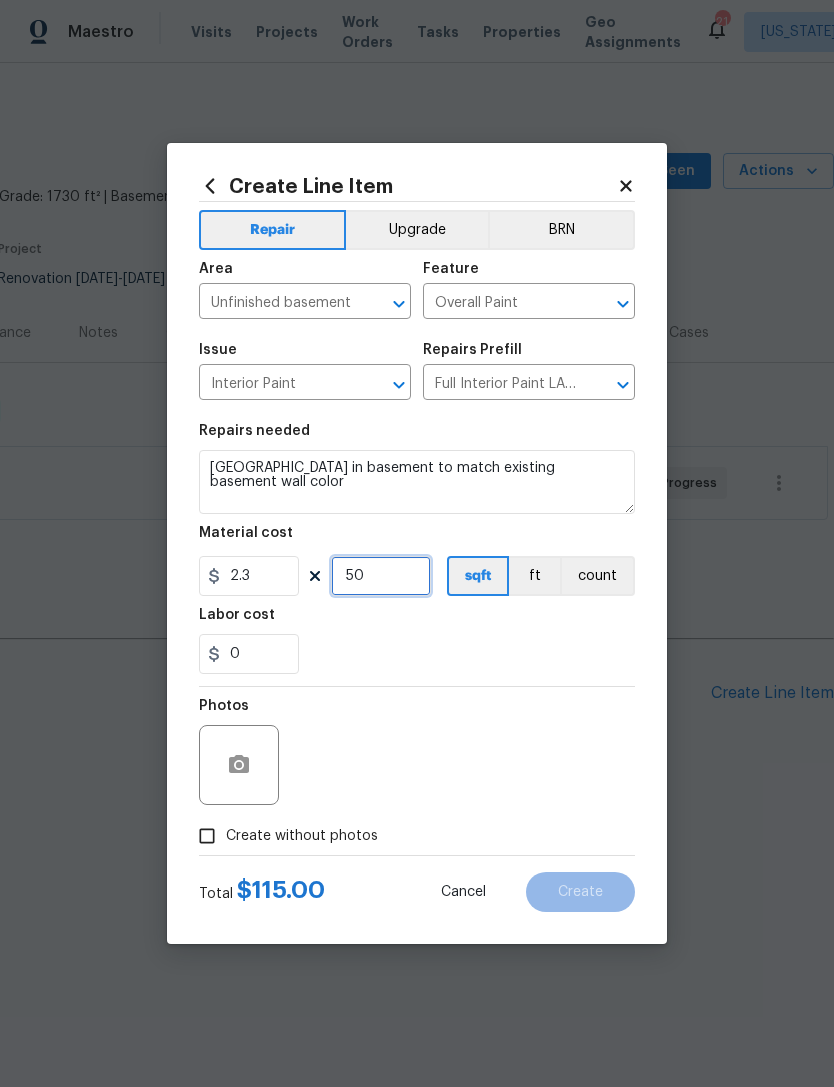 click on "50" at bounding box center [381, 576] 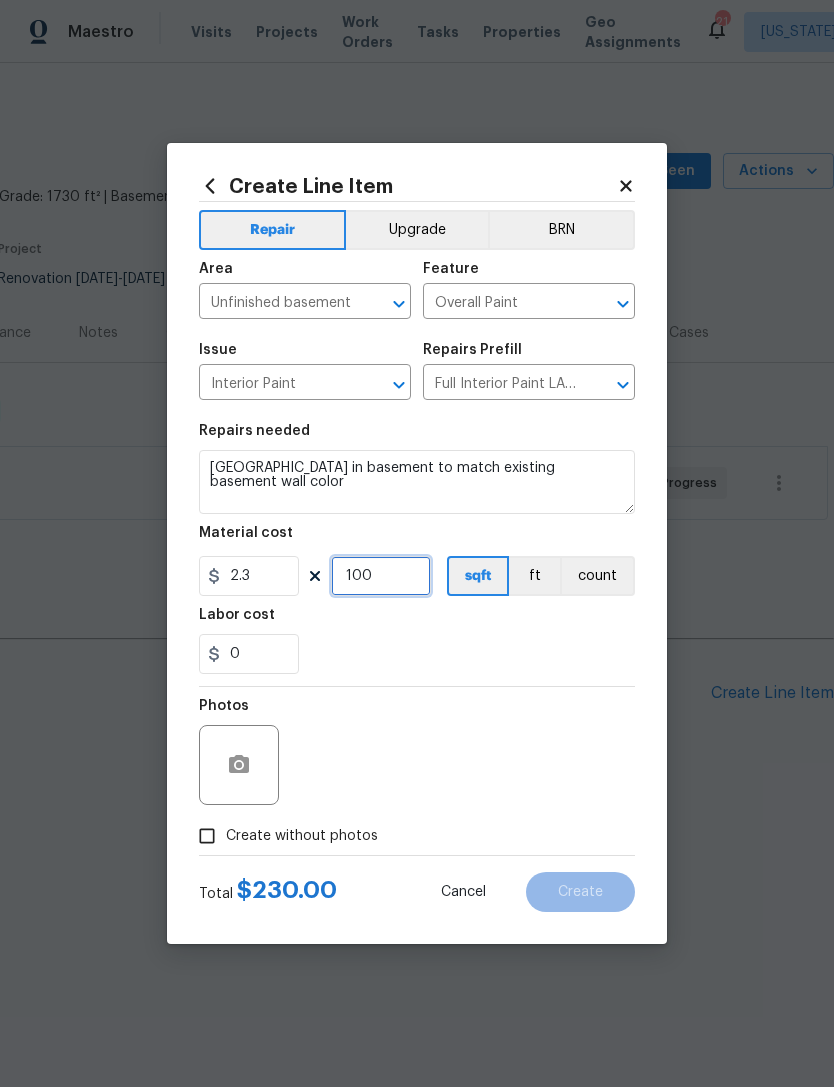 type on "100" 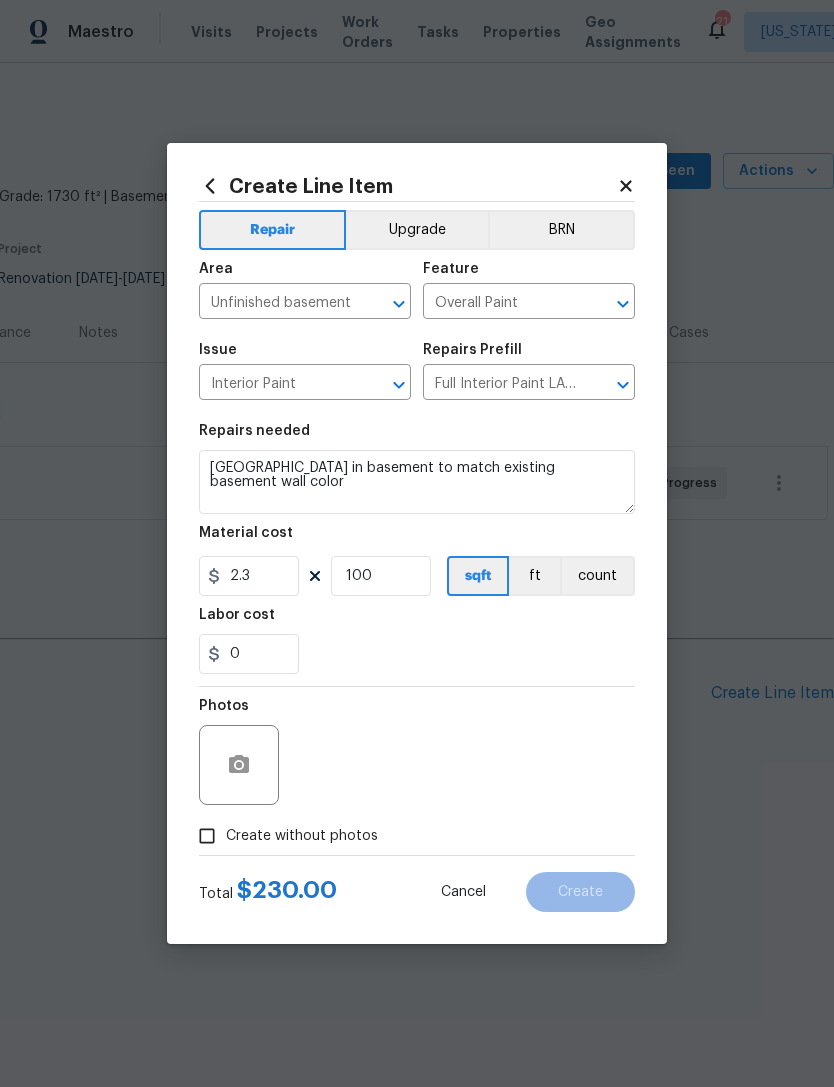 click on "Repairs needed Paint hallway in basement to match existing basement wall color  Material cost 2.3 100 sqft ft count Labor cost 0" at bounding box center [417, 549] 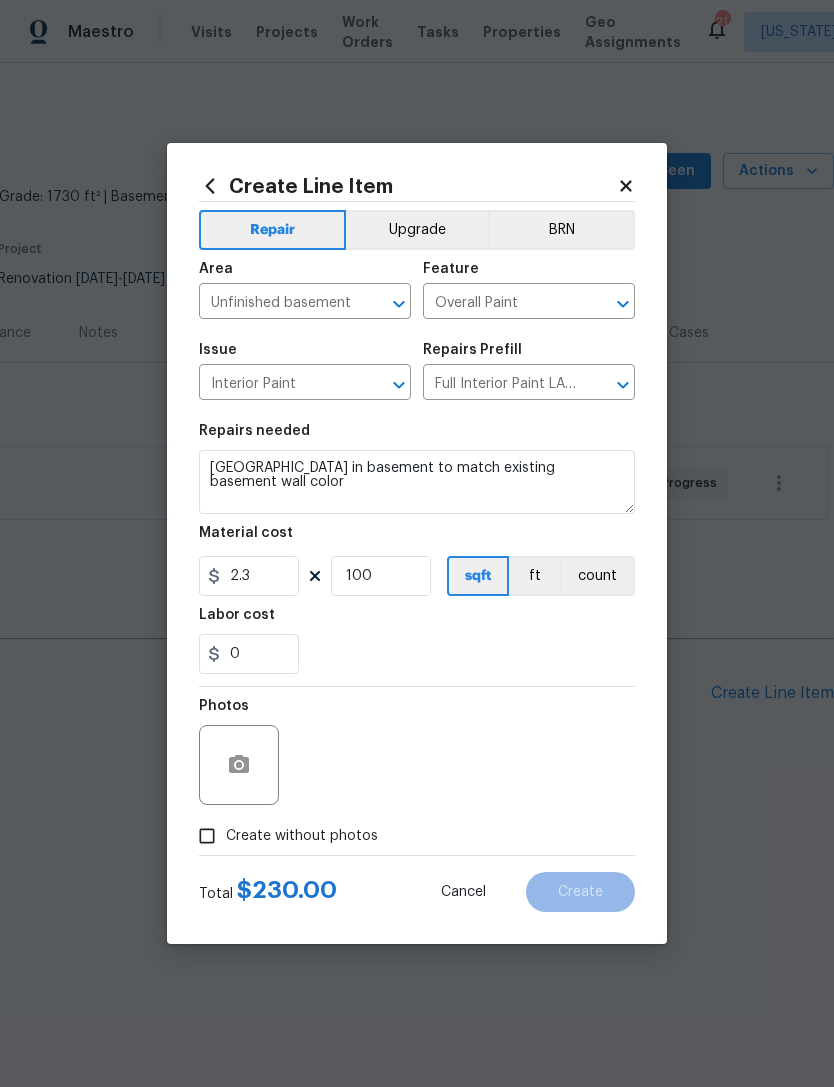 click at bounding box center (399, 304) 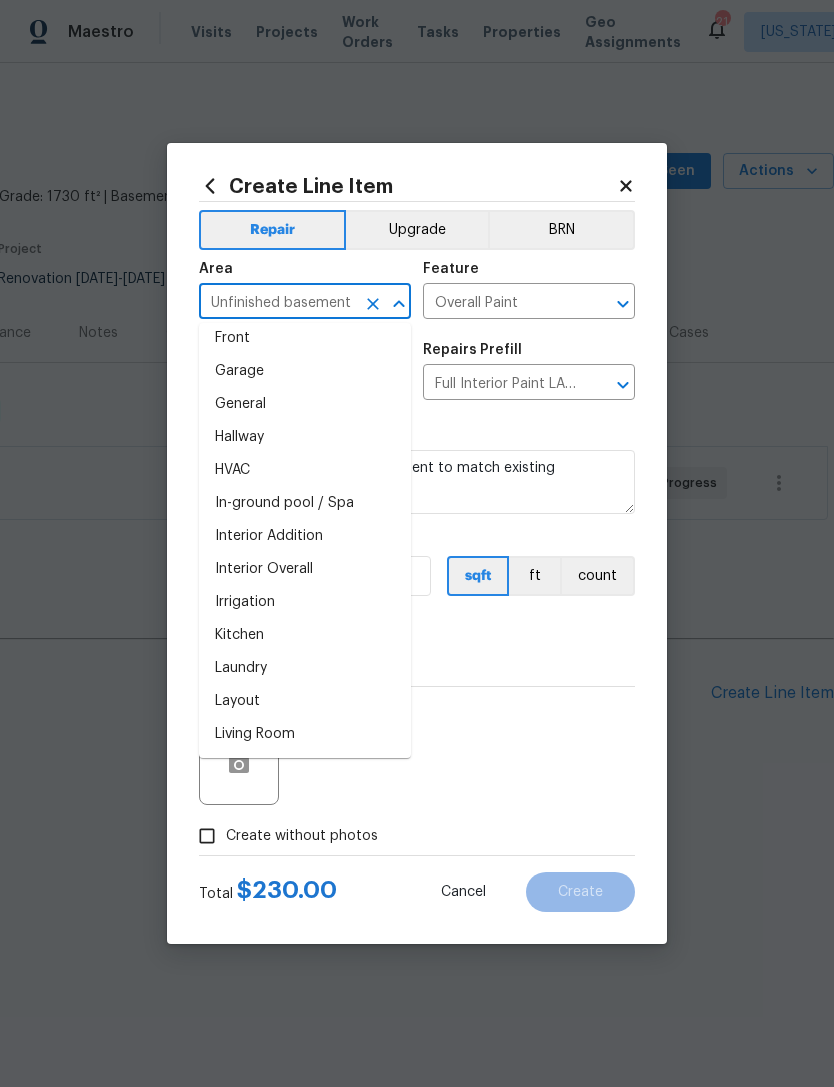 scroll, scrollTop: 498, scrollLeft: 0, axis: vertical 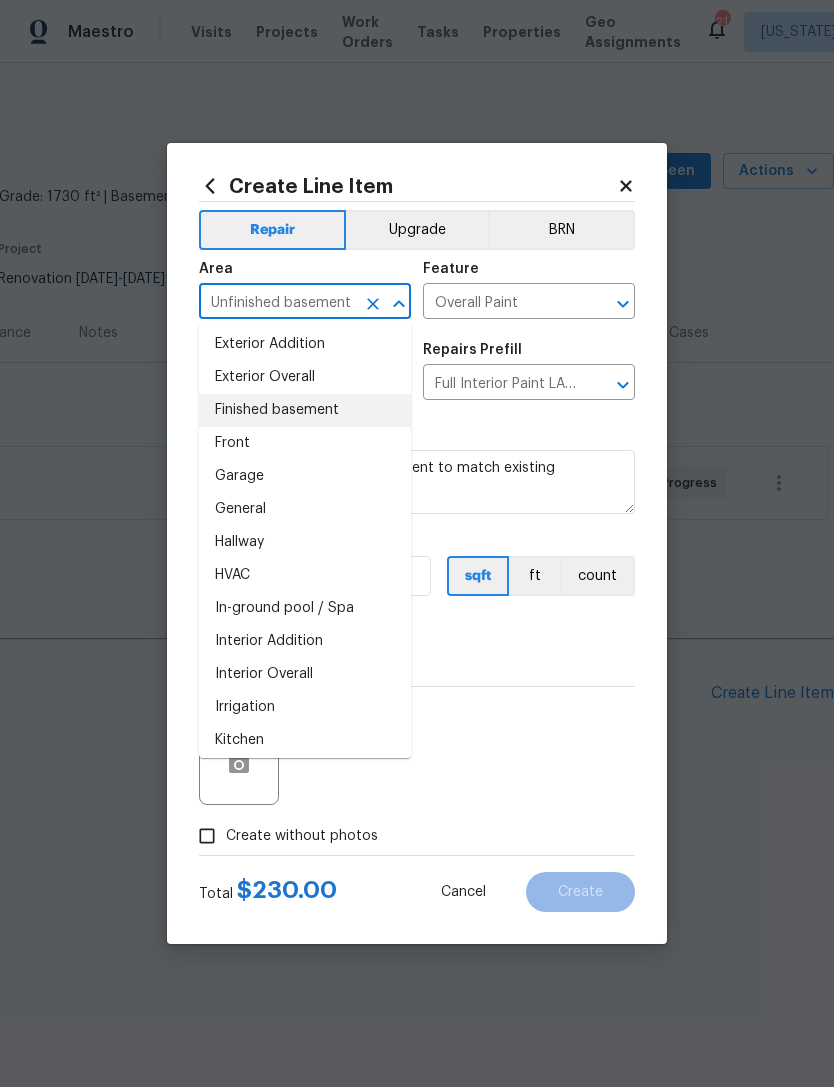 click on "Finished basement" at bounding box center [305, 410] 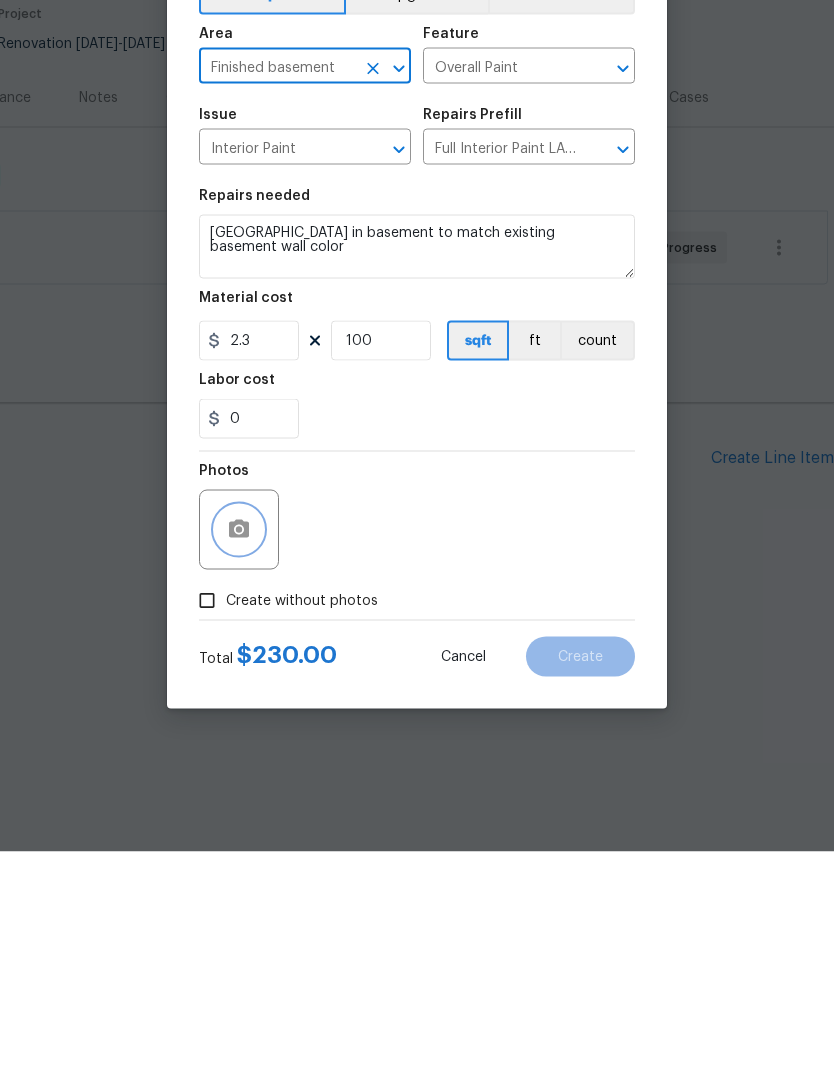 click 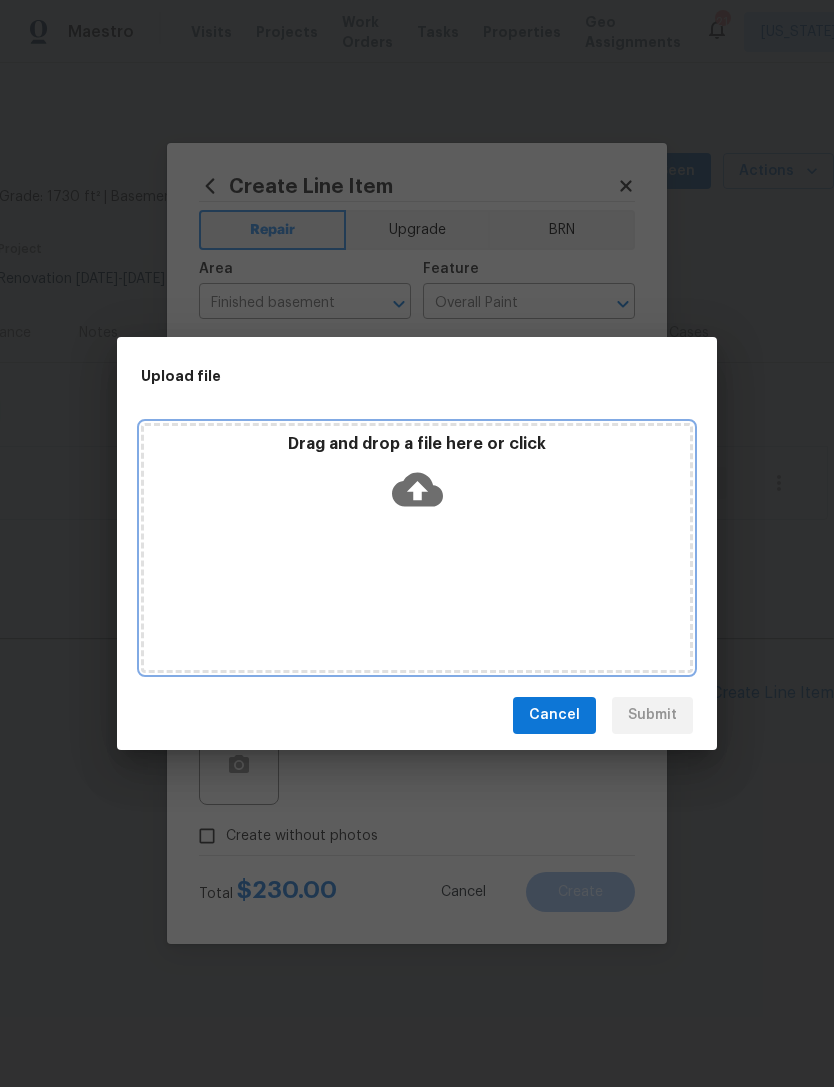 click 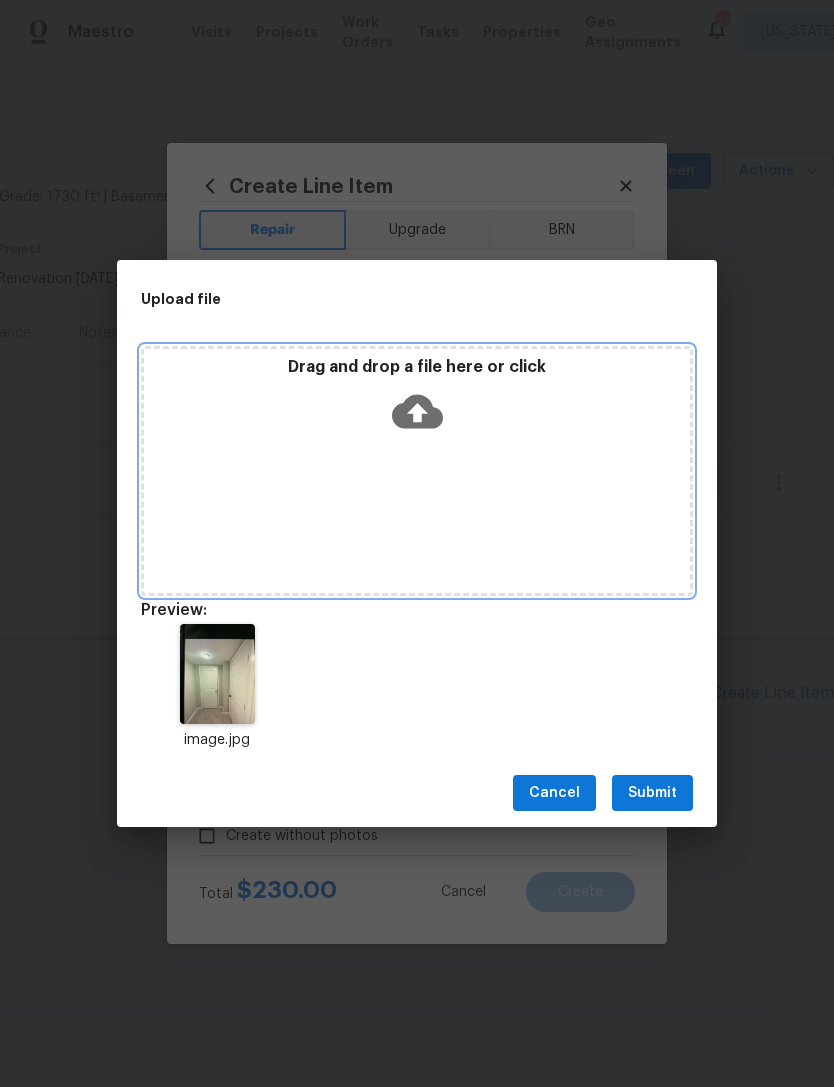 click 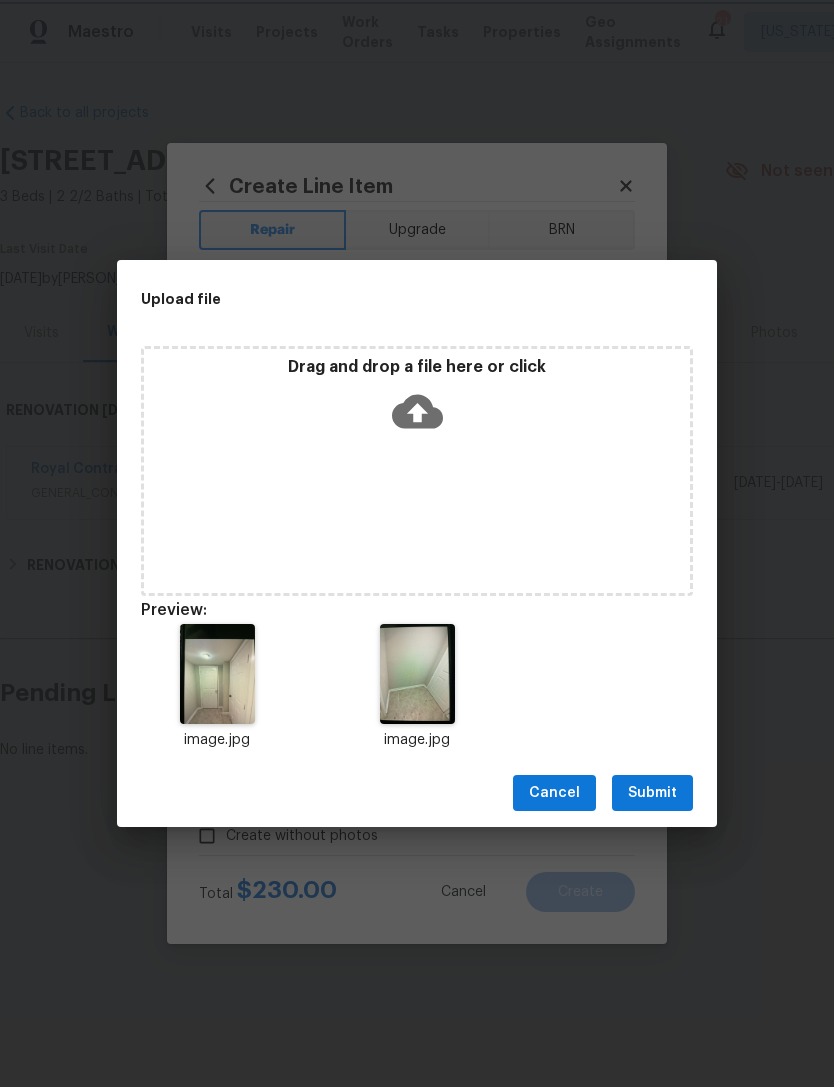 scroll, scrollTop: 0, scrollLeft: 0, axis: both 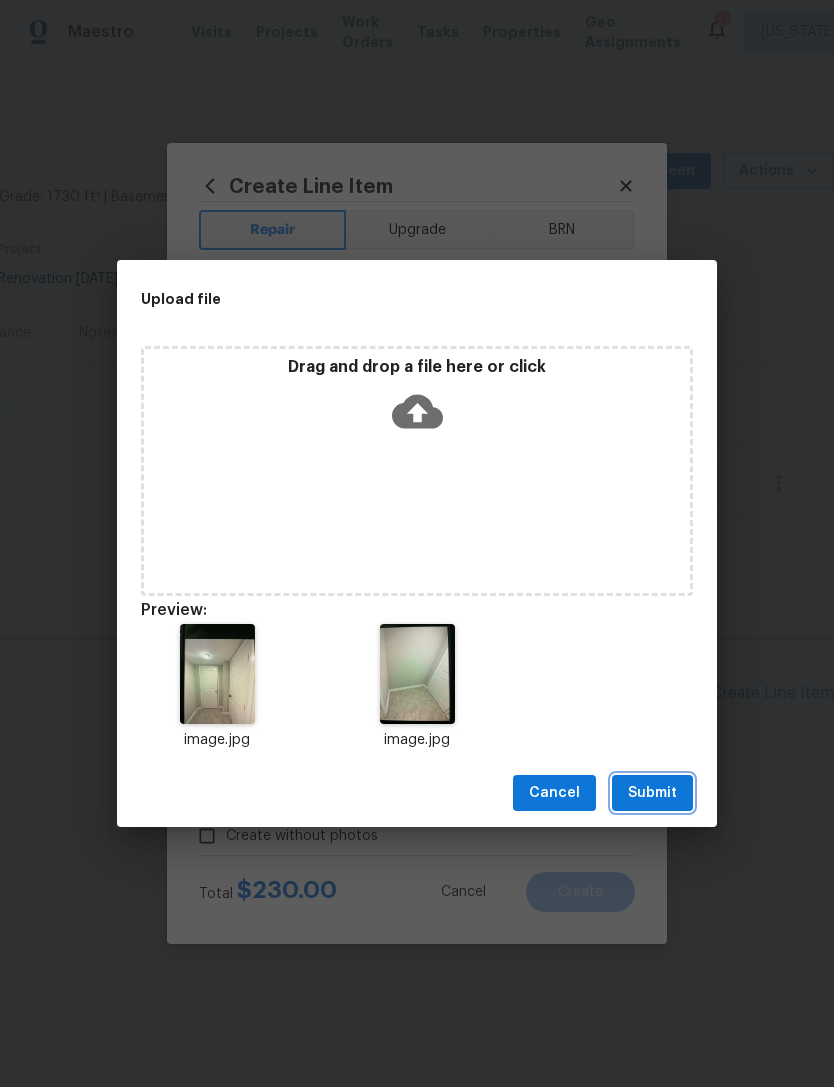 click on "Submit" at bounding box center (652, 793) 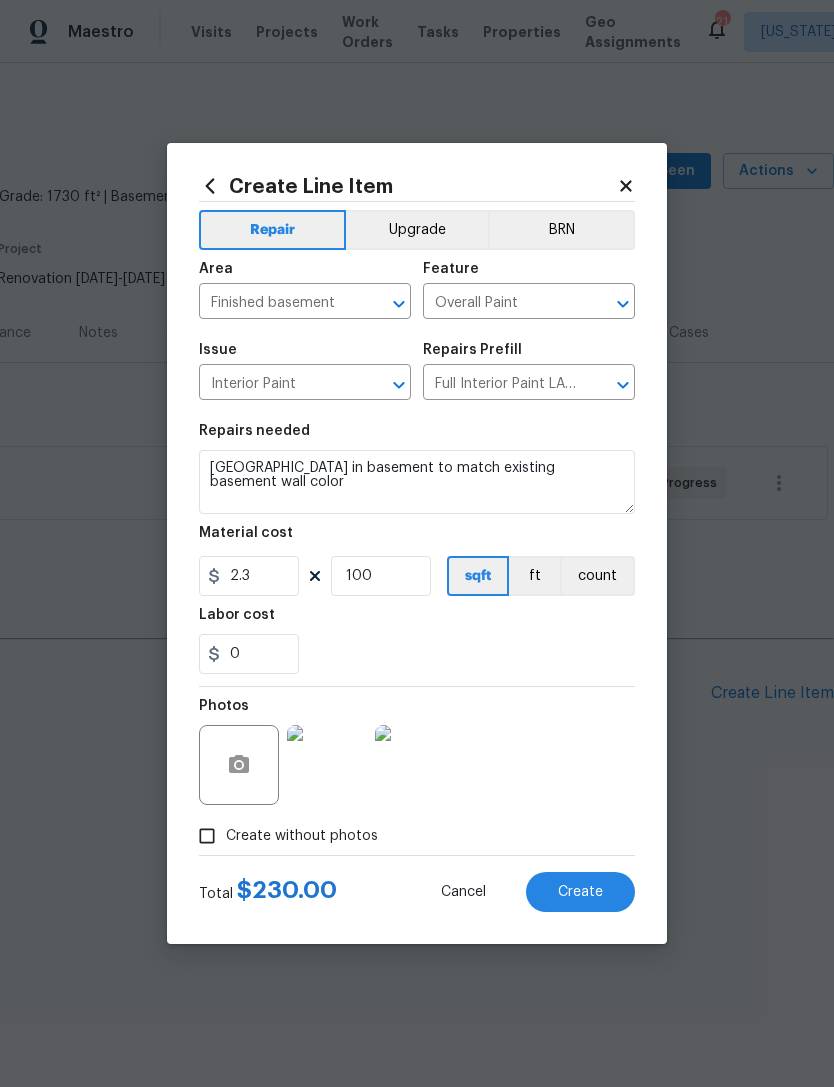 click on "Create" at bounding box center (580, 892) 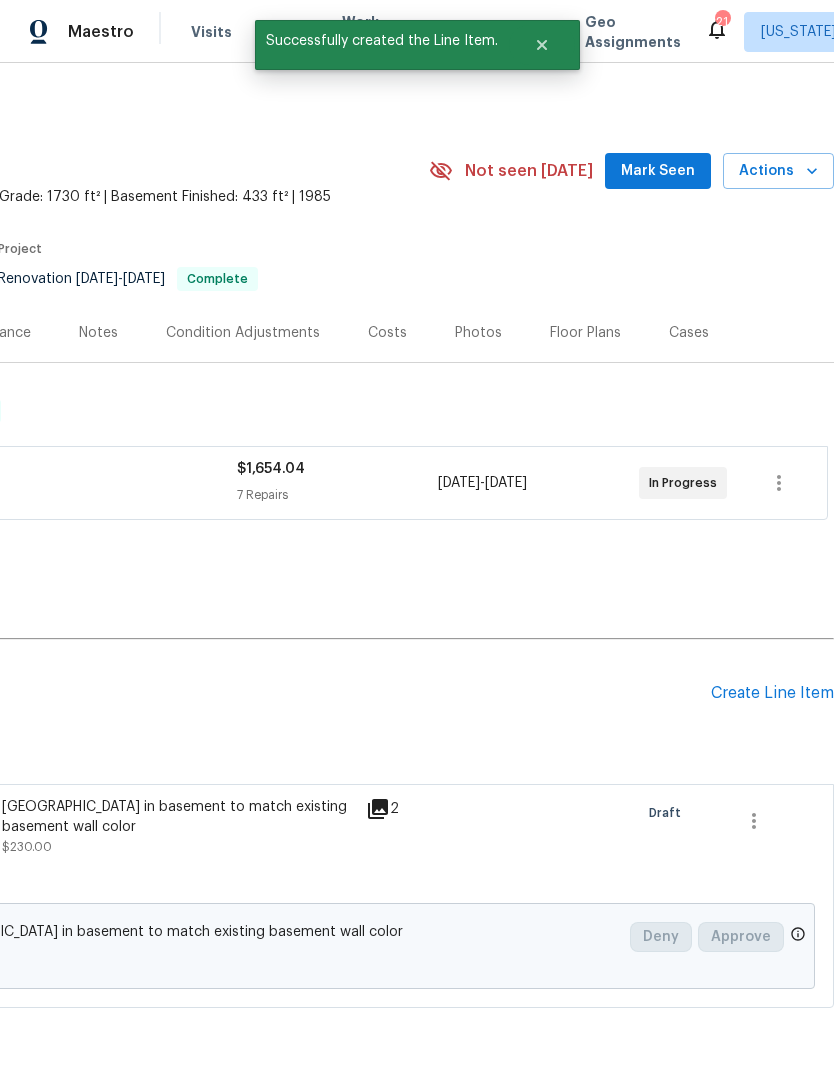 click on "Create Line Item" at bounding box center (772, 693) 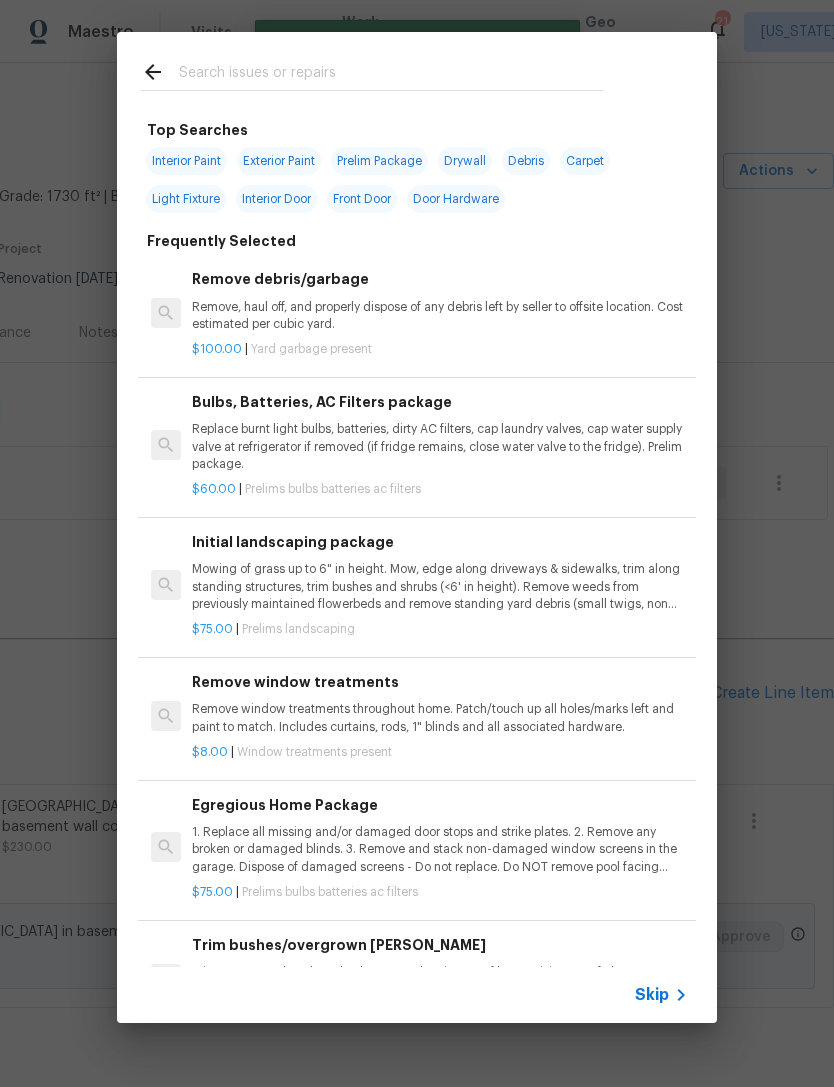 click at bounding box center [391, 75] 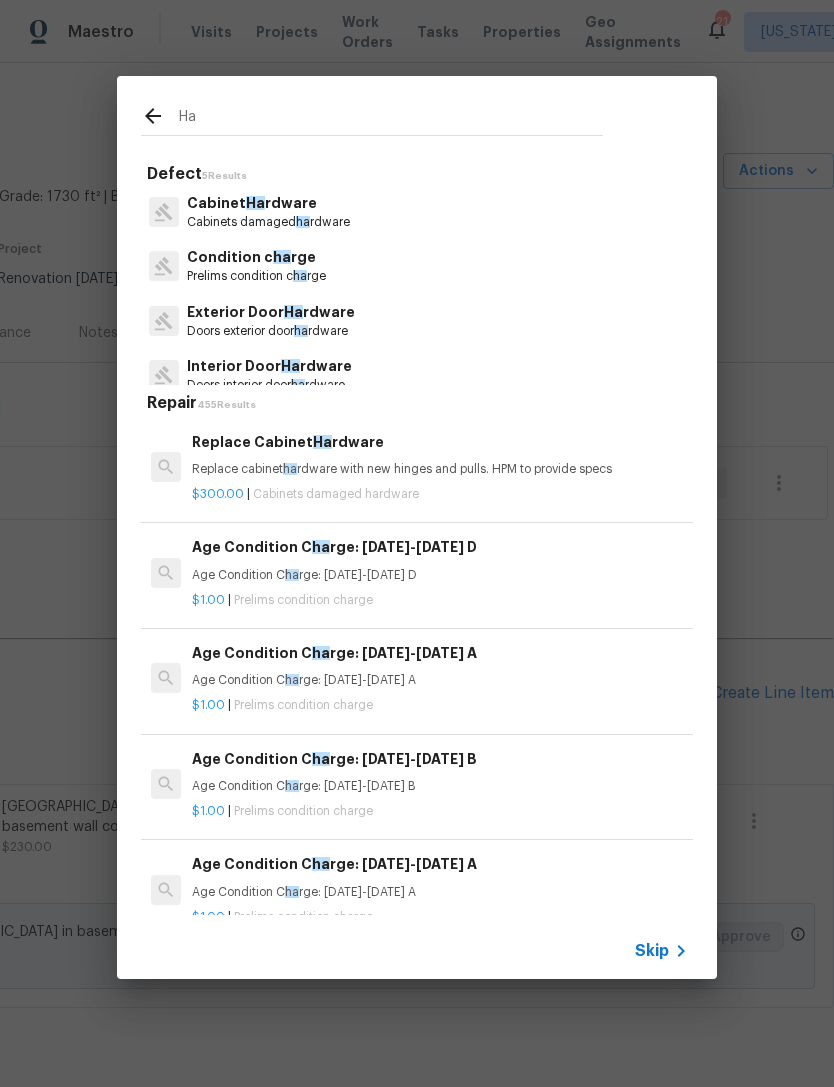 type on "H" 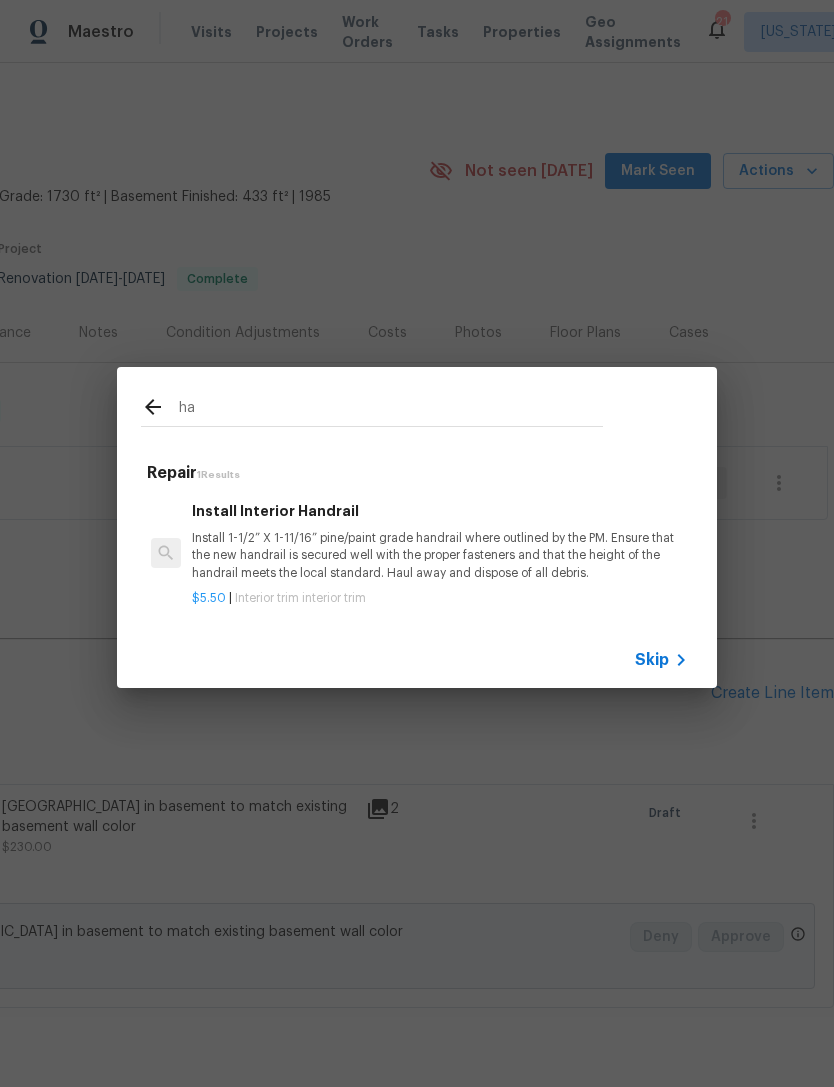 type on "h" 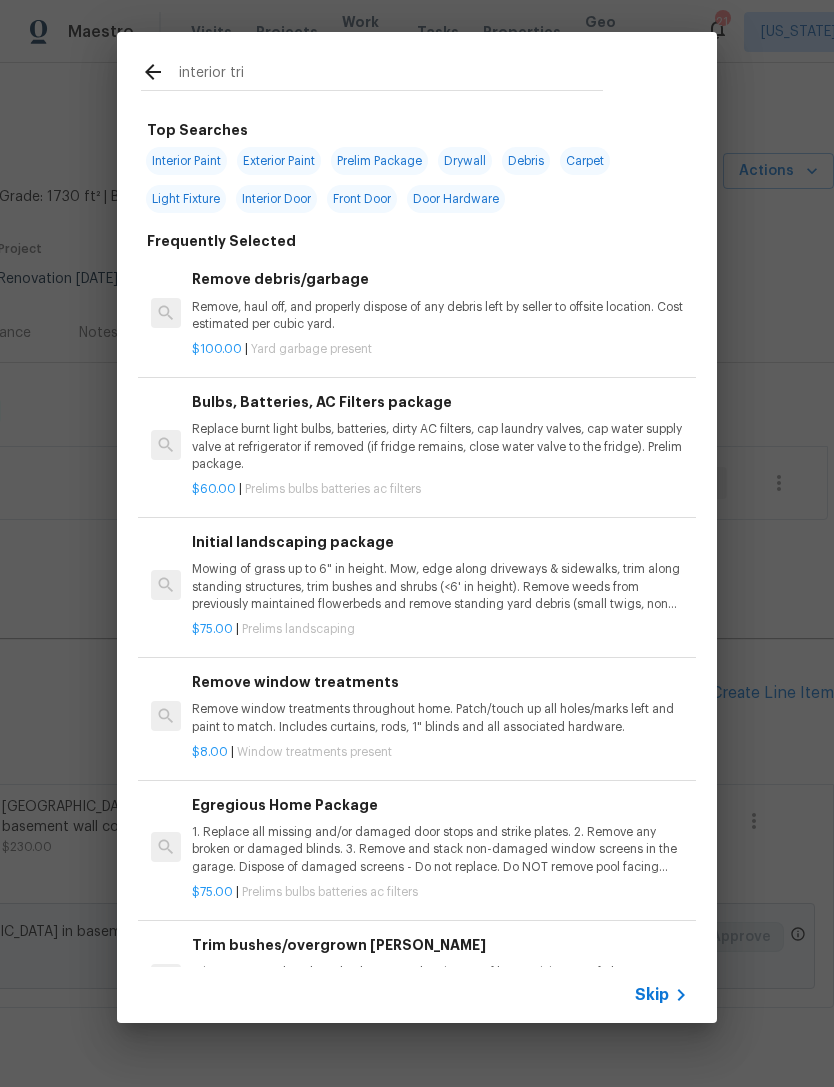 type on "interior trim" 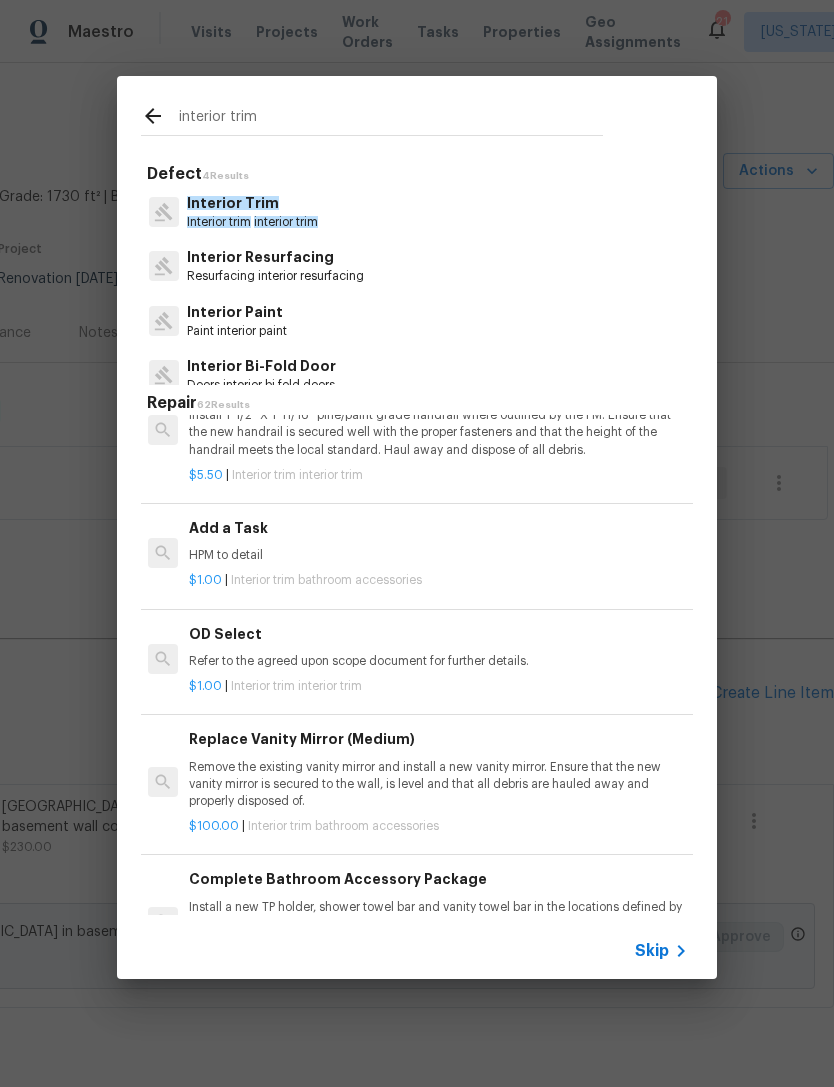 scroll, scrollTop: 1772, scrollLeft: 3, axis: both 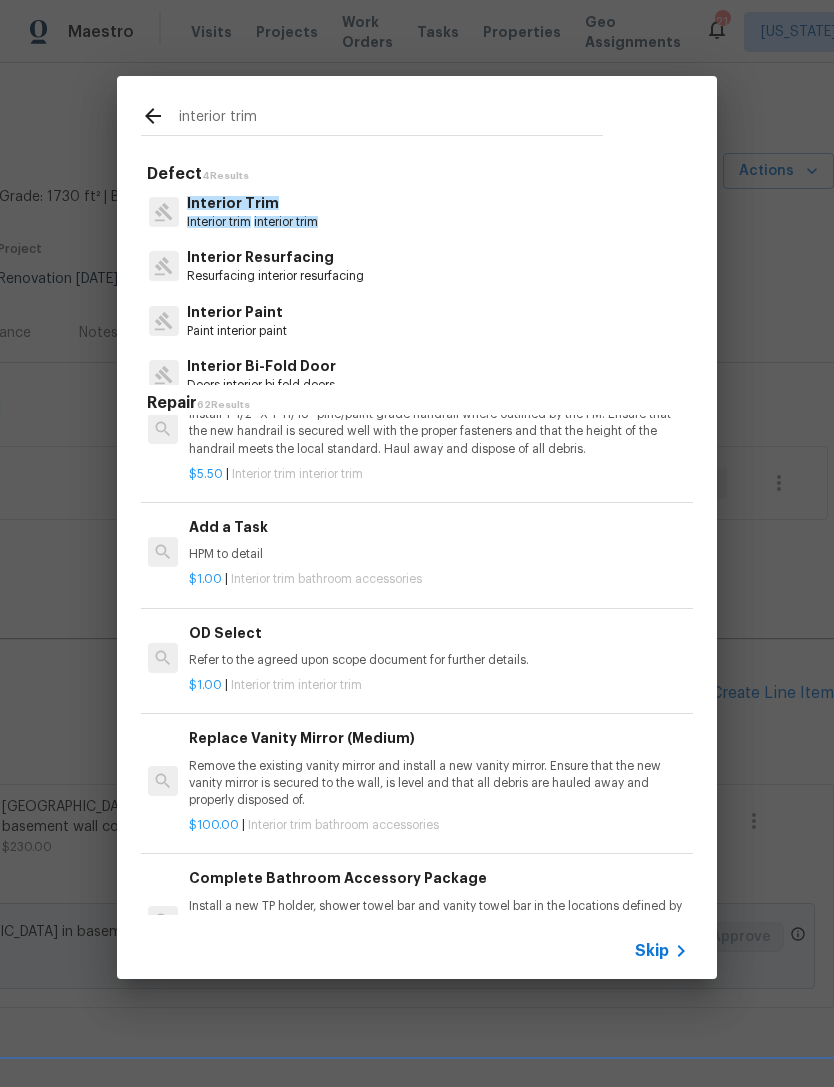 click on "Add a Task" at bounding box center [437, 527] 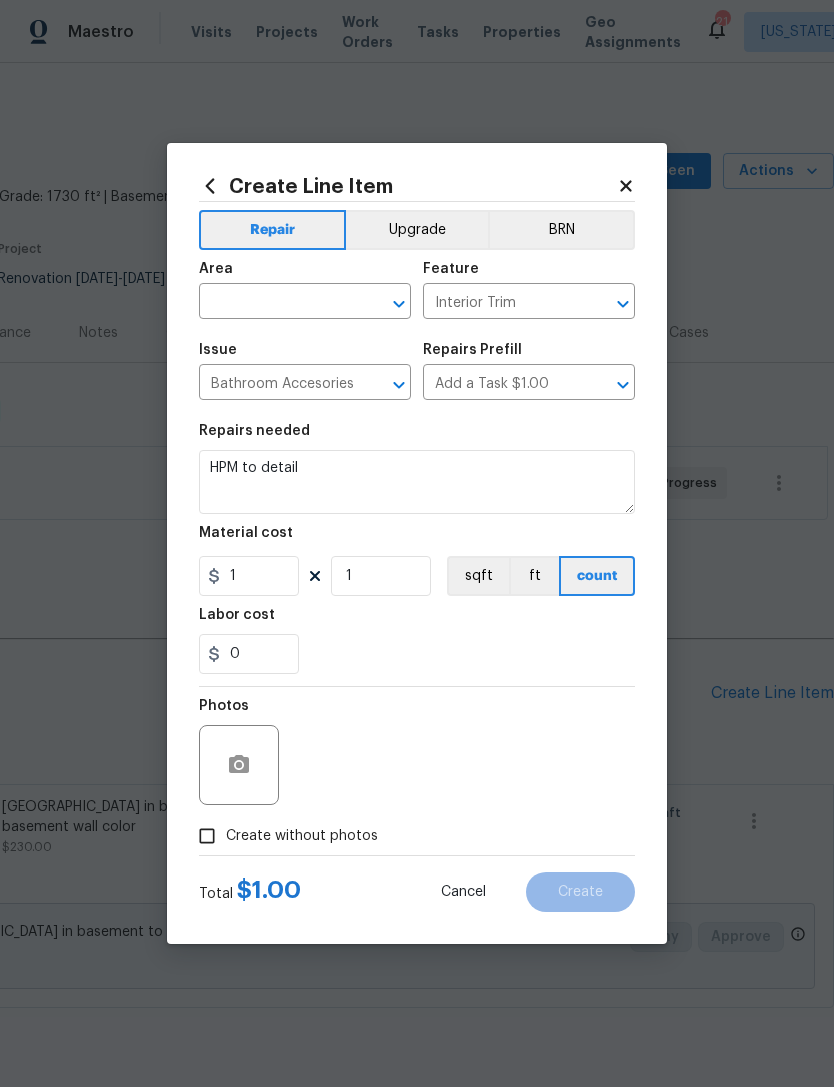 click 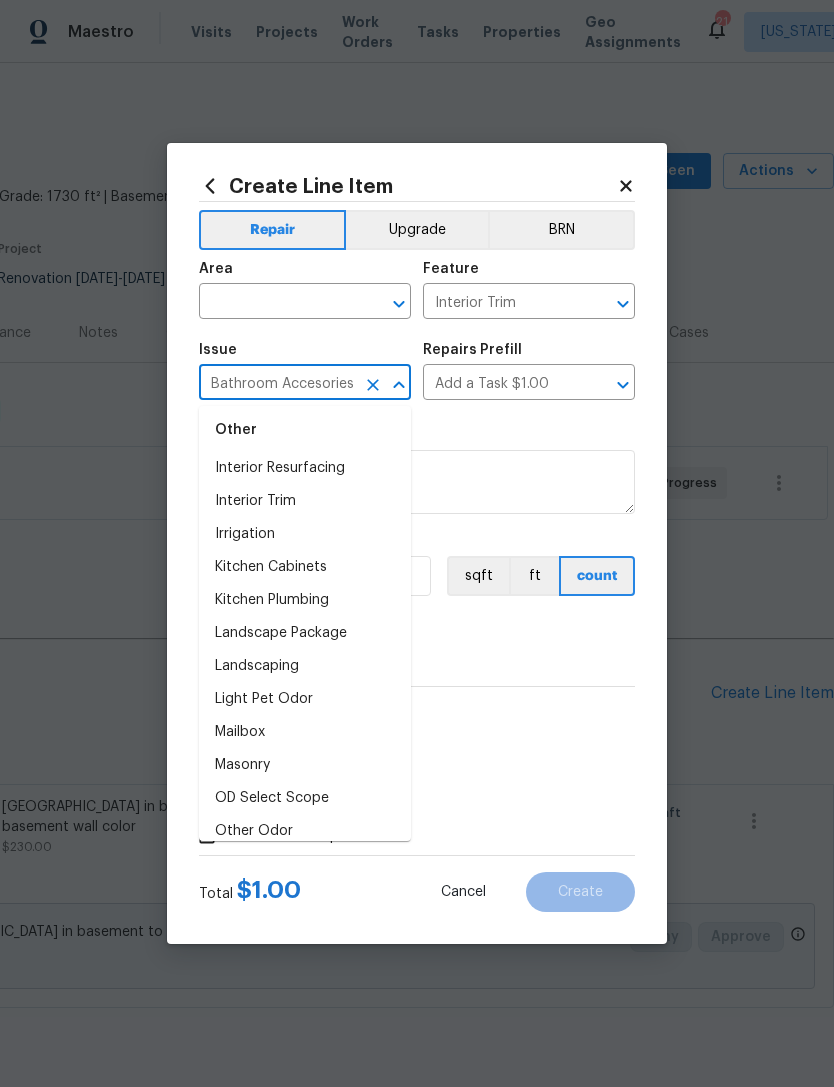 scroll, scrollTop: 2874, scrollLeft: 0, axis: vertical 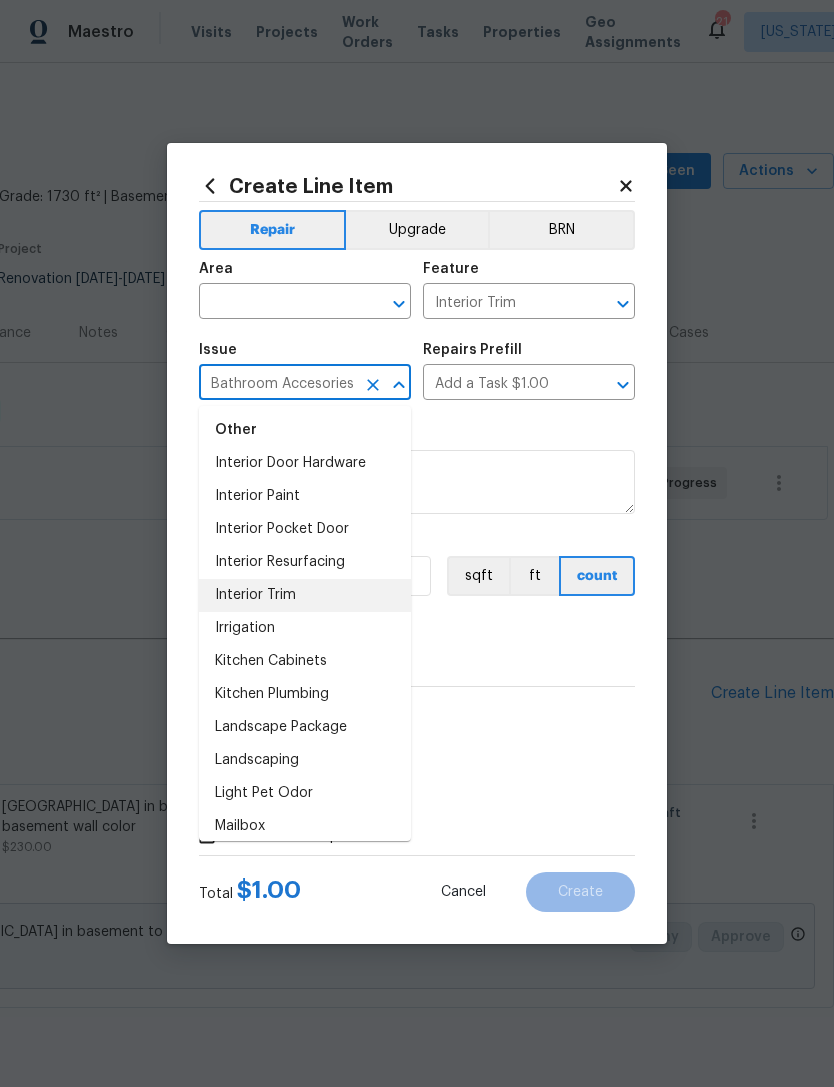 click on "Interior Trim" at bounding box center [305, 595] 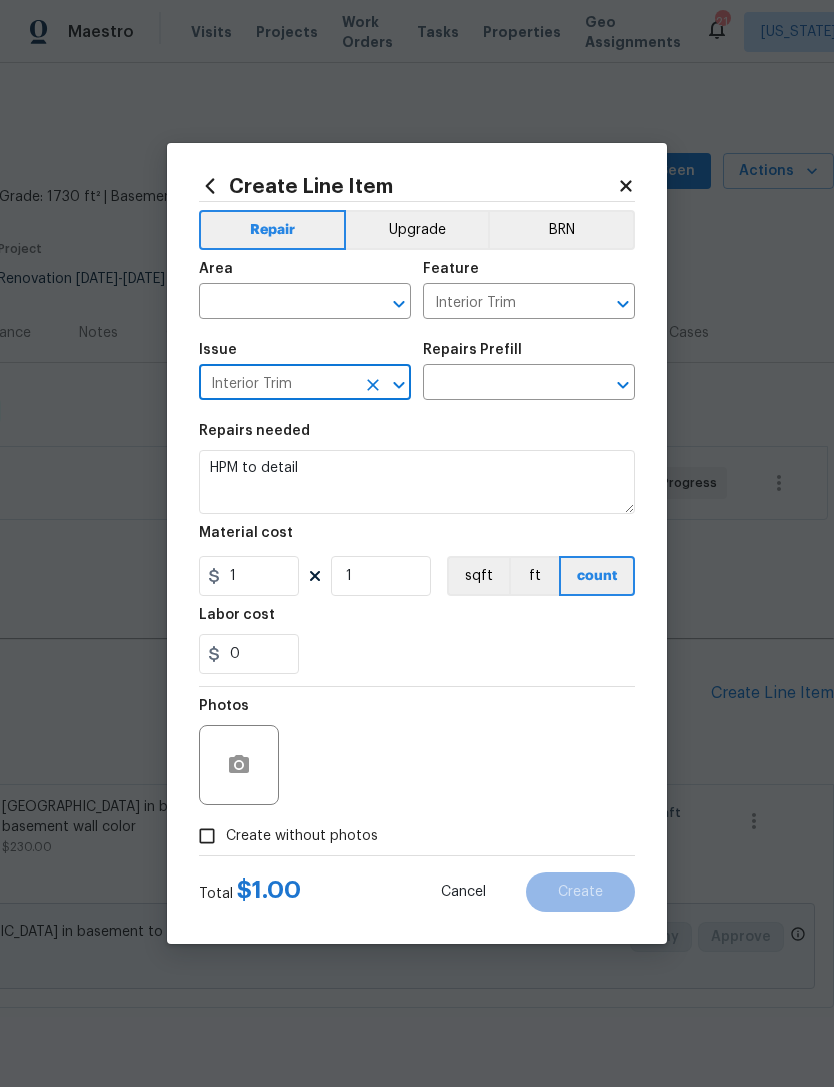 click 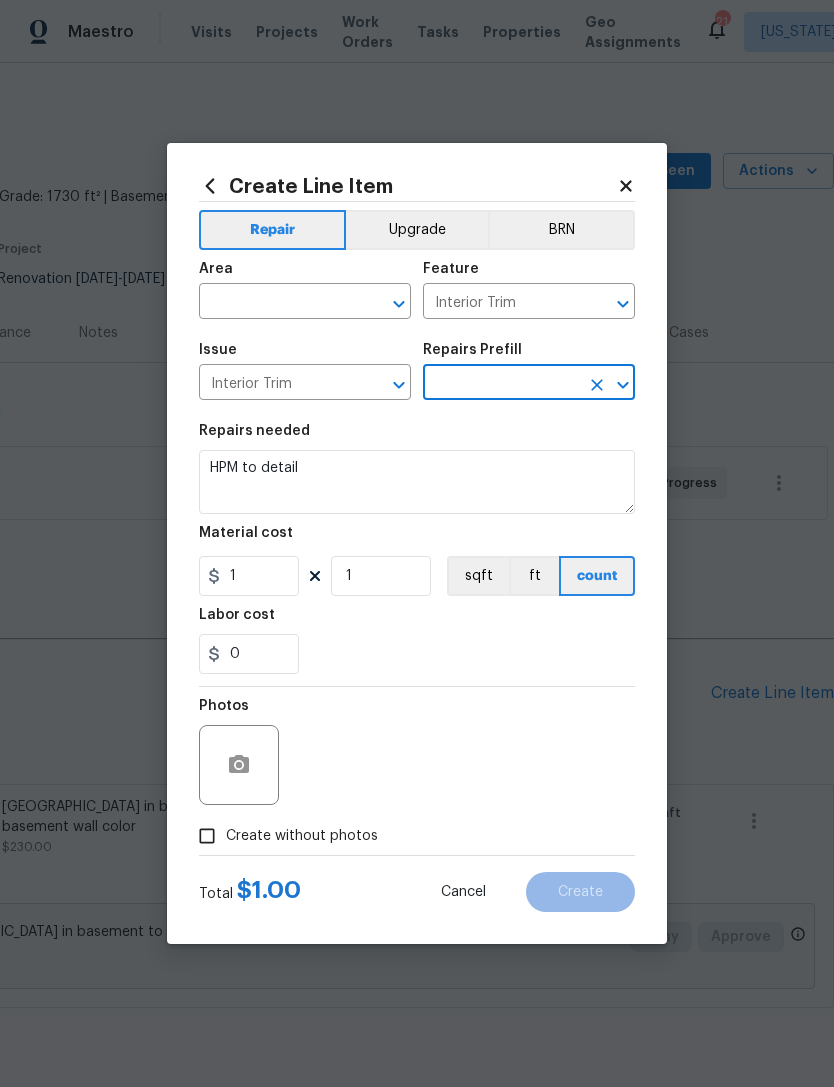 click on "Create Line Item Repair Upgrade BRN Area ​ Feature Interior Trim ​ Issue Interior Trim ​ Repairs Prefill ​ Repairs needed HPM to detail Material cost 1 1 sqft ft count Labor cost 0 Photos Create without photos Total   $ 1.00 Cancel Create" at bounding box center (417, 543) 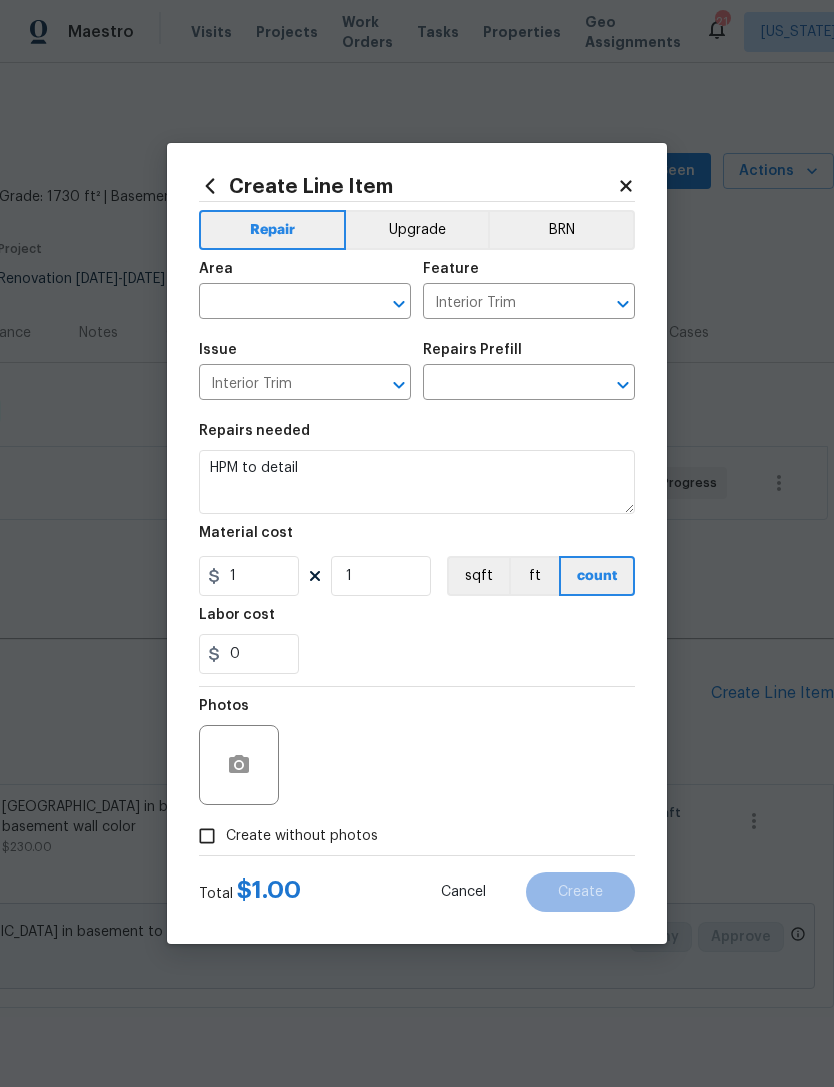 click 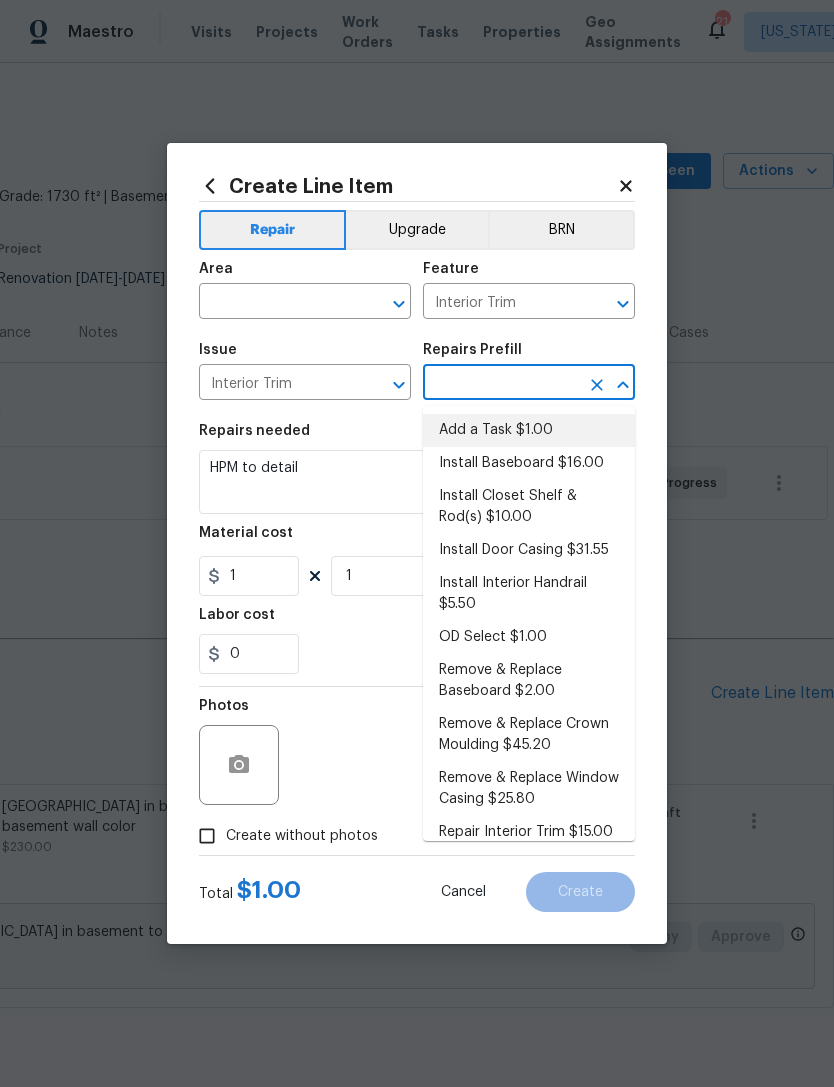 click on "Add a Task $1.00" at bounding box center [529, 430] 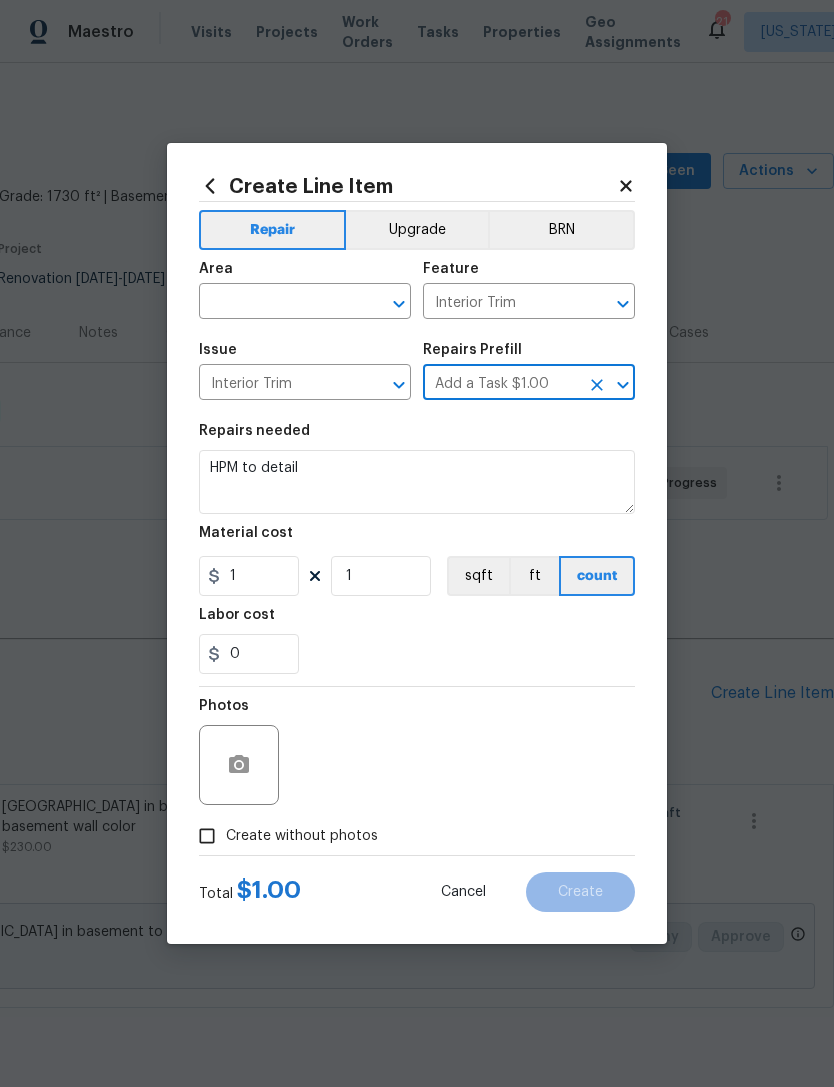 click 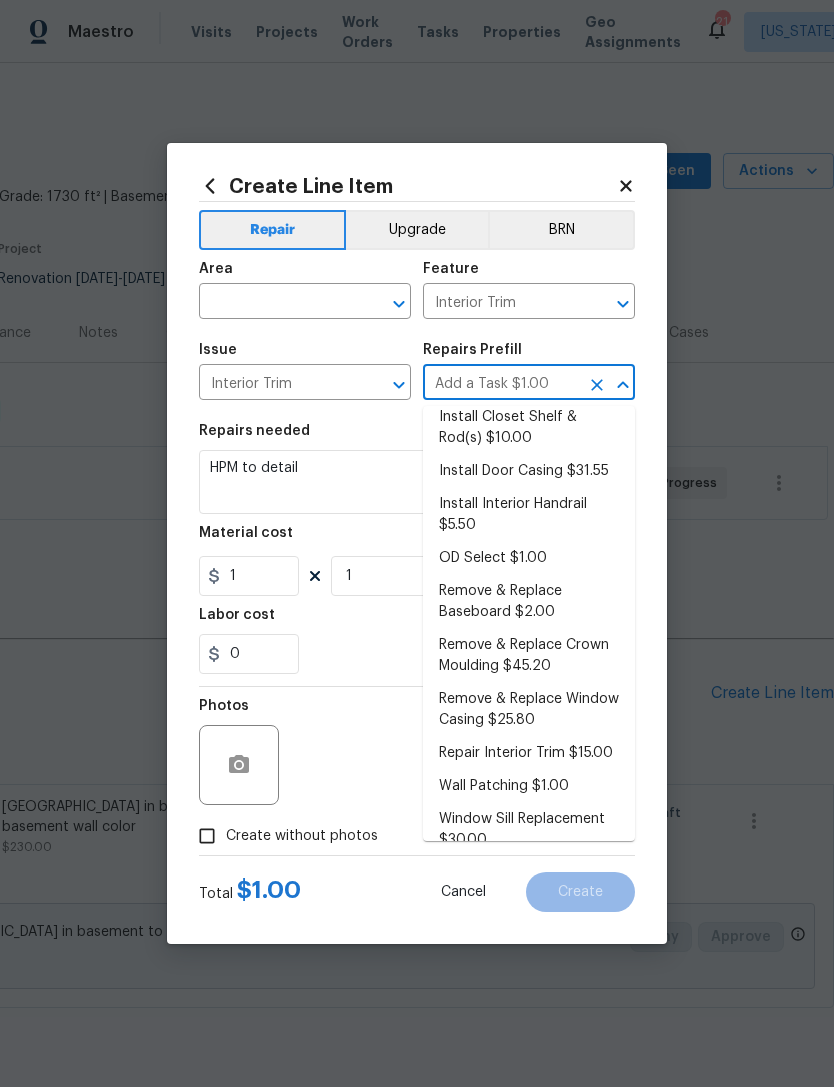scroll, scrollTop: 78, scrollLeft: 0, axis: vertical 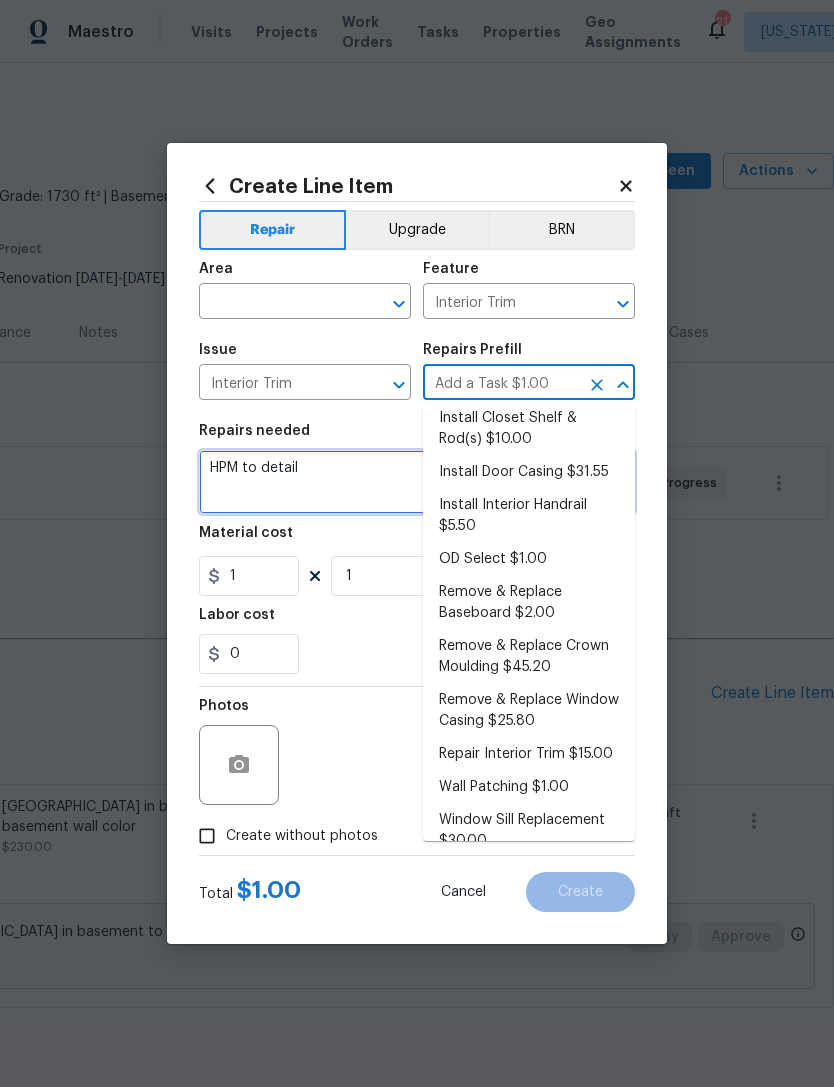 click on "HPM to detail" at bounding box center (417, 482) 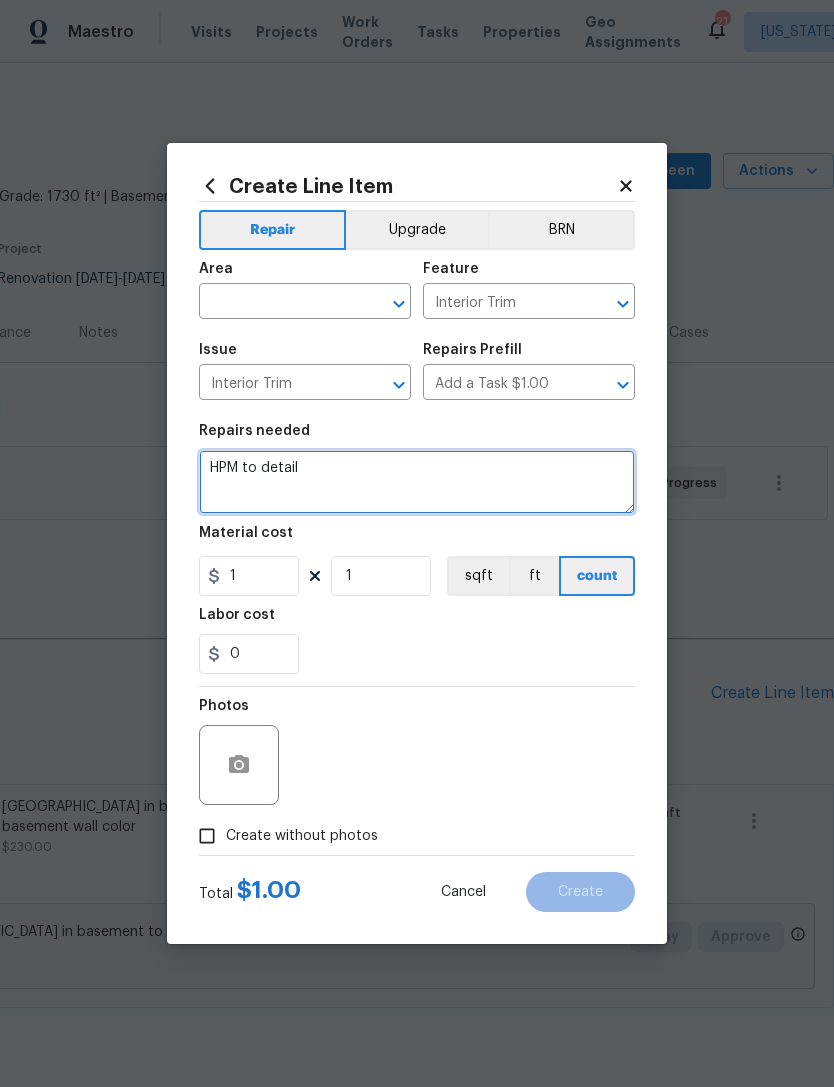click 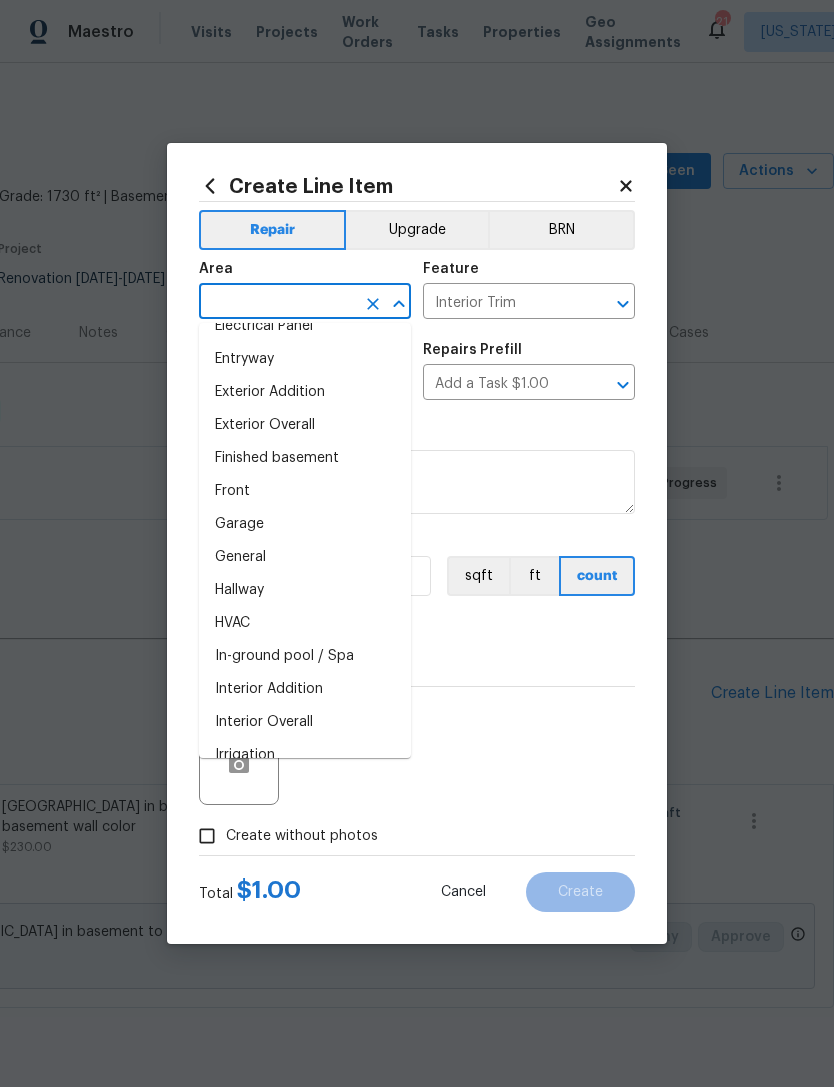 scroll, scrollTop: 485, scrollLeft: 0, axis: vertical 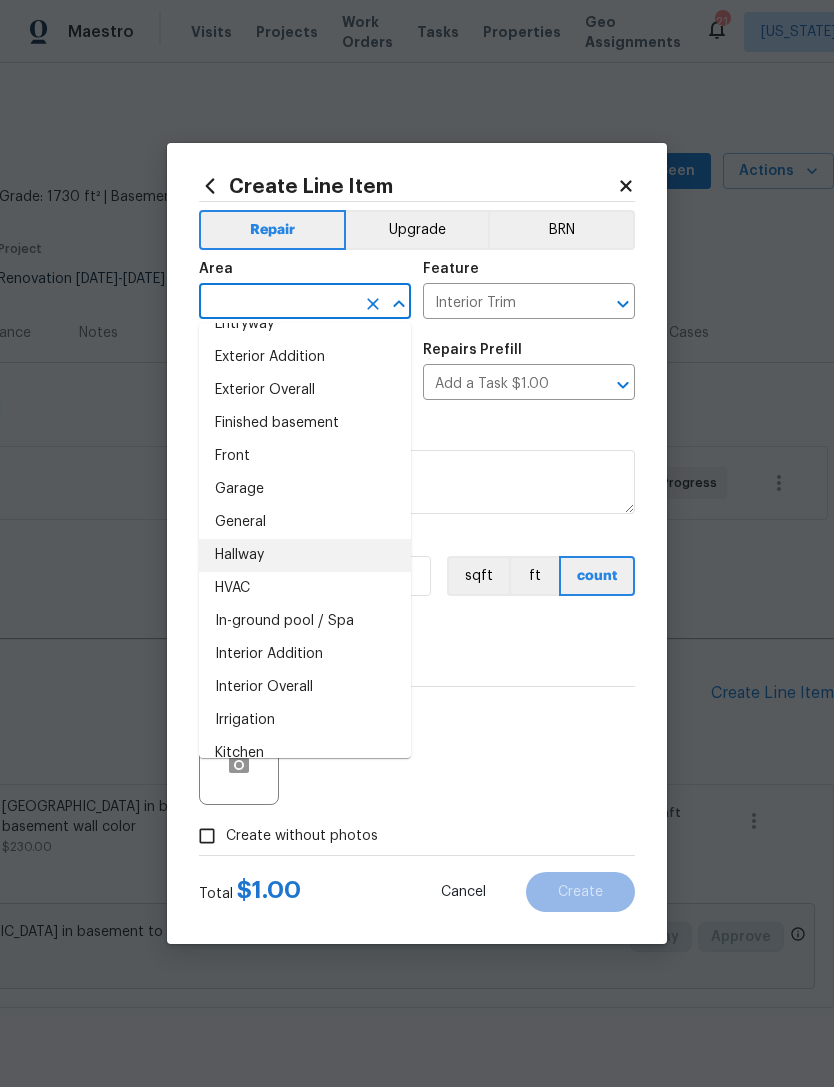 click on "Hallway" at bounding box center [305, 555] 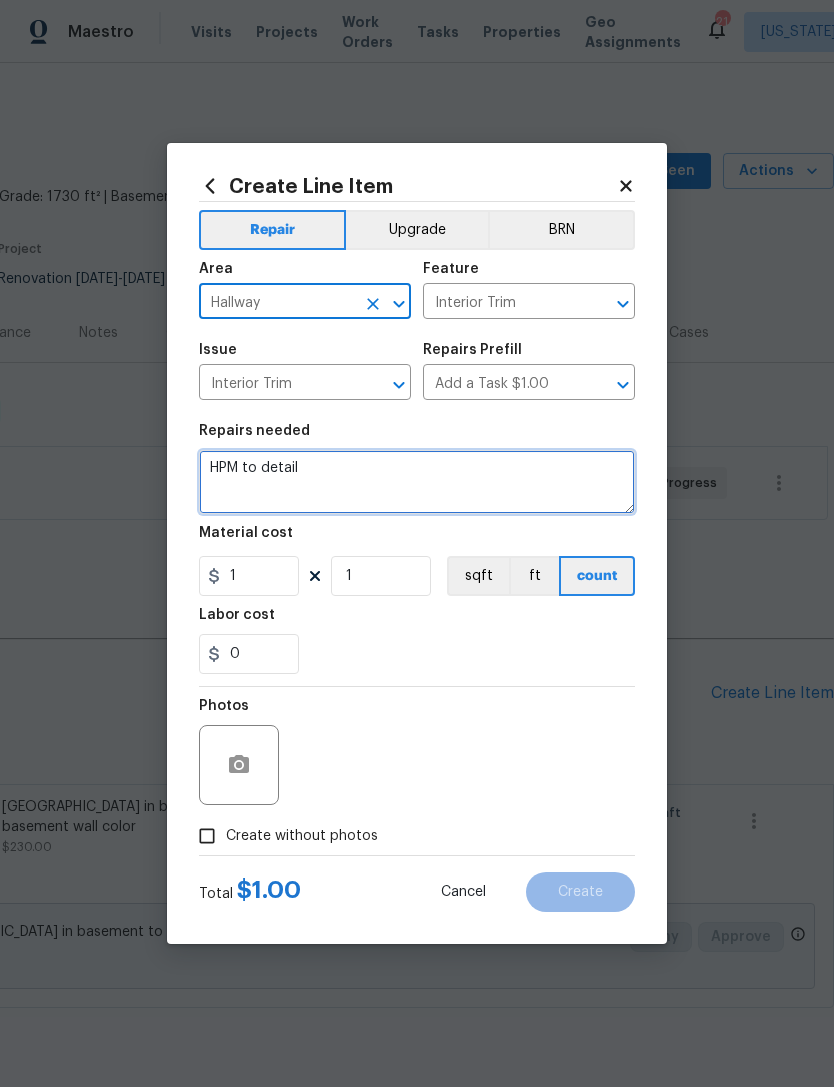 click on "HPM to detail" at bounding box center (417, 482) 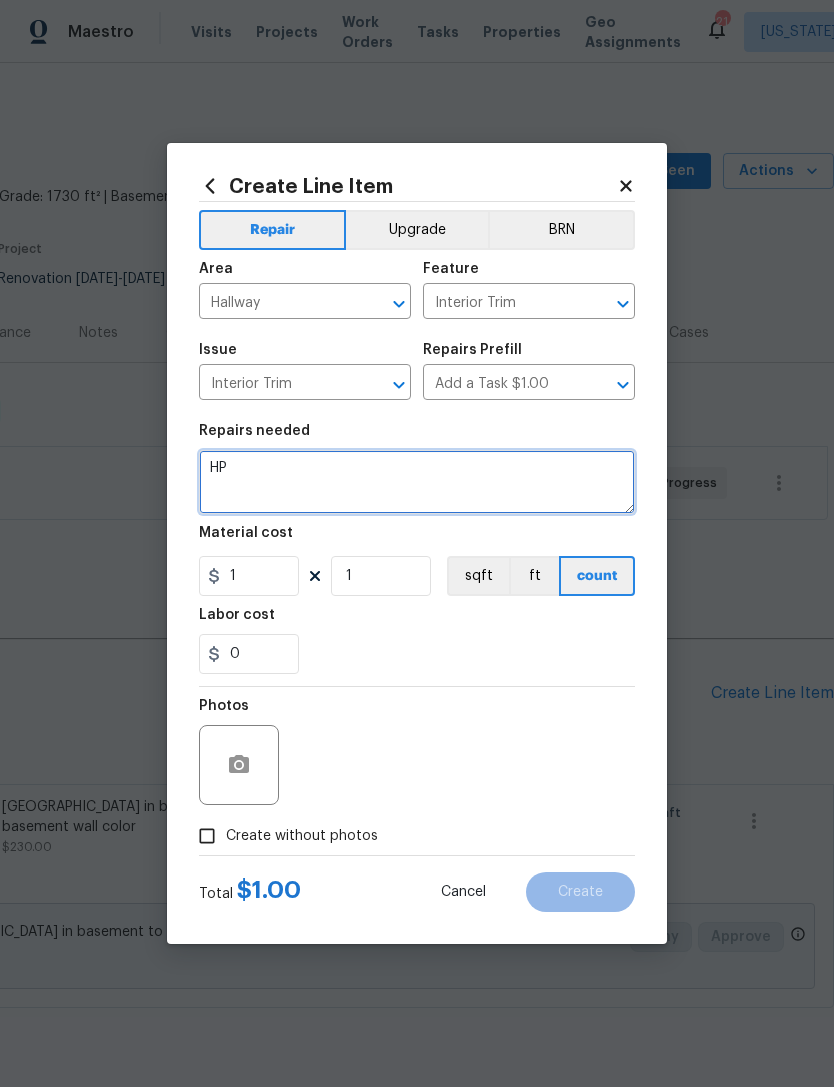 type on "H" 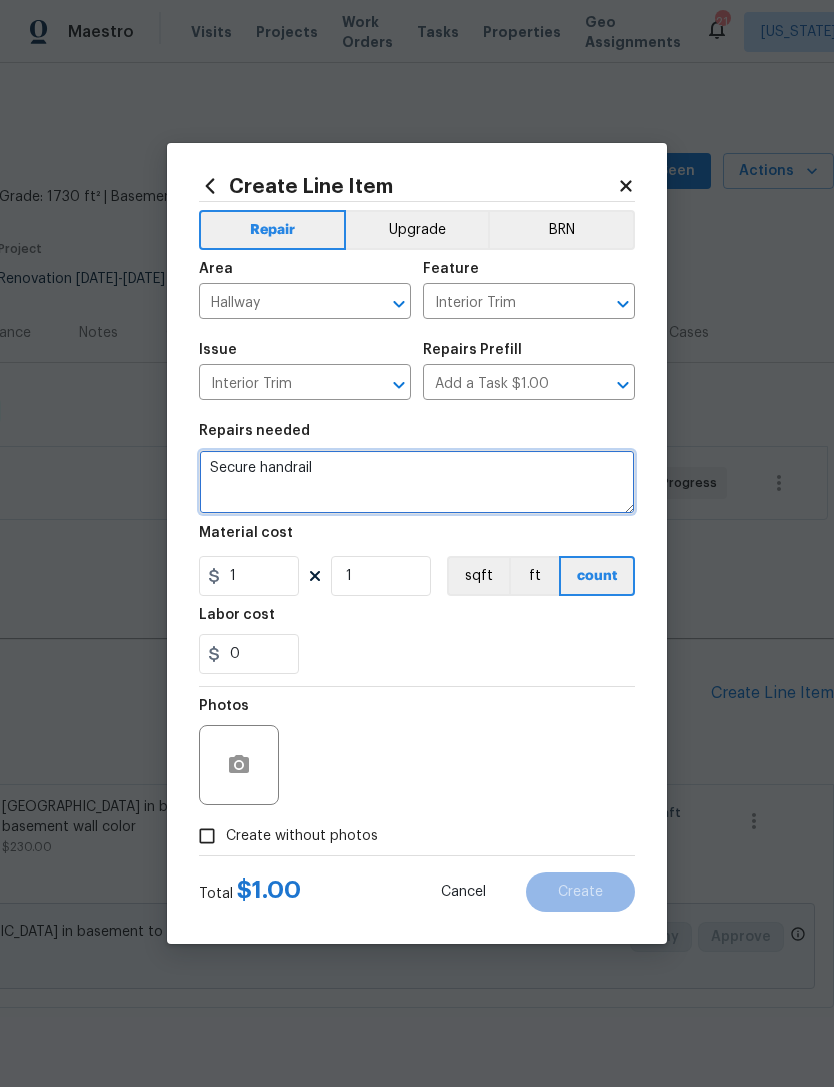 type on "Secure handrail" 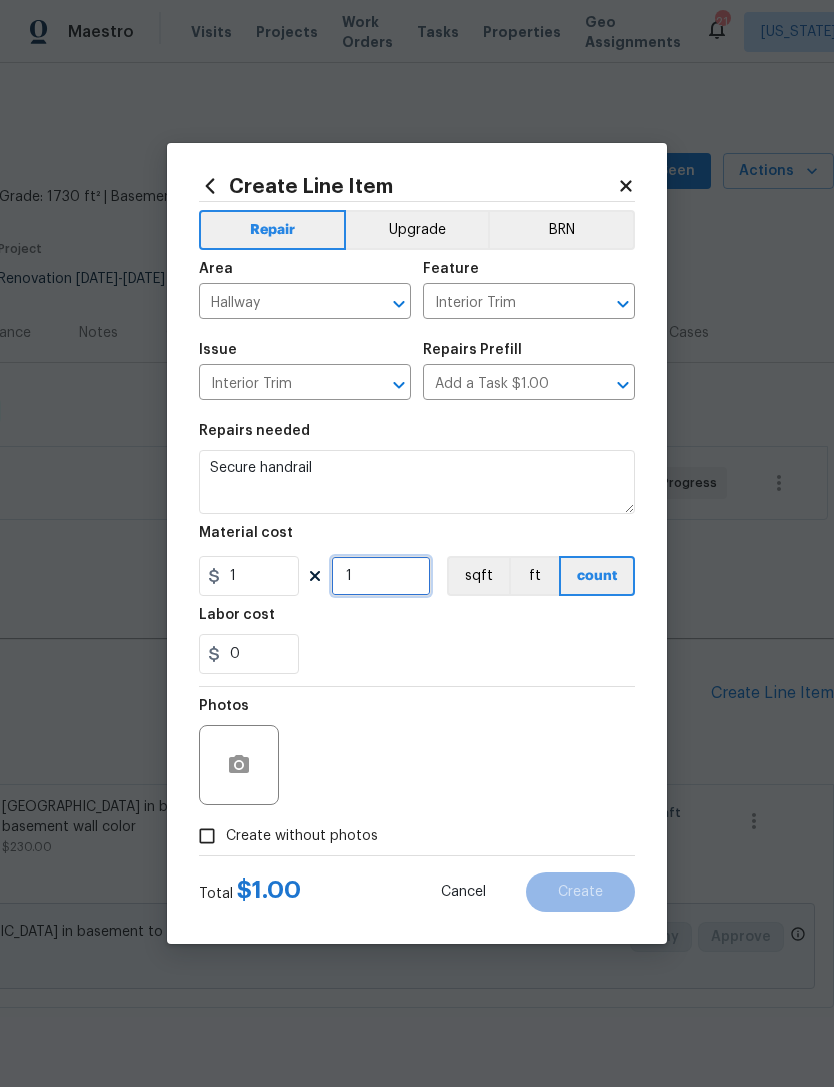 click on "1" at bounding box center (381, 576) 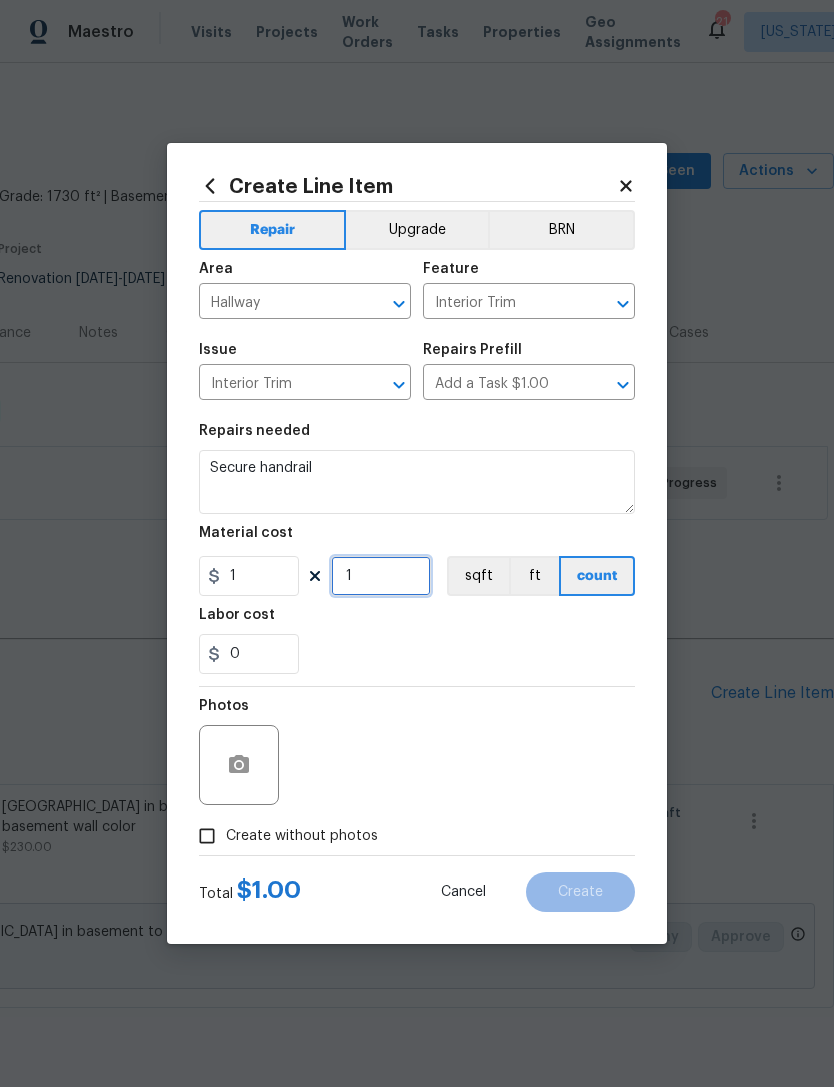 type on "0" 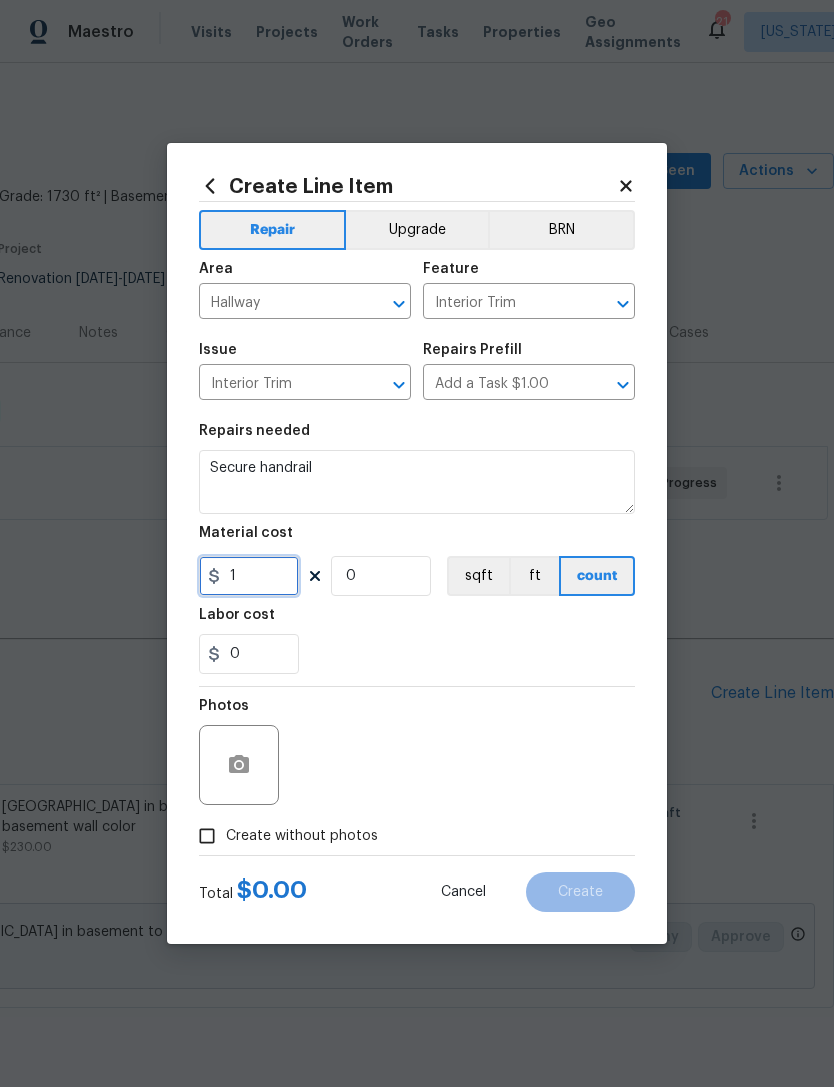click on "1" at bounding box center [249, 576] 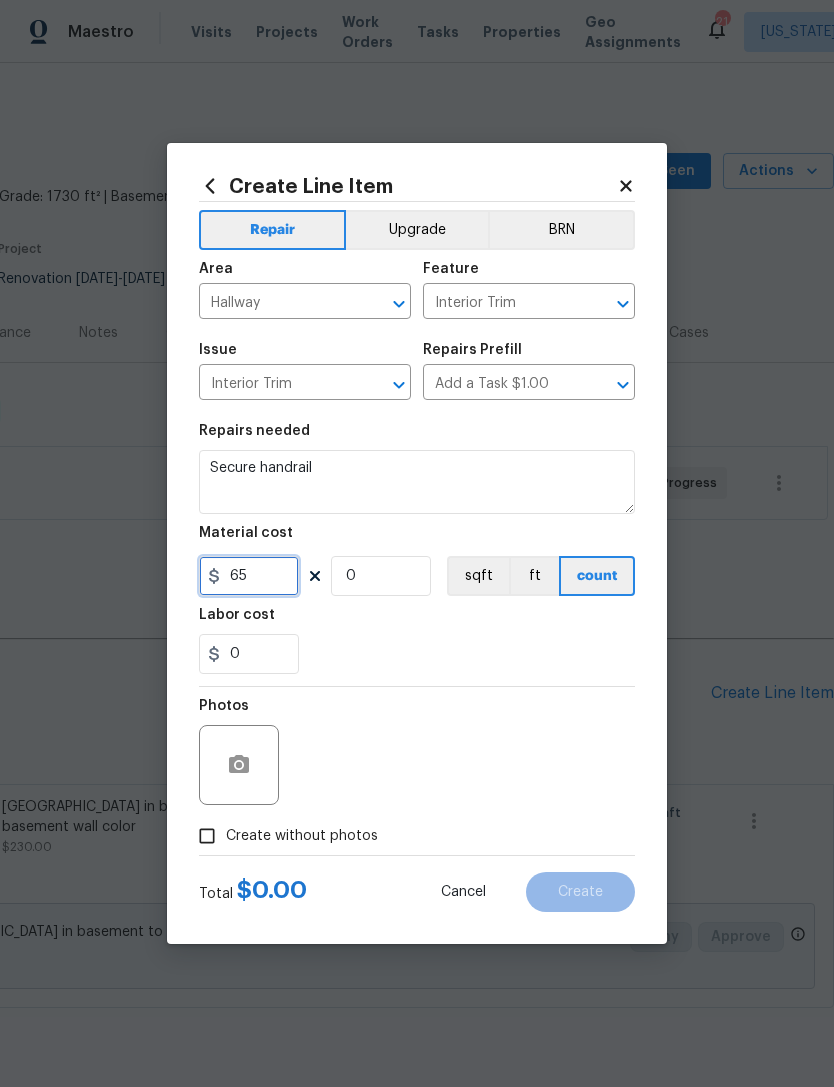 type on "65" 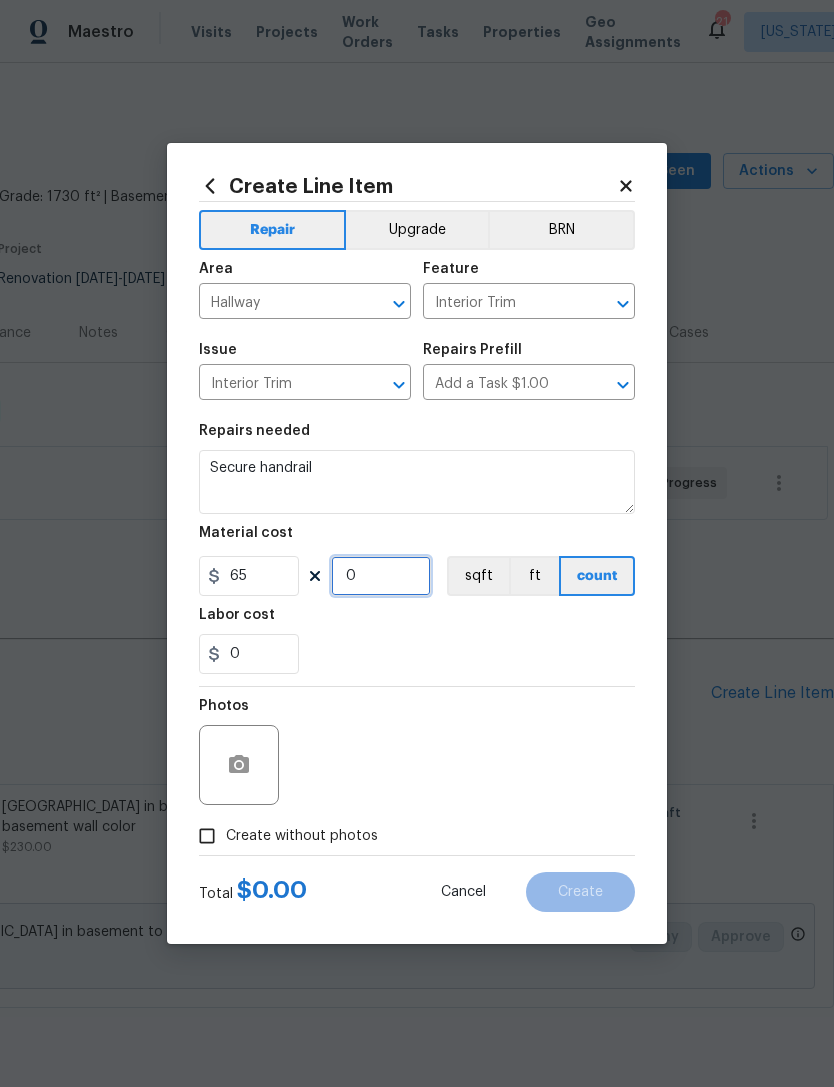 click on "0" at bounding box center [381, 576] 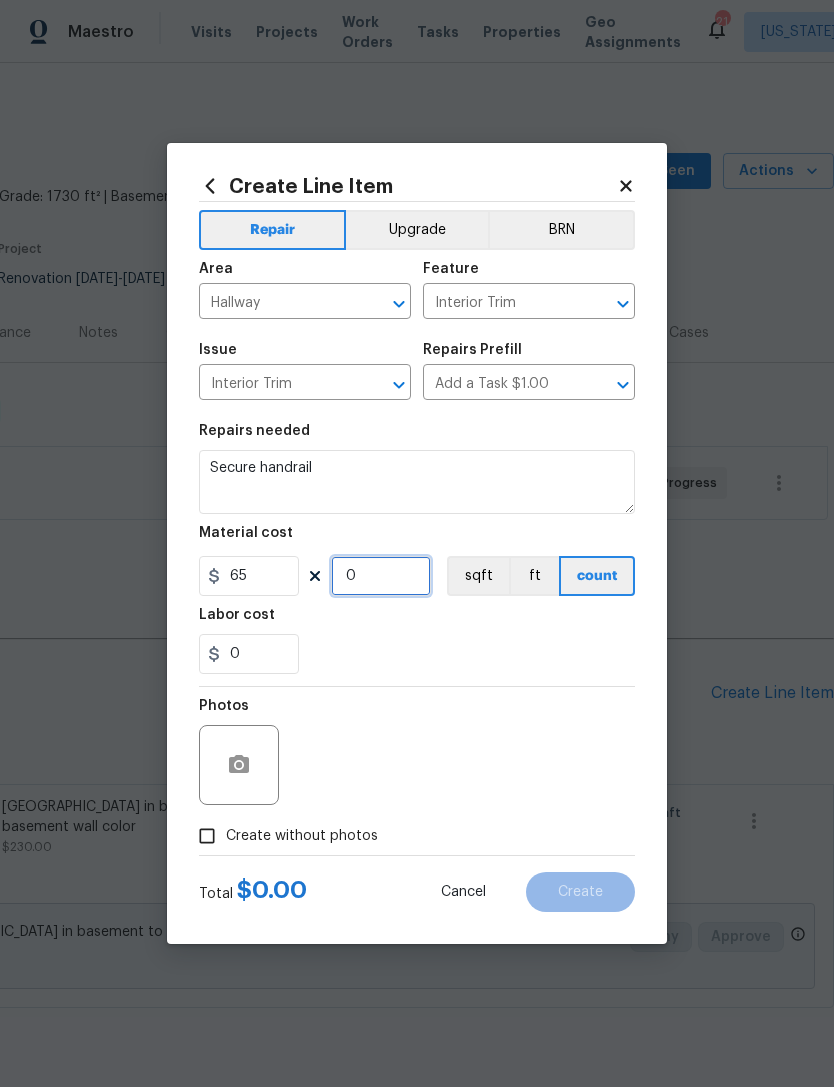 type on "1" 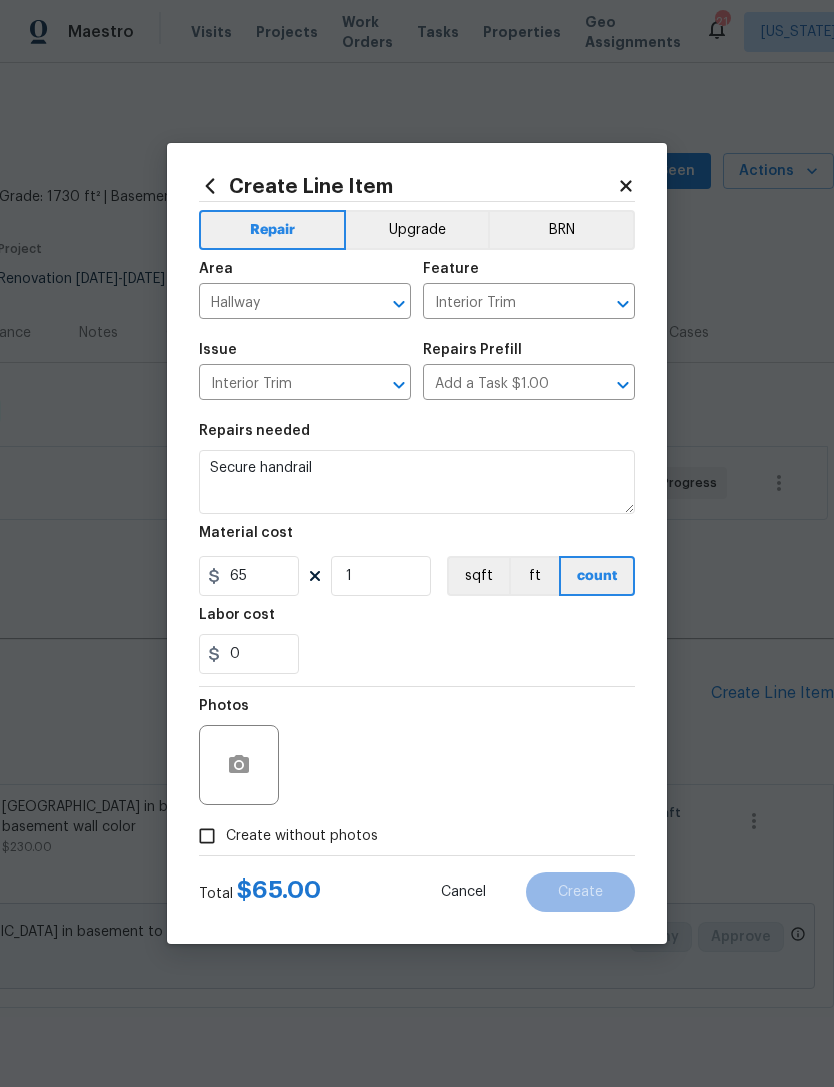 click on "Repairs needed Secure handrail  Material cost 65 1 sqft ft count Labor cost 0" at bounding box center [417, 549] 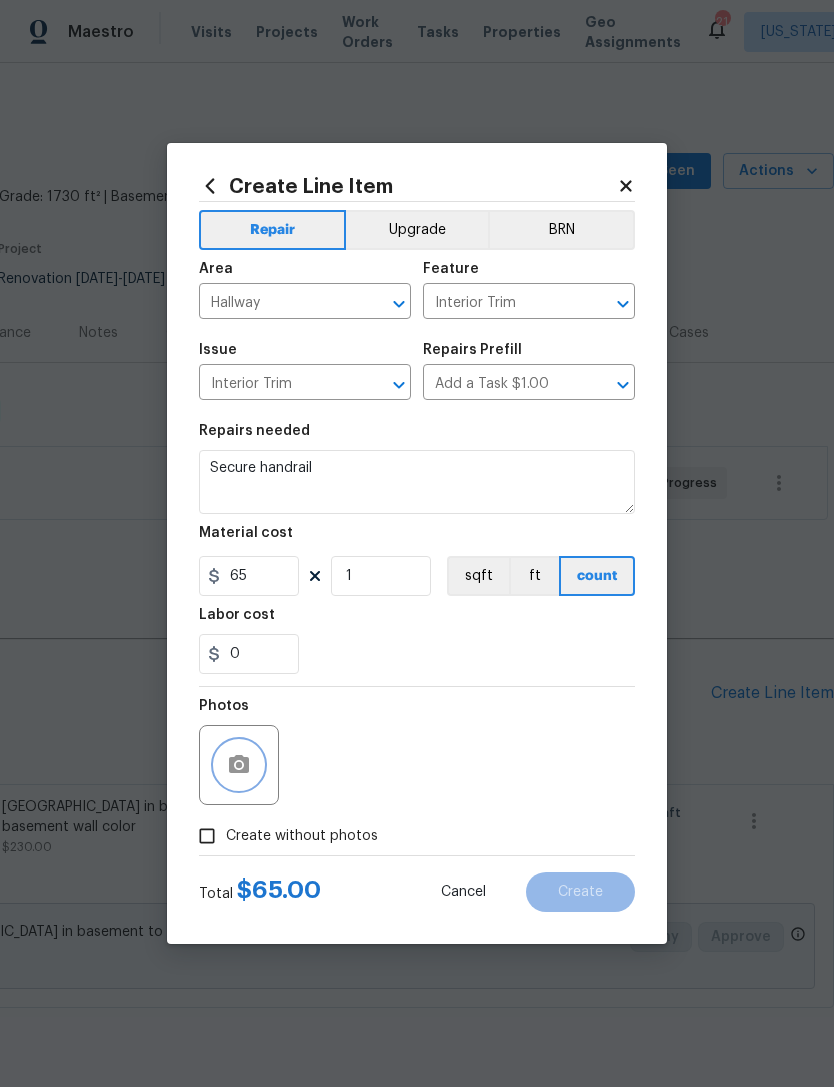 click at bounding box center (239, 765) 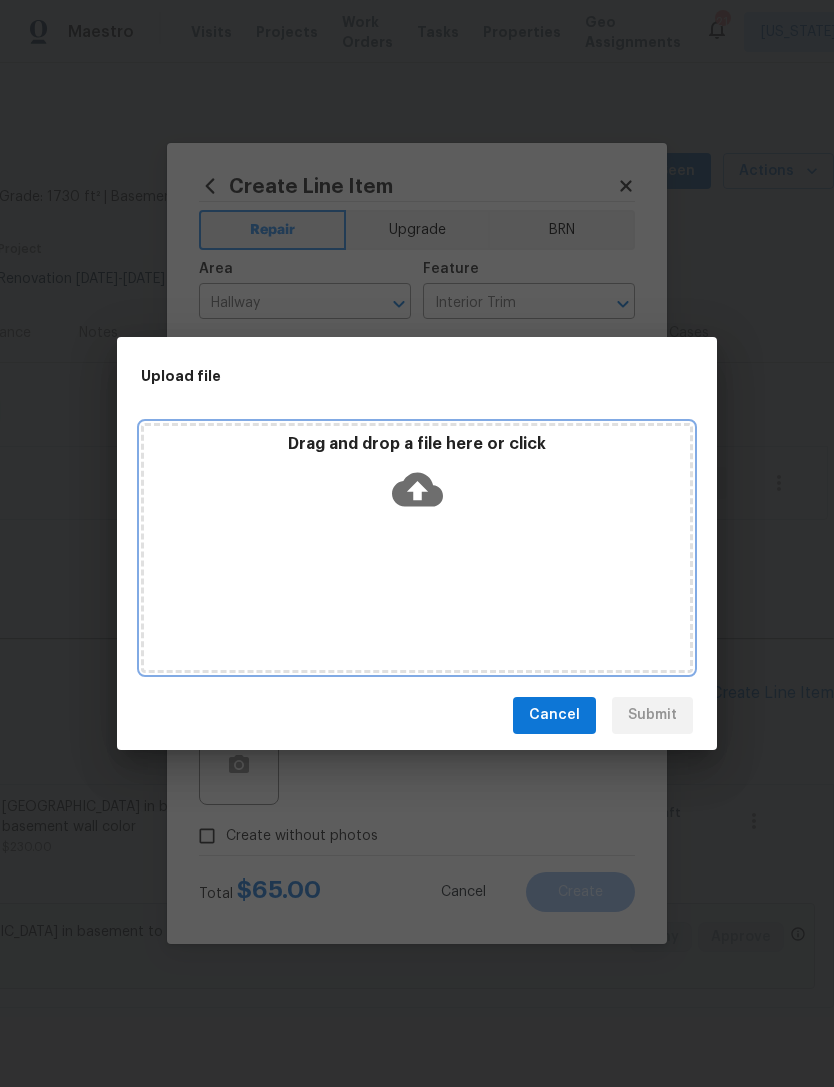 click 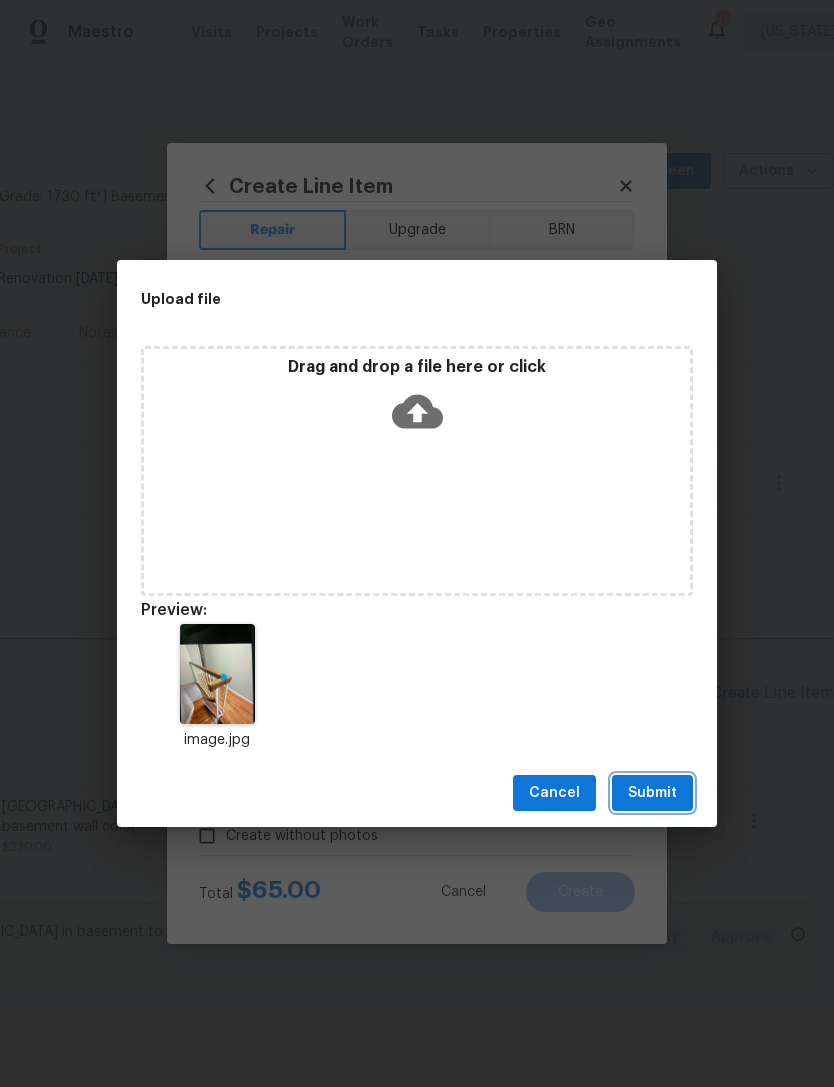 click on "Submit" at bounding box center [652, 793] 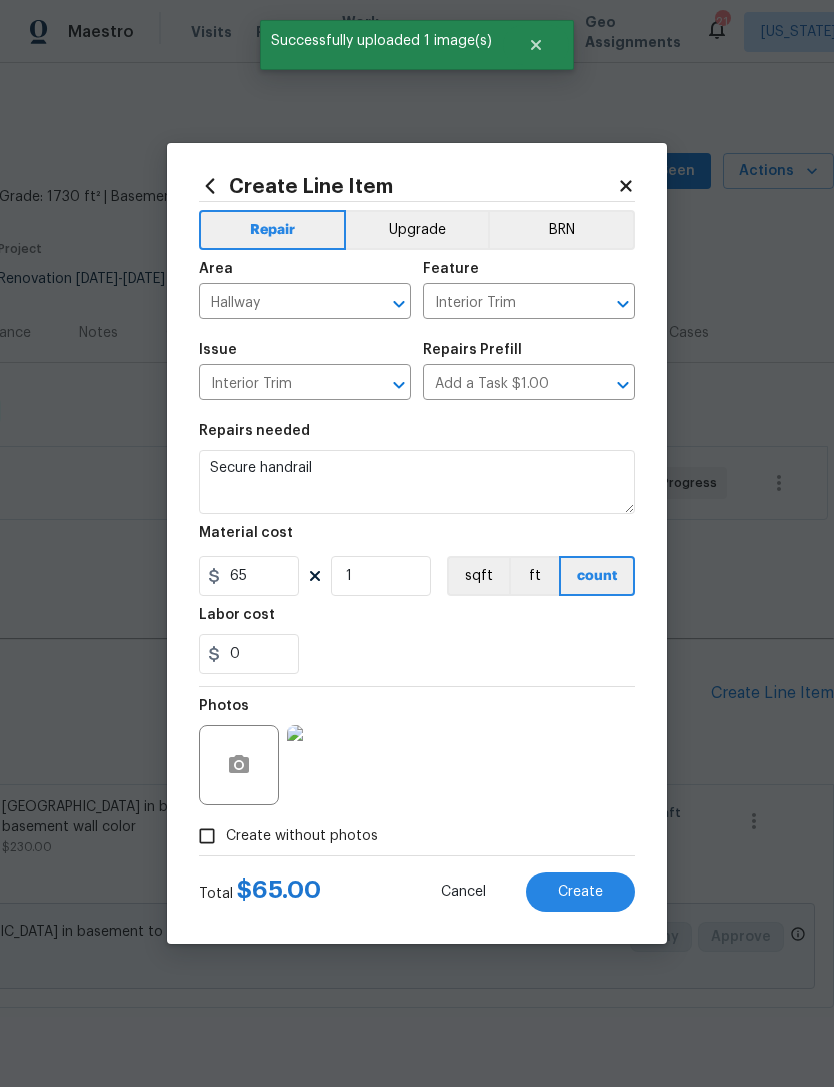 click on "Create" at bounding box center [580, 892] 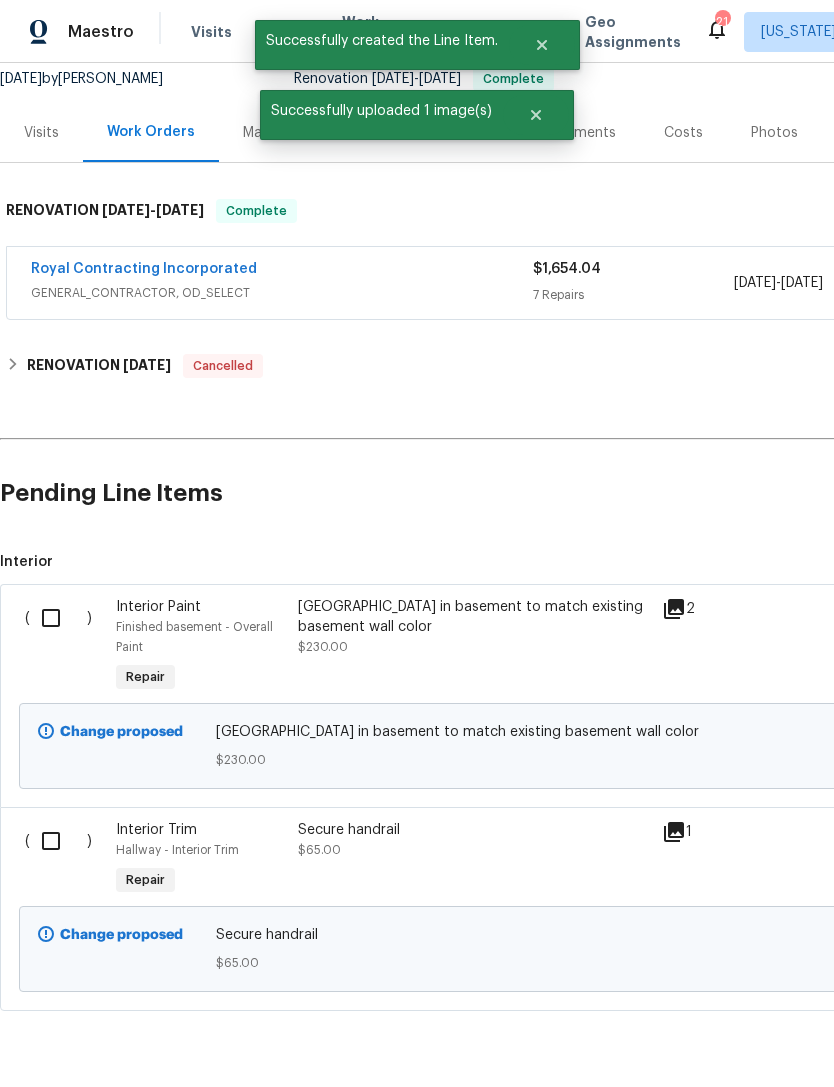 scroll, scrollTop: 198, scrollLeft: 0, axis: vertical 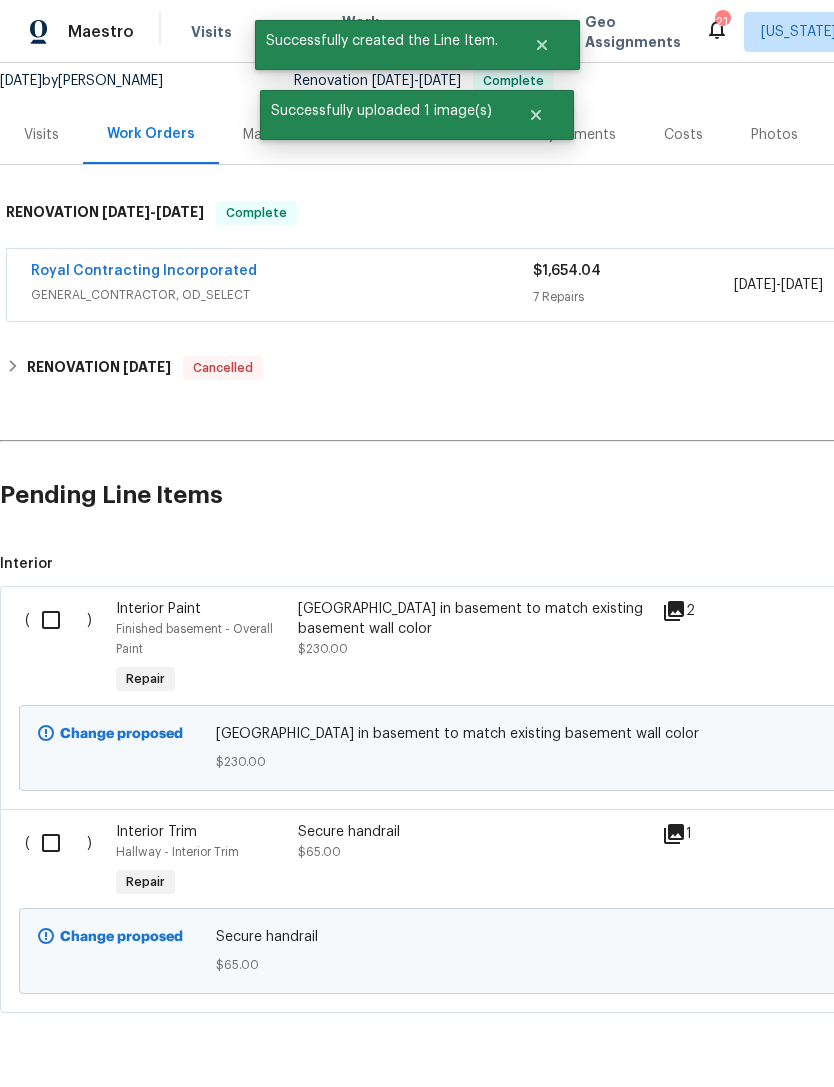 click at bounding box center (58, 620) 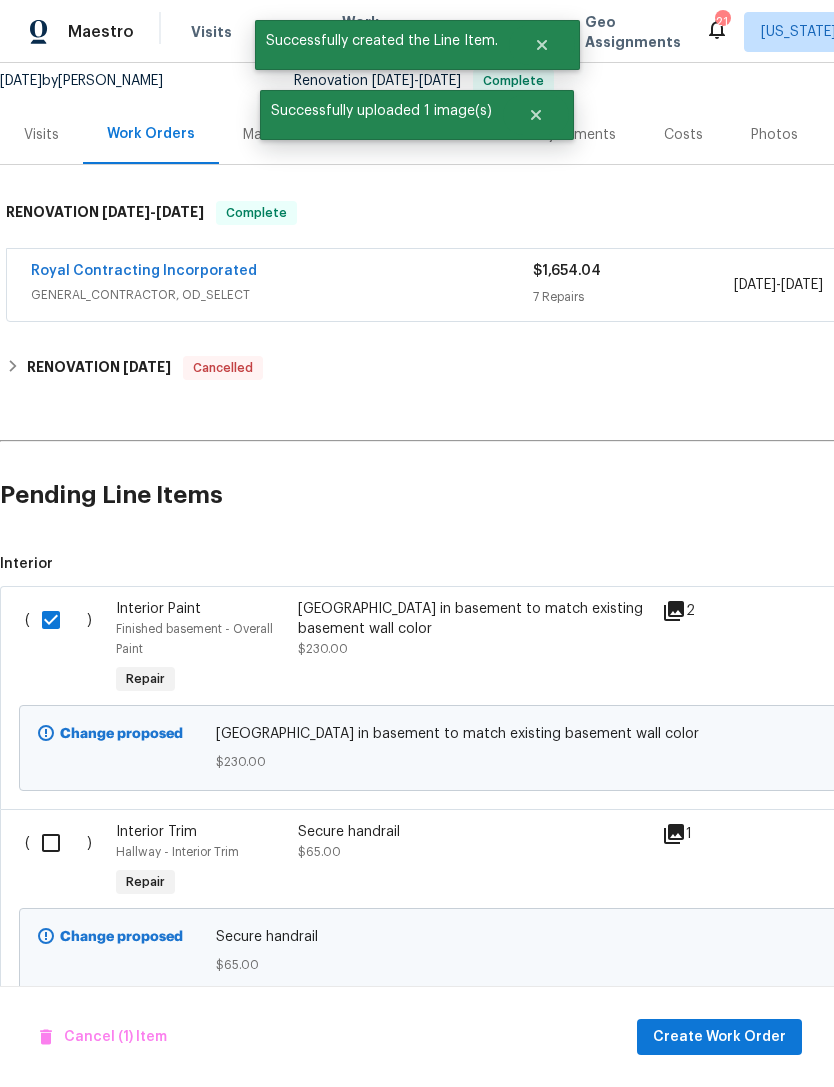 click at bounding box center (58, 843) 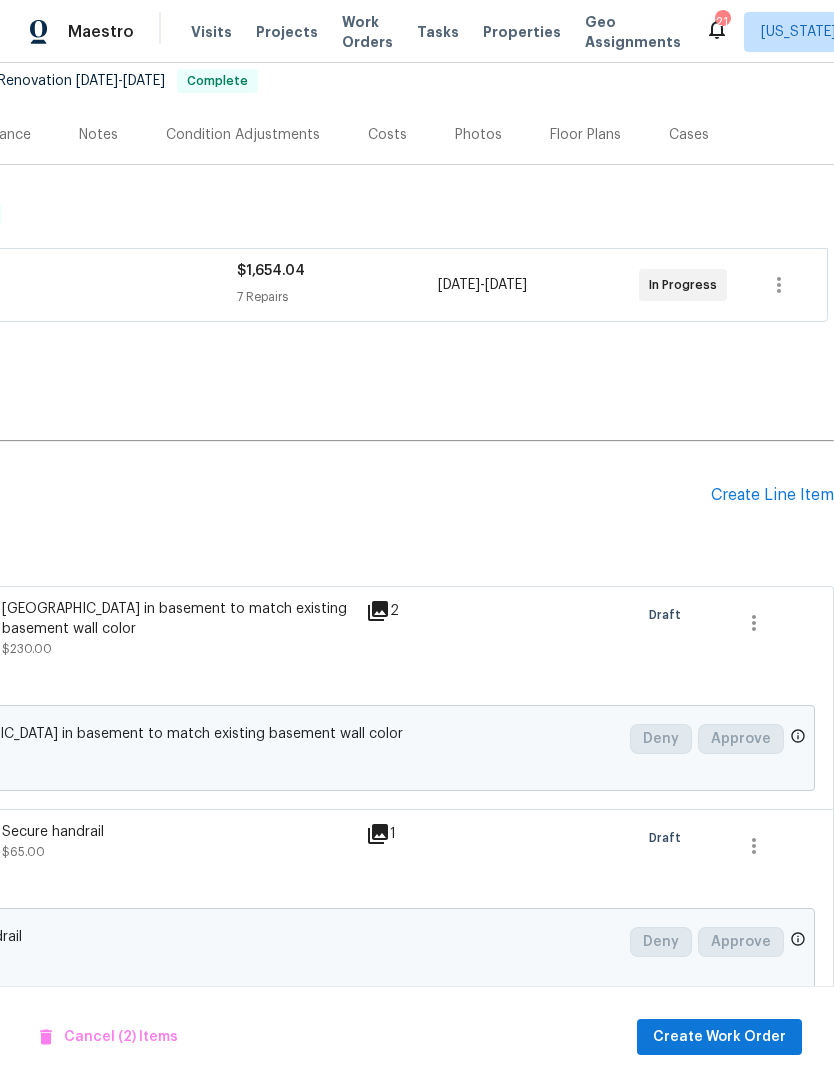 scroll, scrollTop: 198, scrollLeft: 296, axis: both 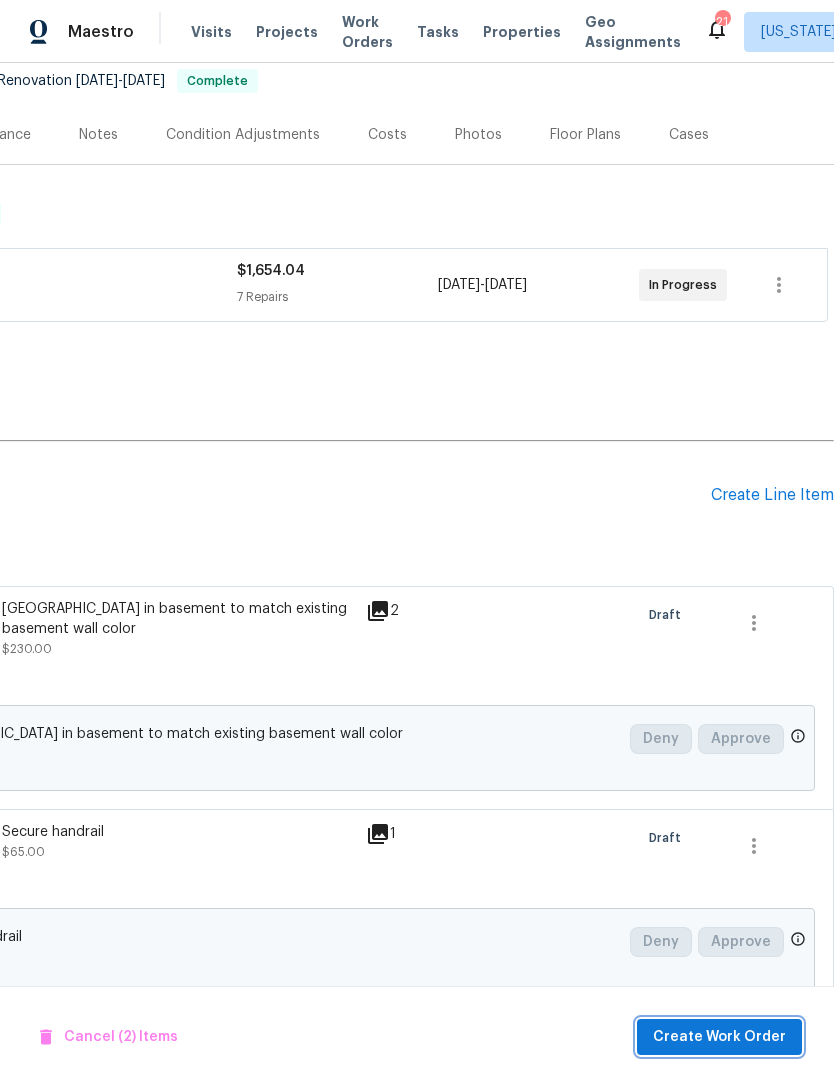 click on "Create Work Order" at bounding box center (719, 1037) 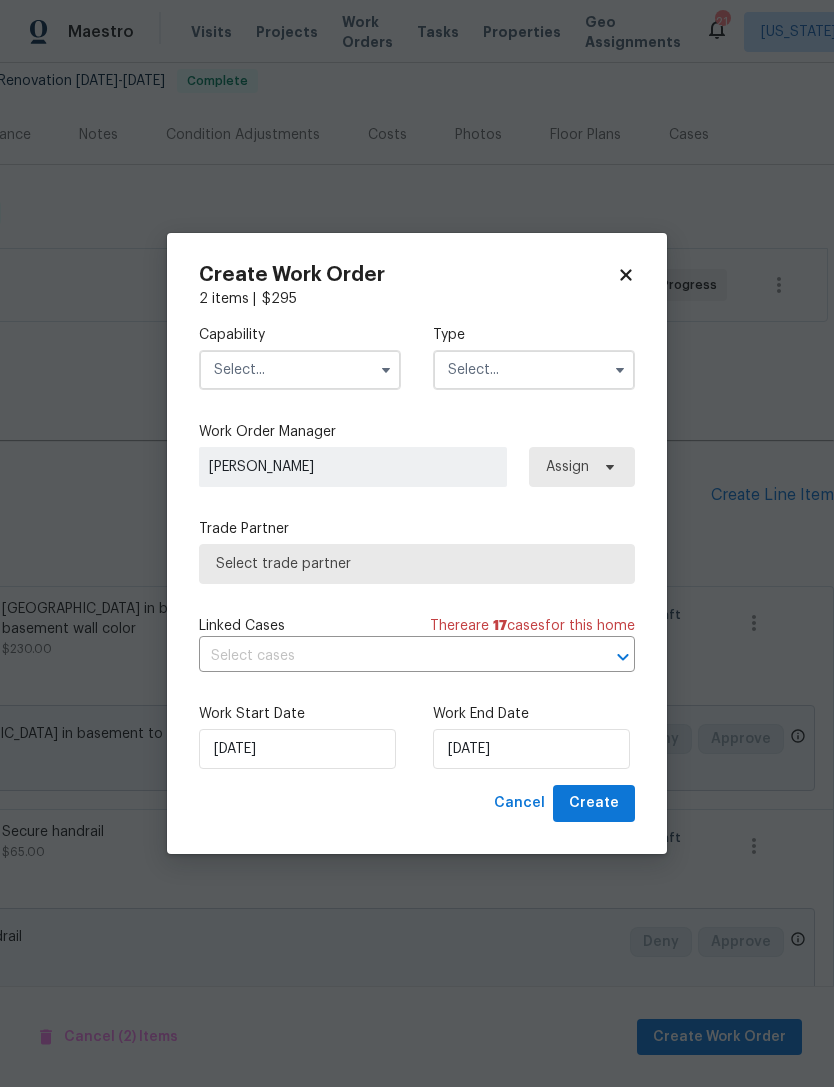 click at bounding box center [620, 370] 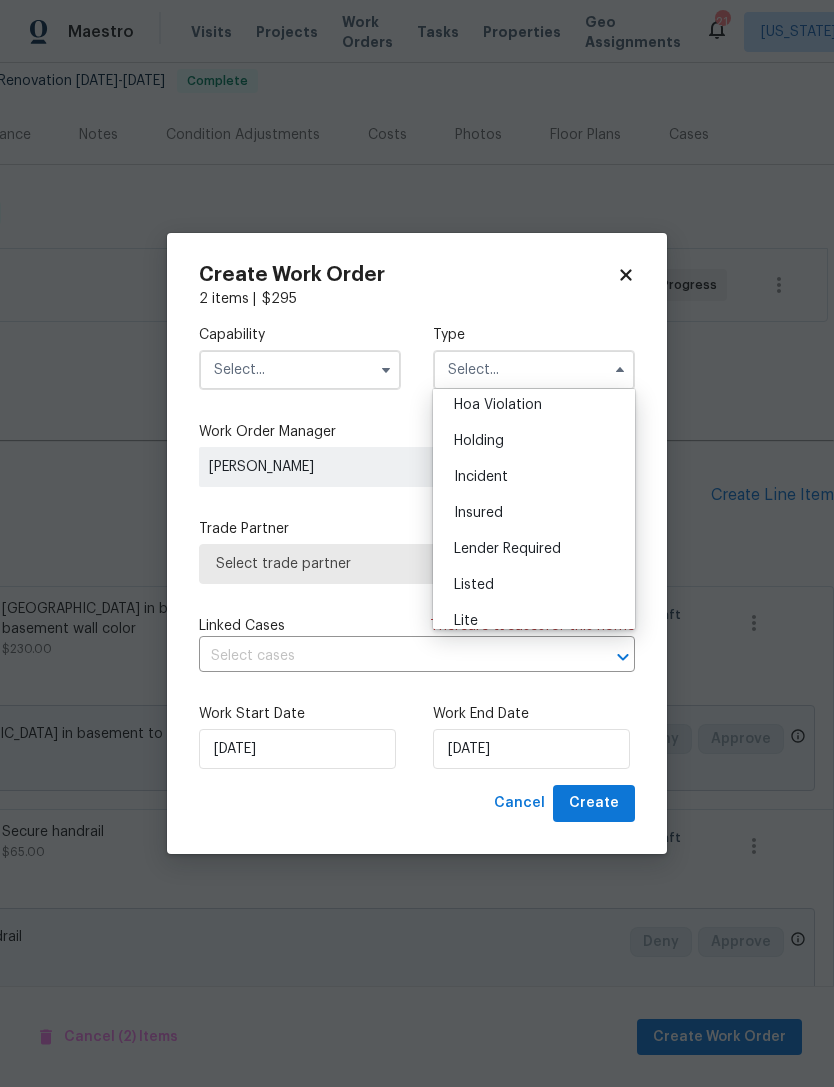 scroll, scrollTop: 67, scrollLeft: 0, axis: vertical 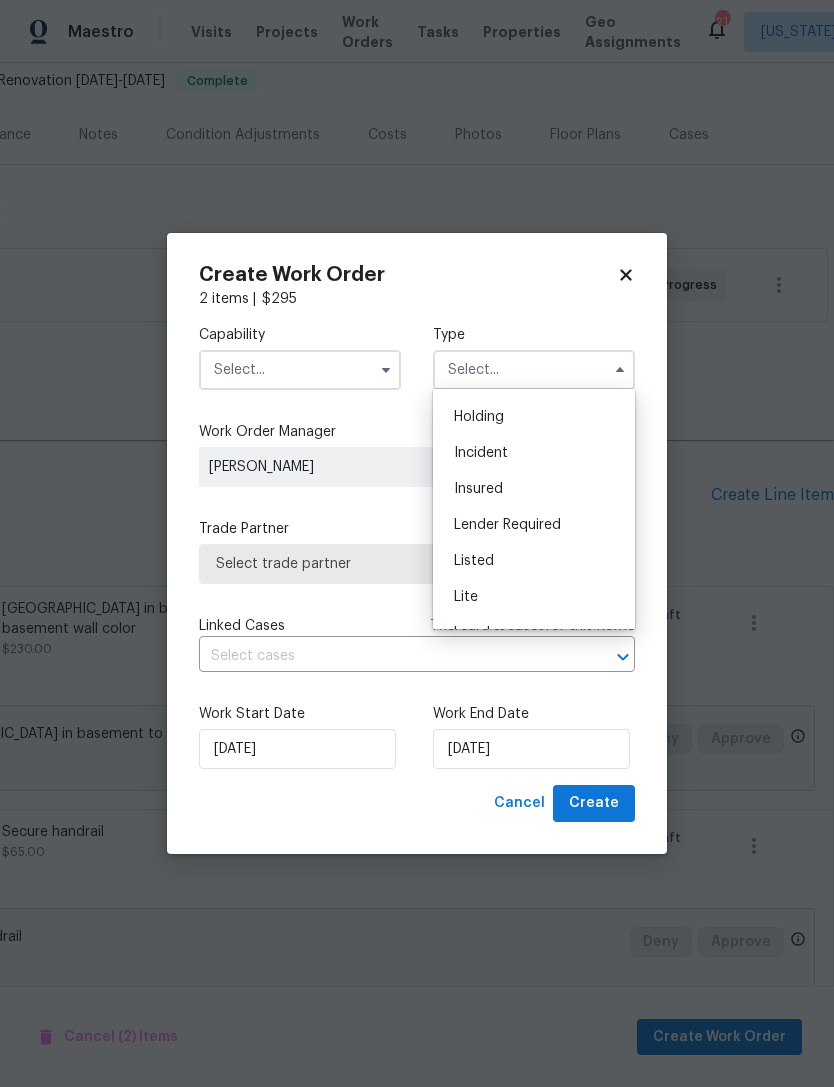 click on "Listed" at bounding box center [534, 561] 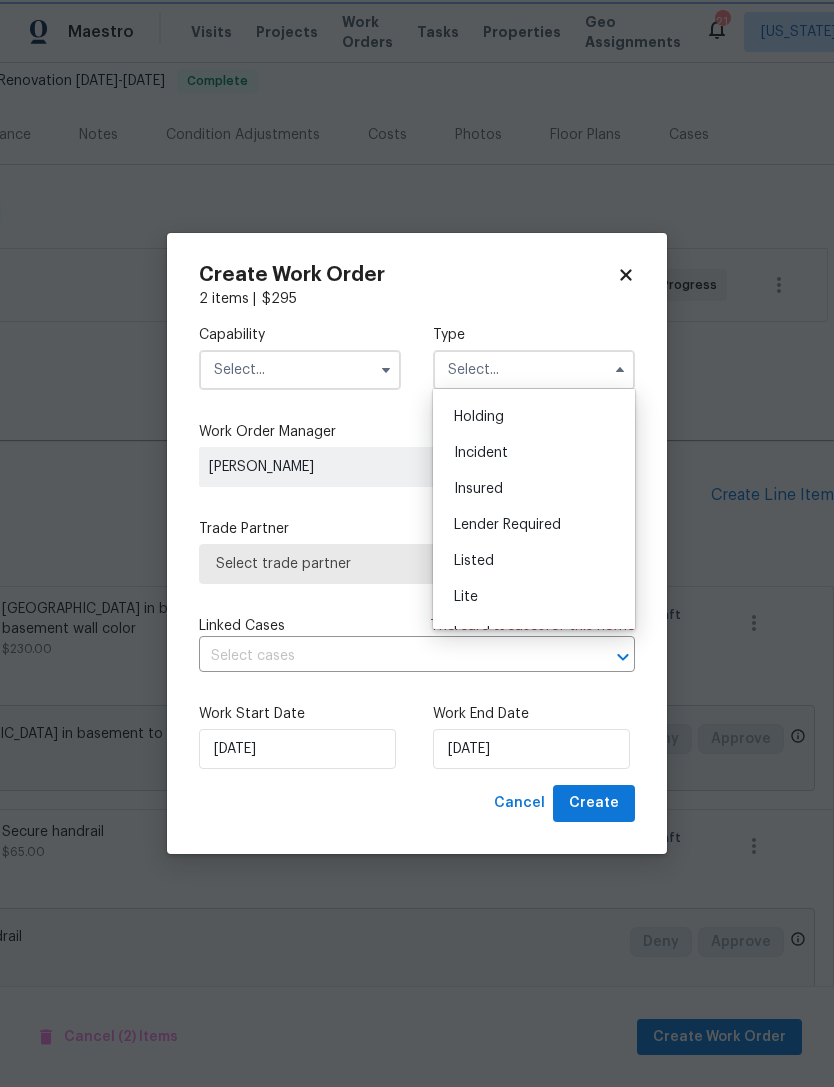 type on "Listed" 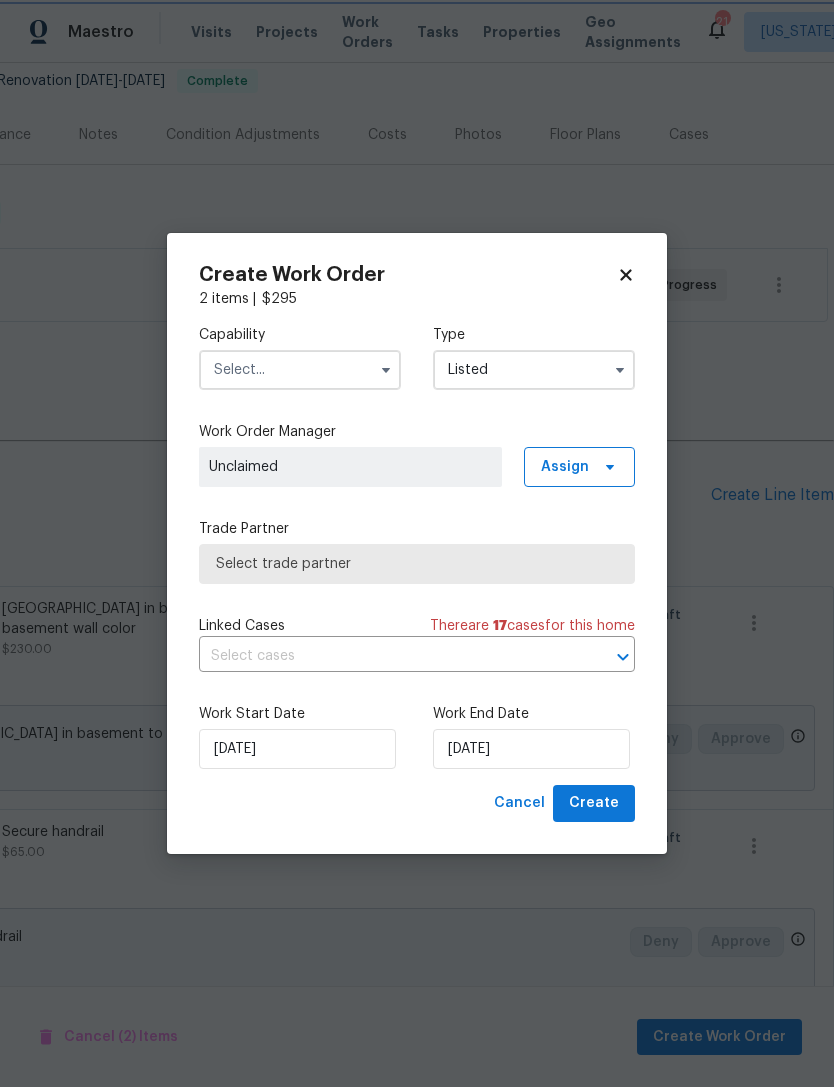 scroll, scrollTop: 0, scrollLeft: 0, axis: both 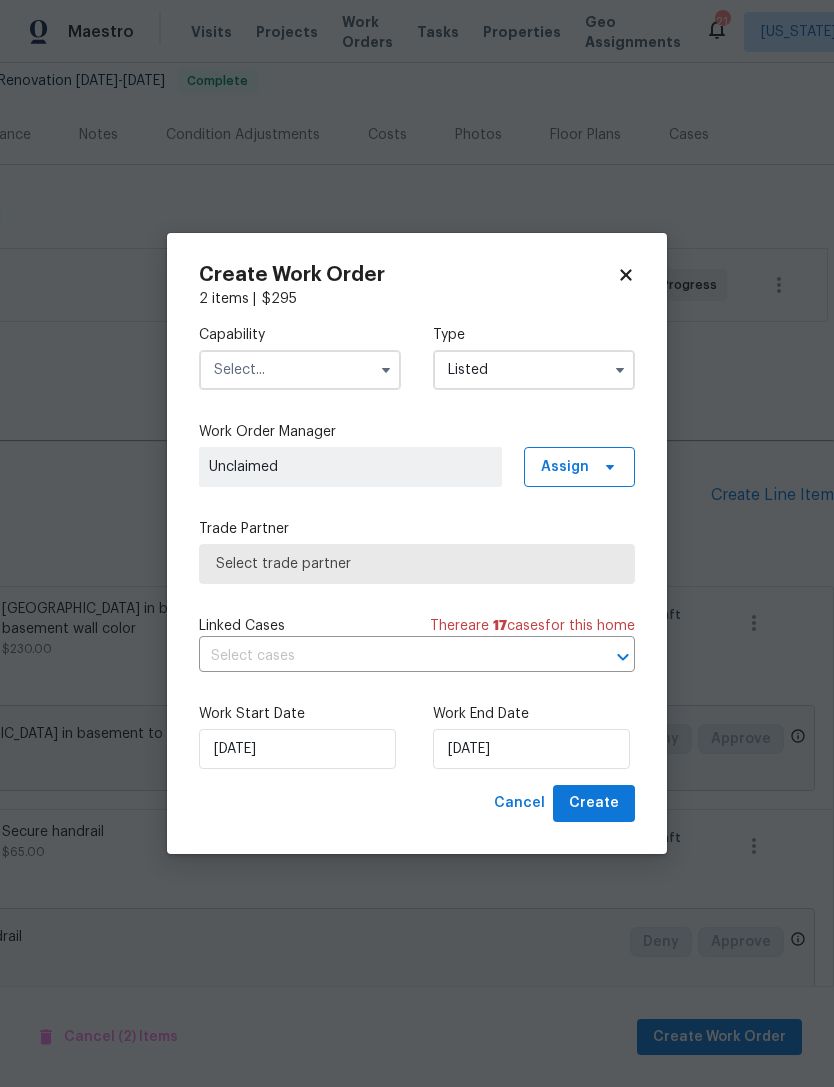 click 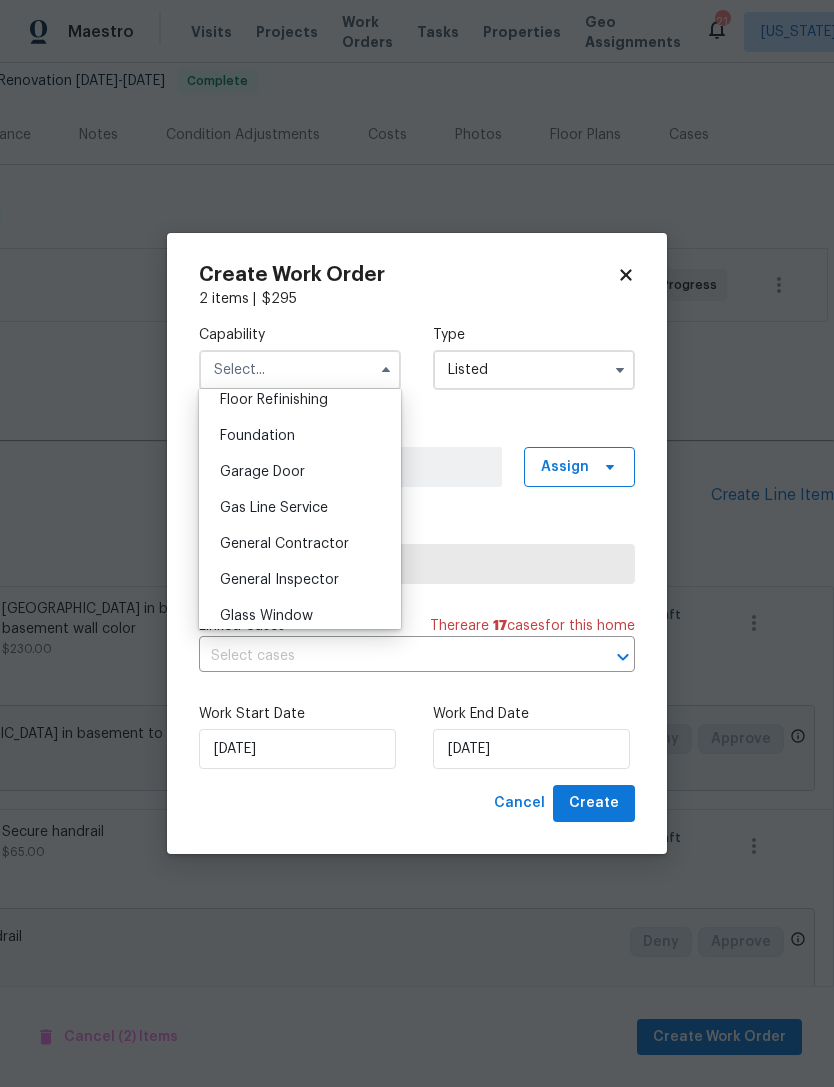 scroll, scrollTop: 823, scrollLeft: 0, axis: vertical 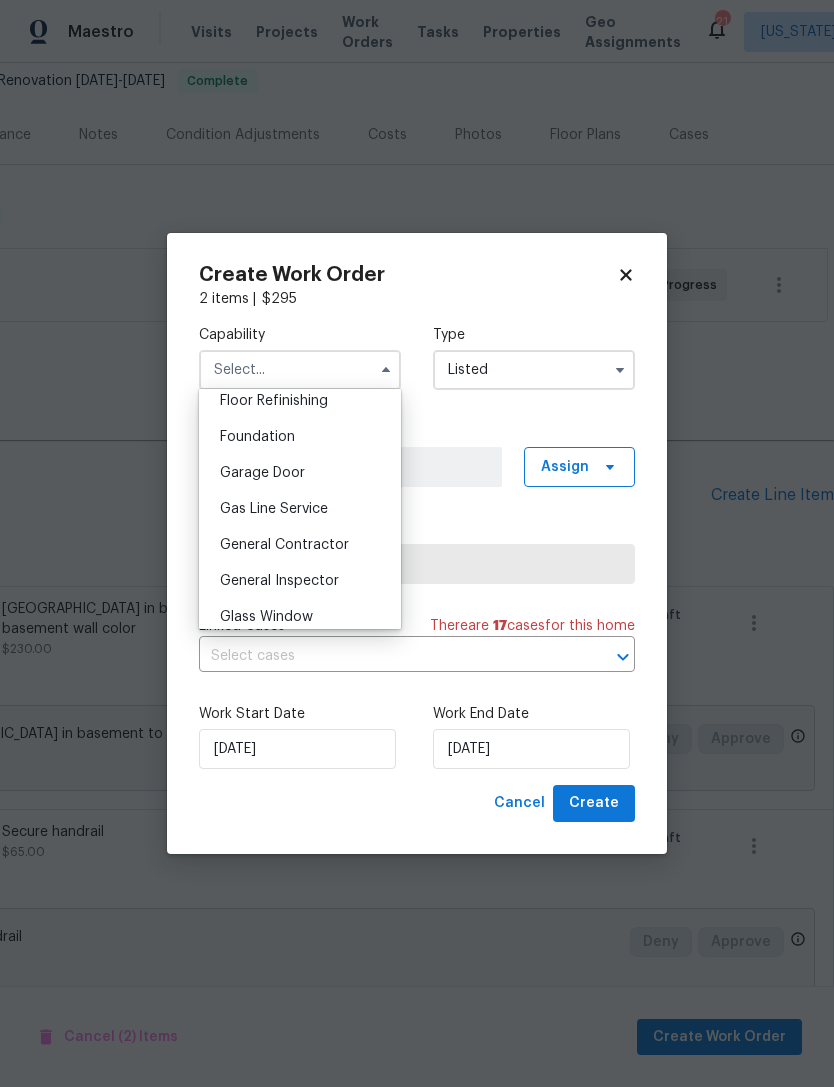 click on "General Contractor" at bounding box center [300, 545] 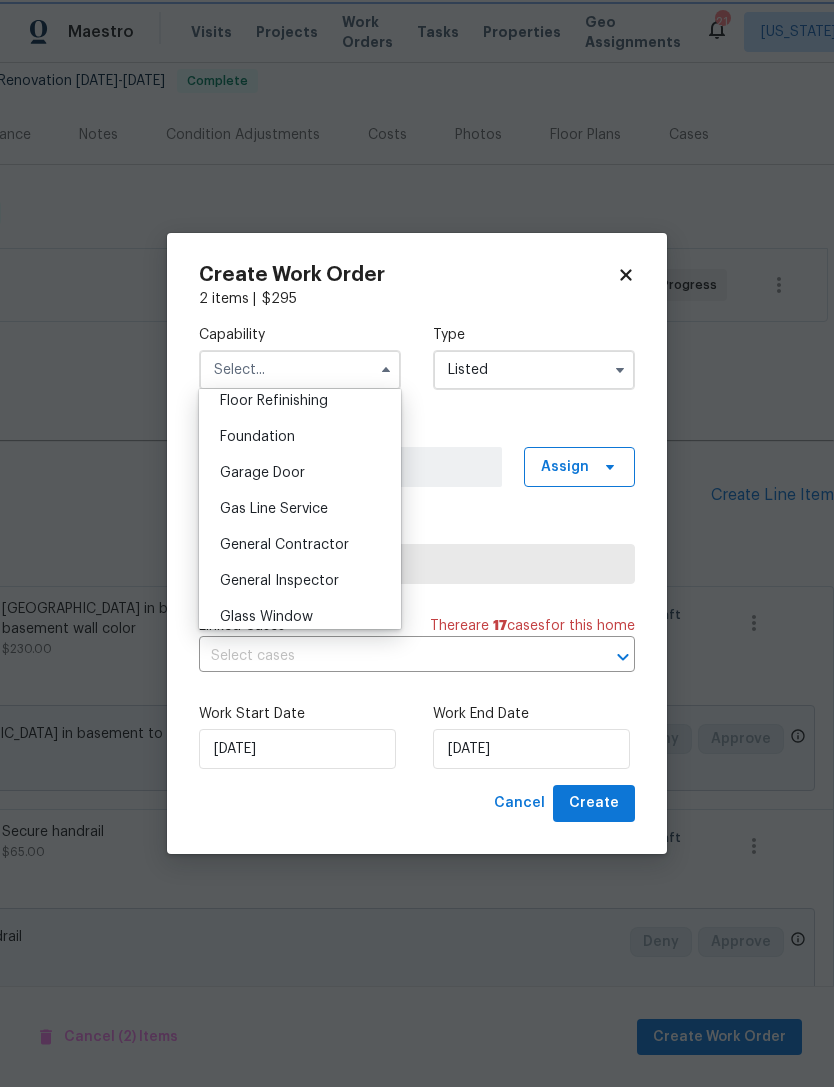 type on "General Contractor" 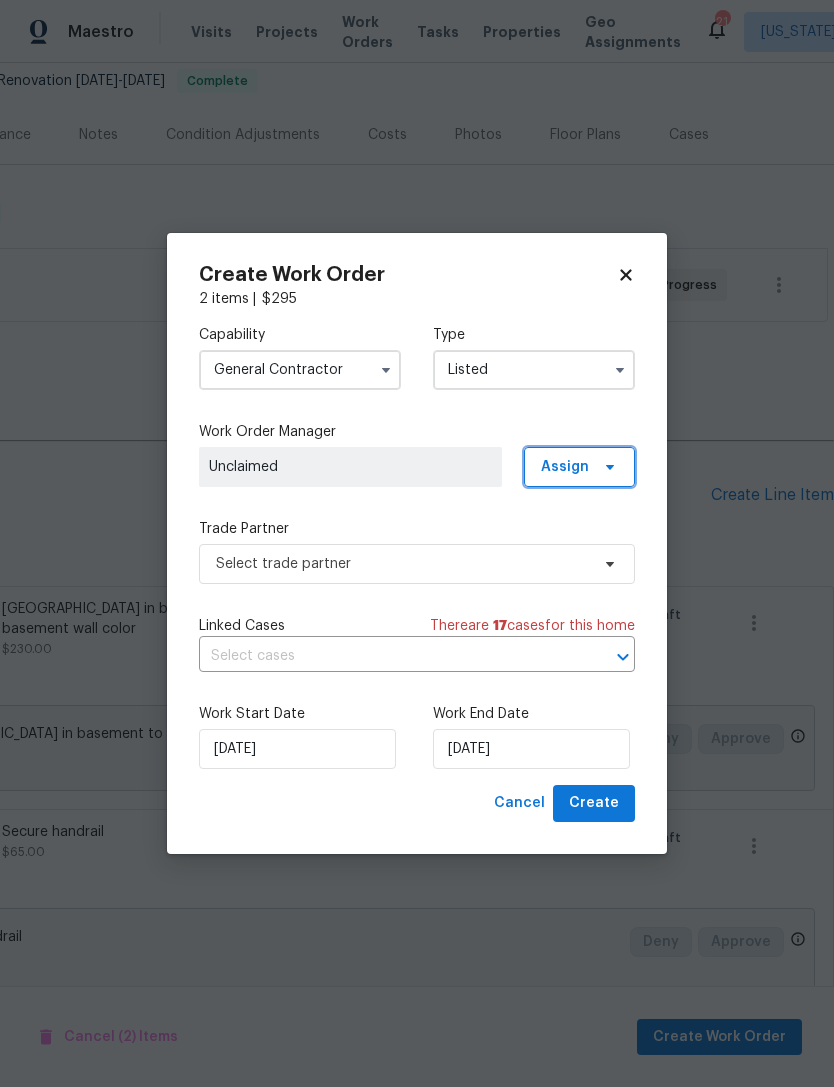 click 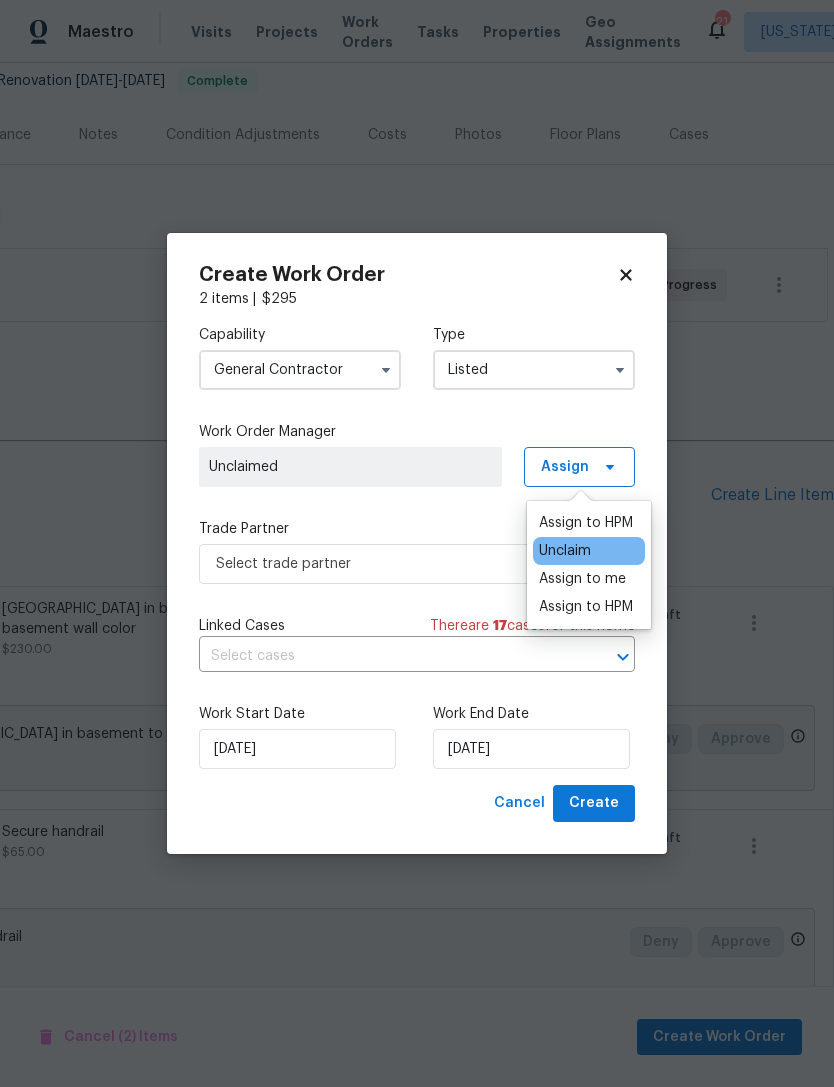 click on "Assign to me" at bounding box center (582, 579) 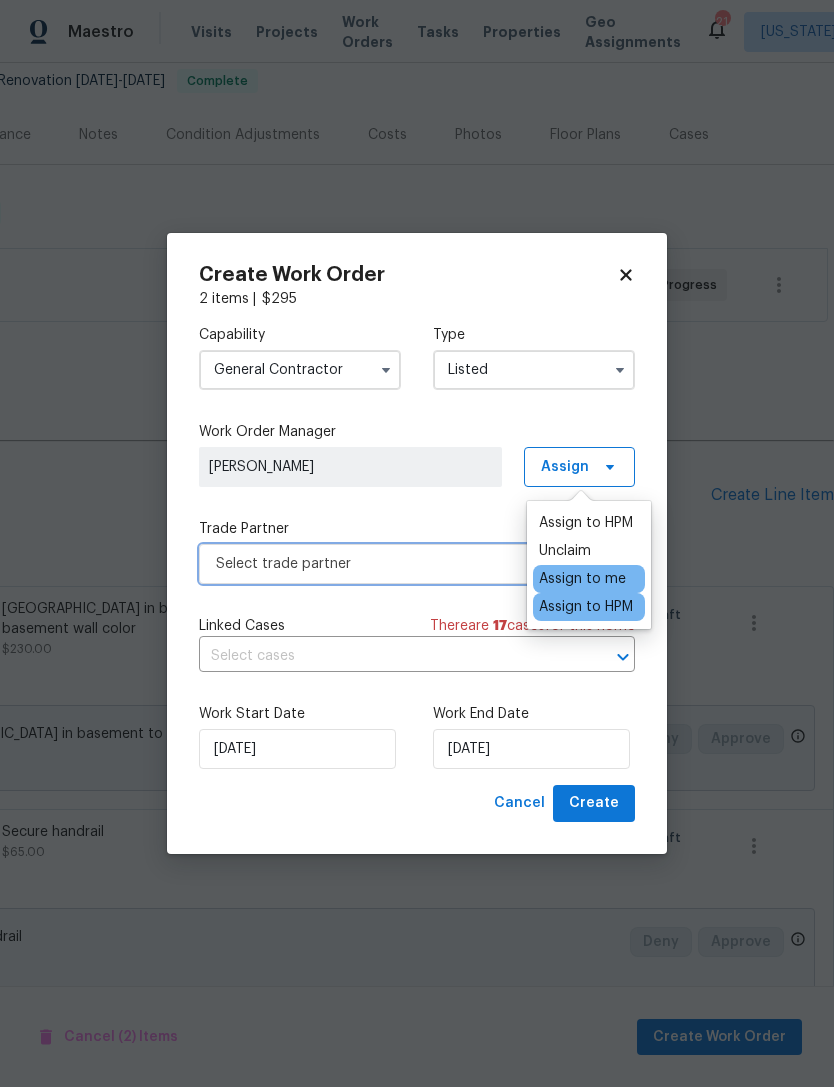 click on "Select trade partner" at bounding box center [417, 564] 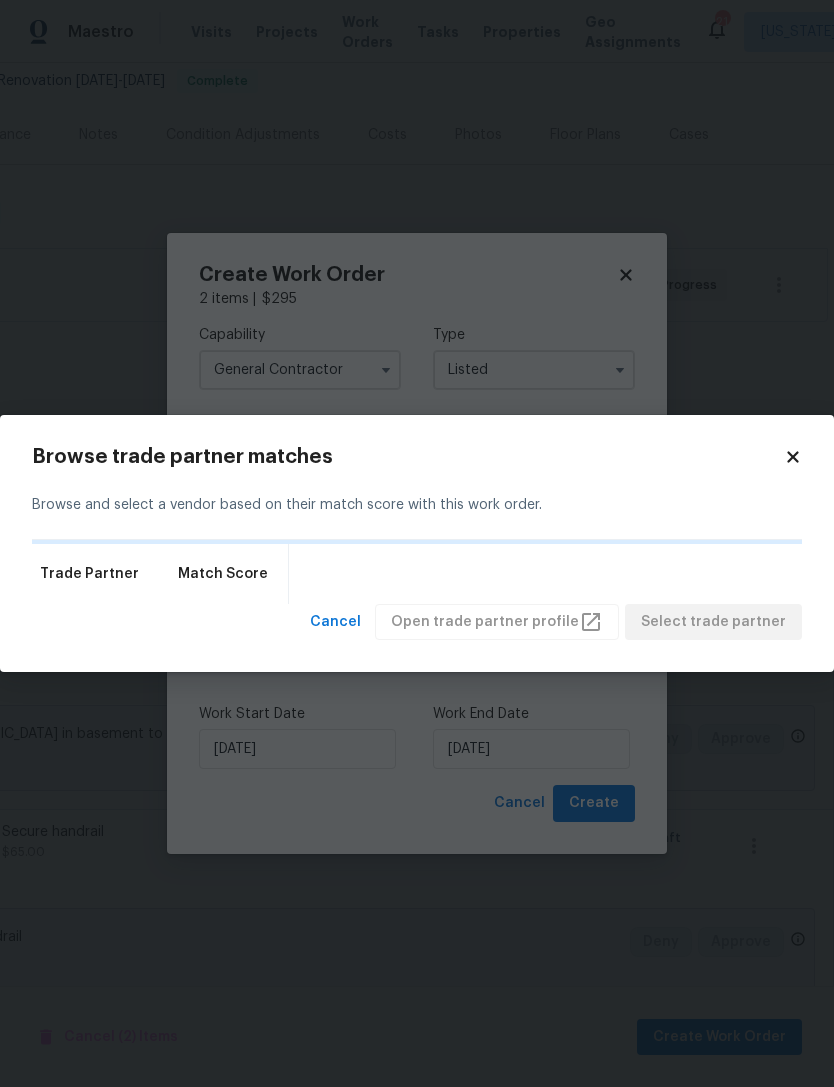 click on "Trade Partner Match Score" at bounding box center (417, 574) 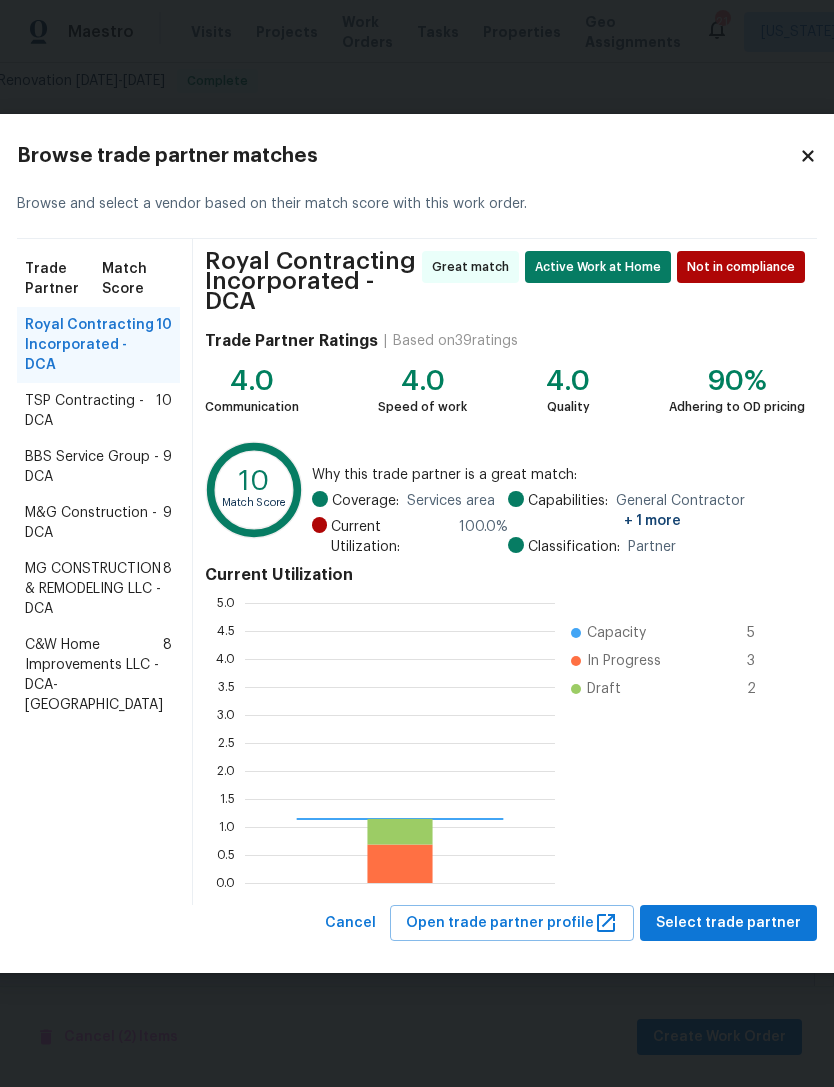 scroll, scrollTop: 2, scrollLeft: 2, axis: both 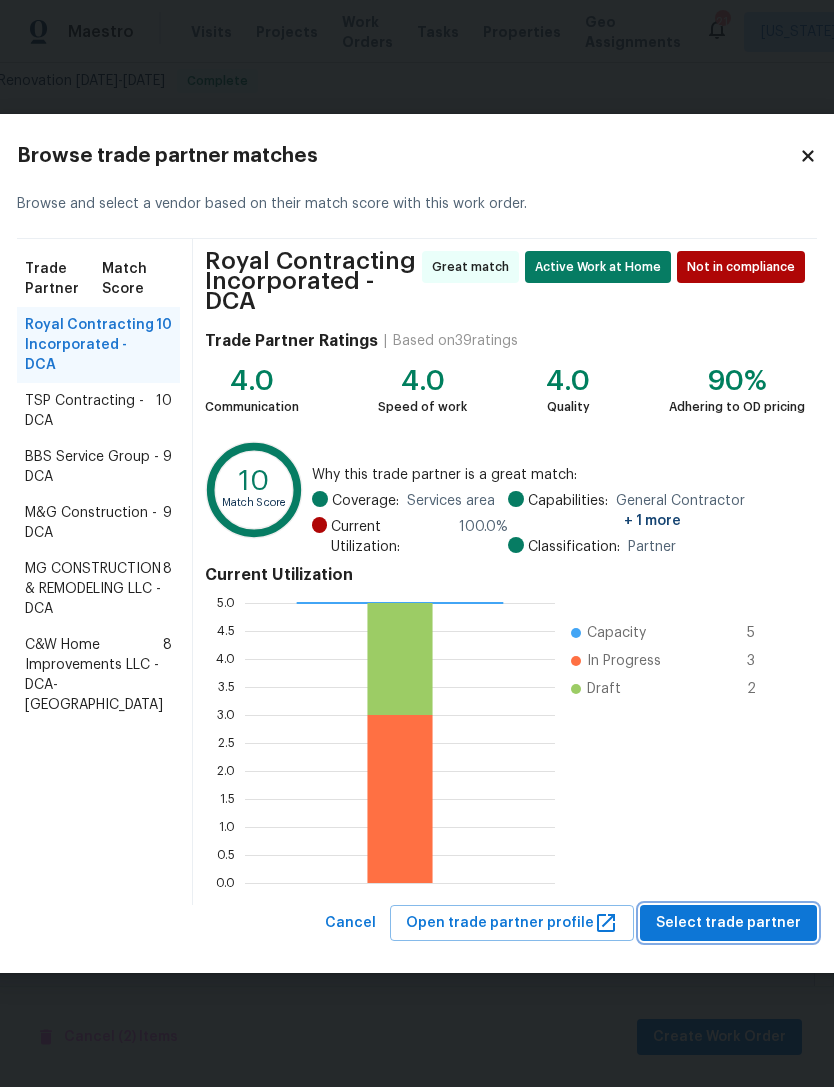 click on "Select trade partner" at bounding box center (728, 923) 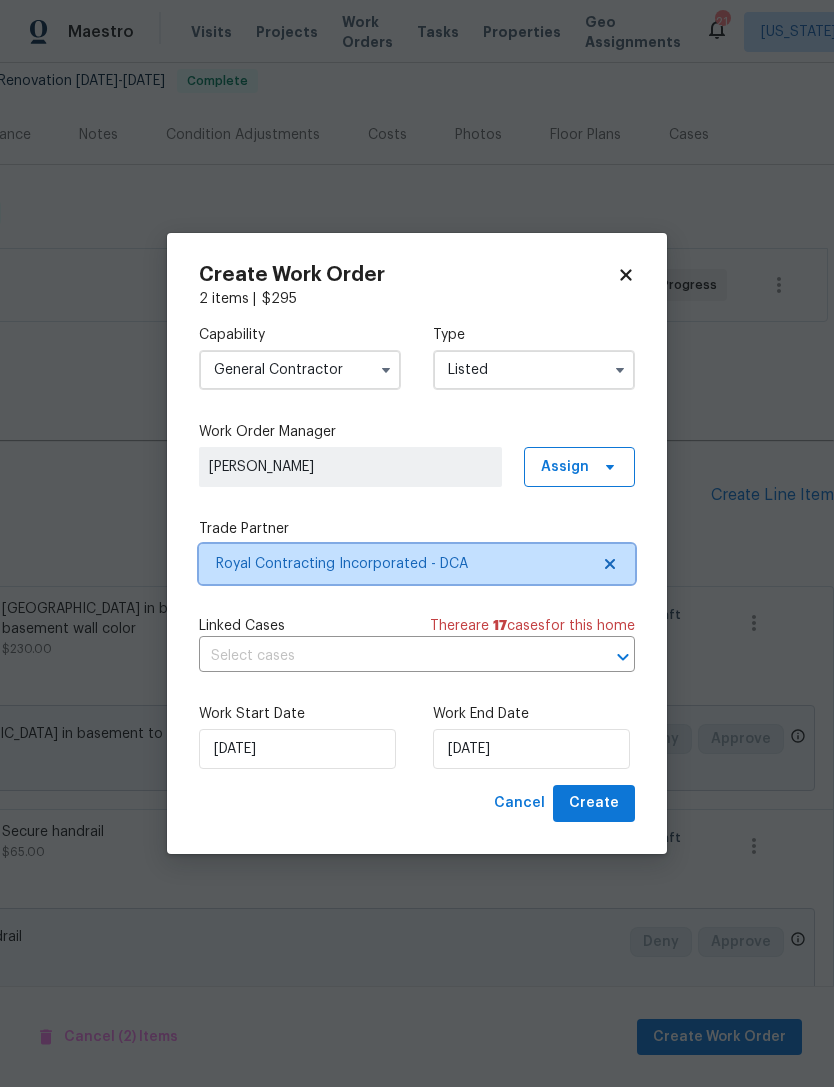 click 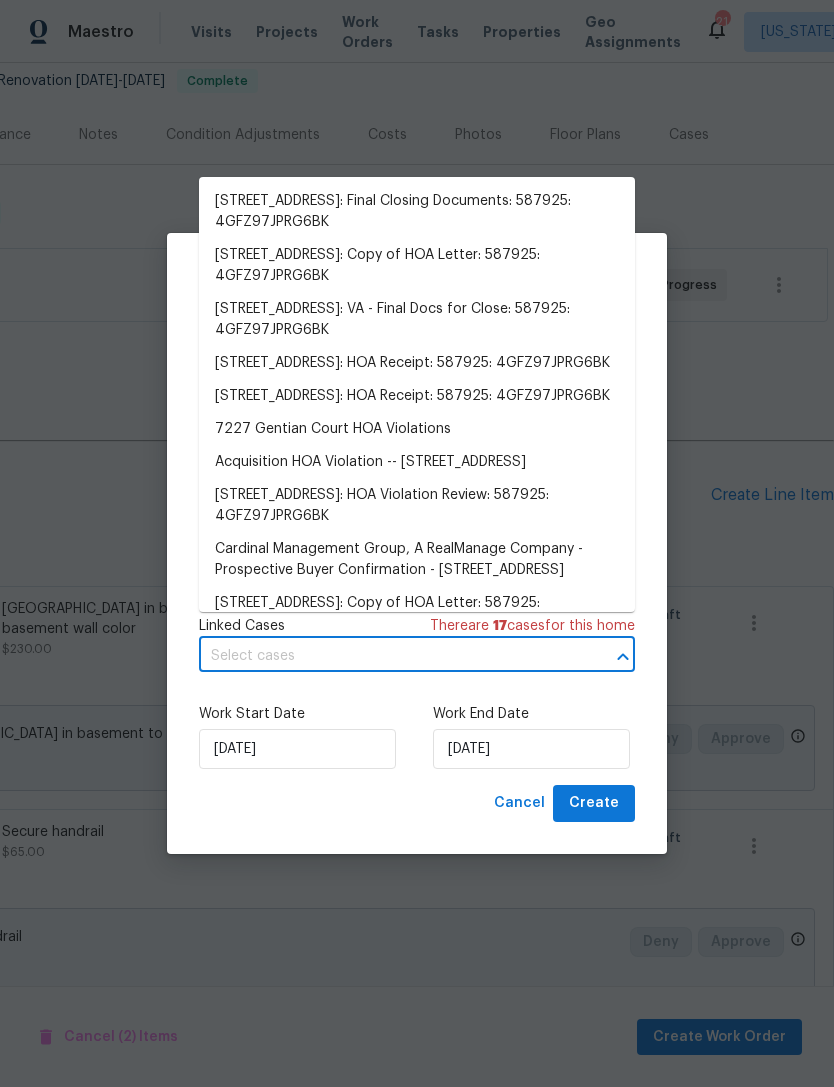 click on "7227 Gentian Court, Springfield, VA 22152: Final Closing Documents: 587925: 4GFZ97JPRG6BK" at bounding box center (417, 212) 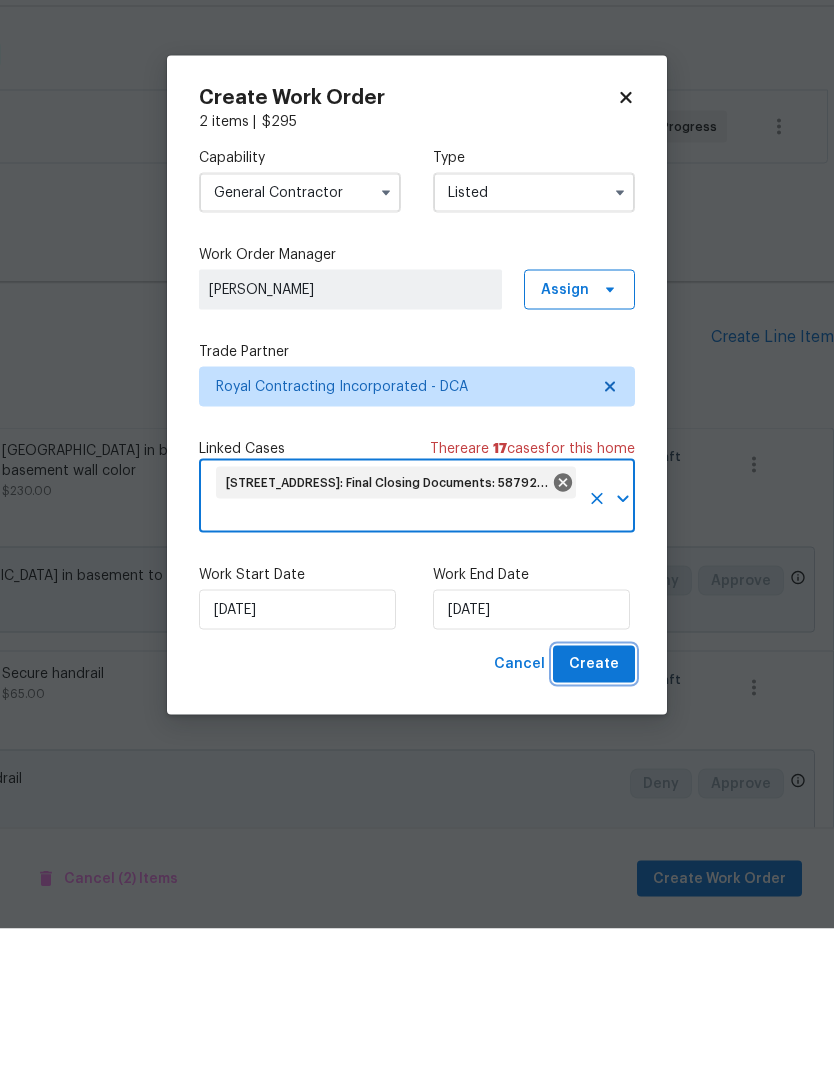 click on "Create" at bounding box center [594, 822] 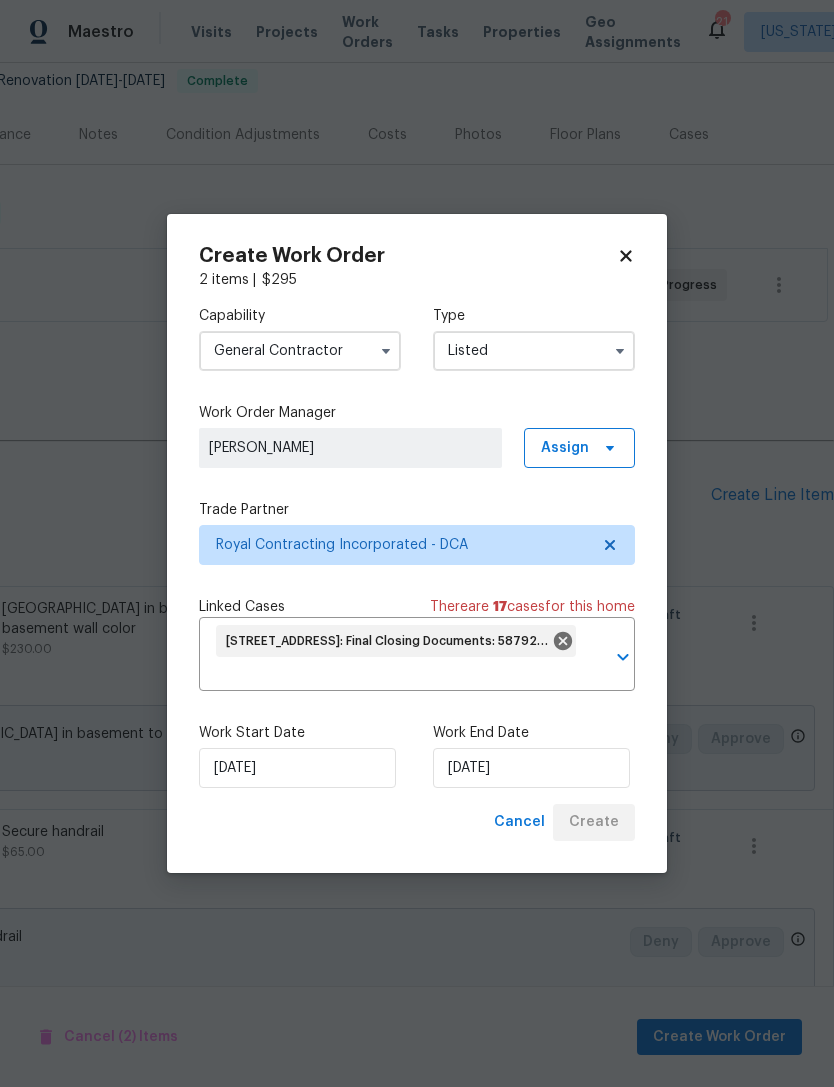 scroll, scrollTop: 0, scrollLeft: 0, axis: both 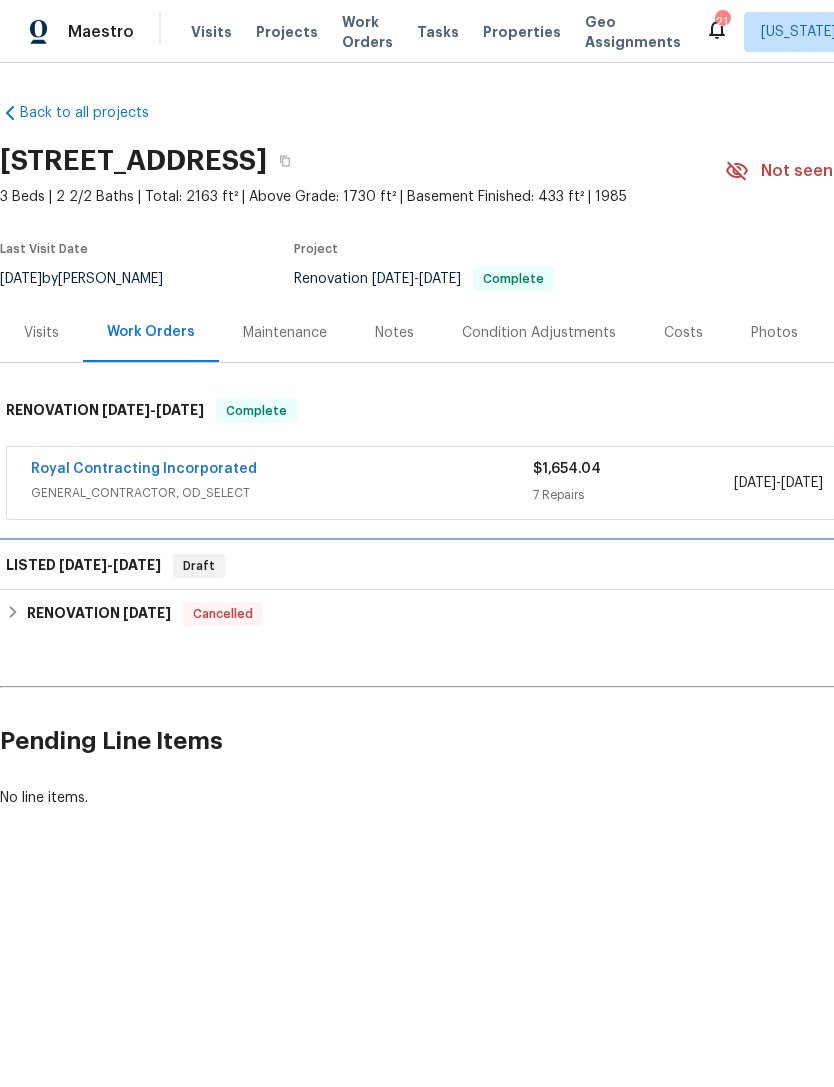 click on "[DATE]" at bounding box center [137, 565] 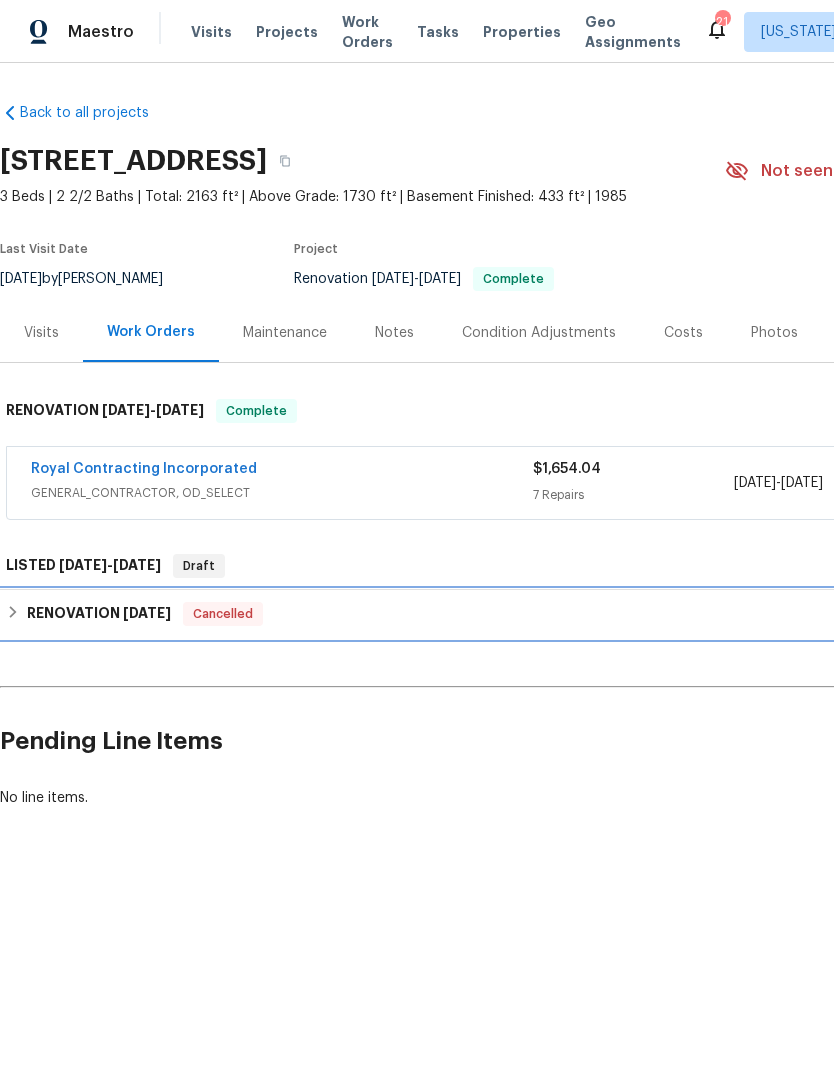 click on "RENOVATION   6/17/25" at bounding box center (99, 614) 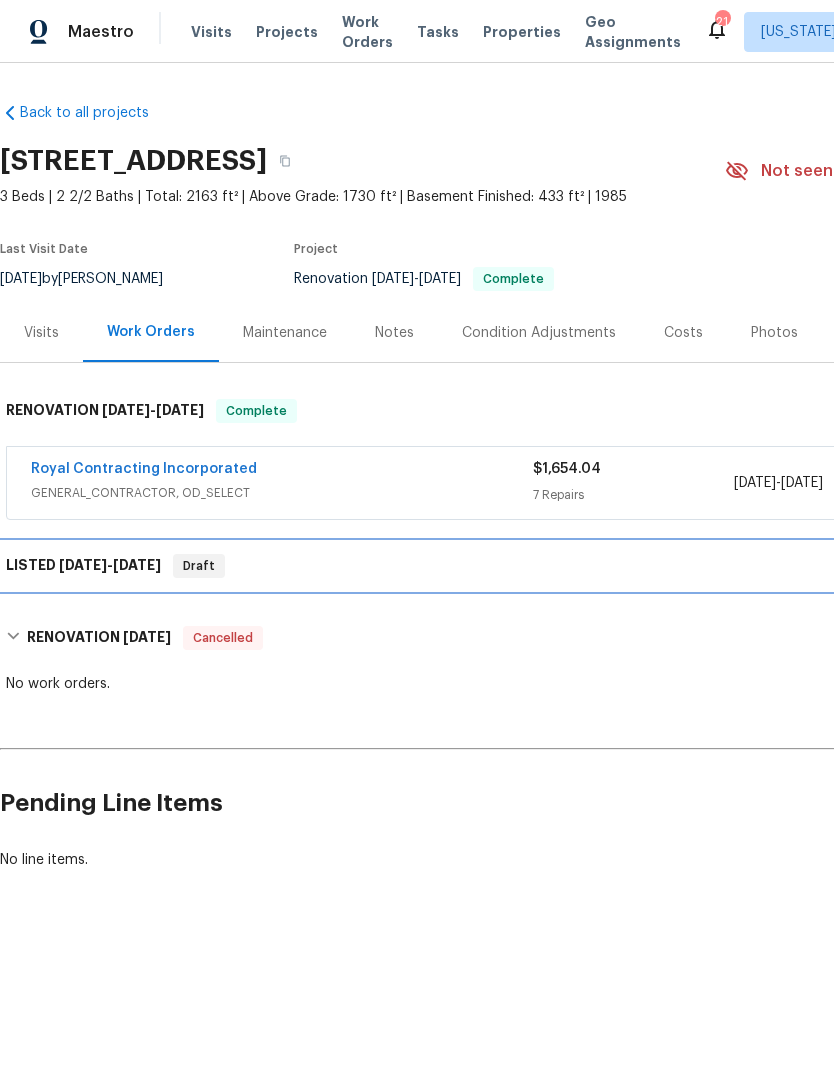 click on "Draft" at bounding box center [199, 566] 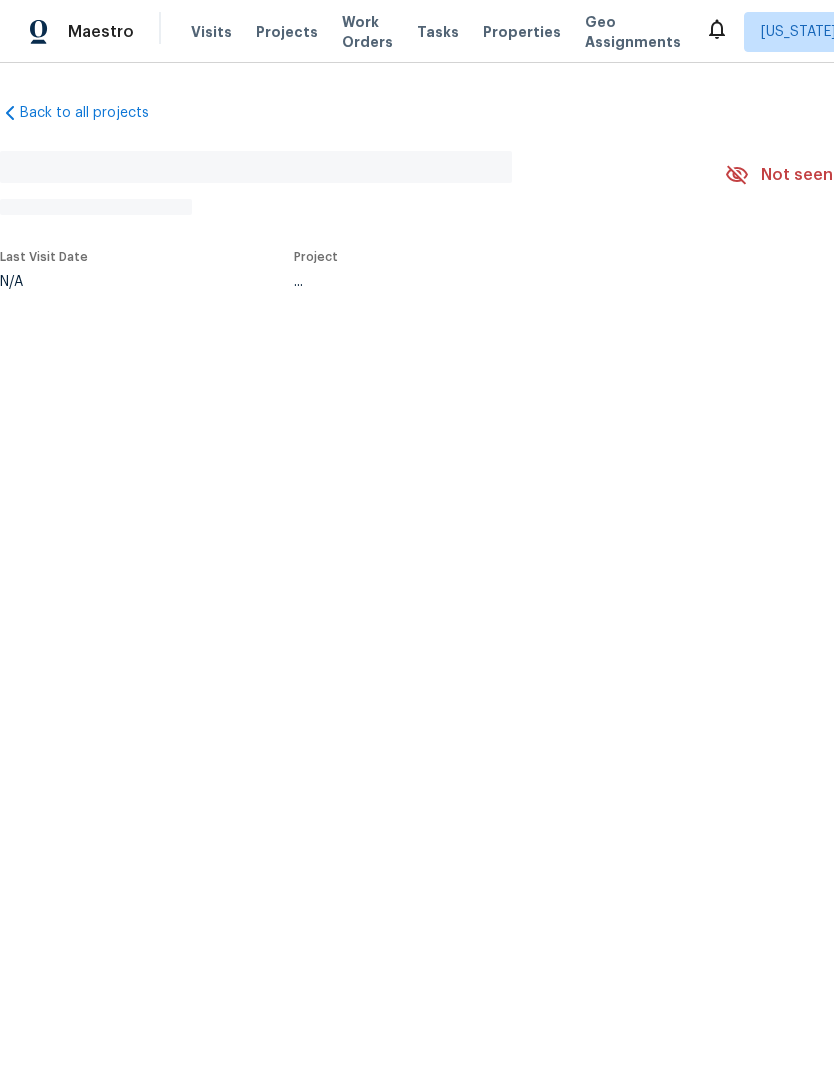 scroll, scrollTop: 0, scrollLeft: 0, axis: both 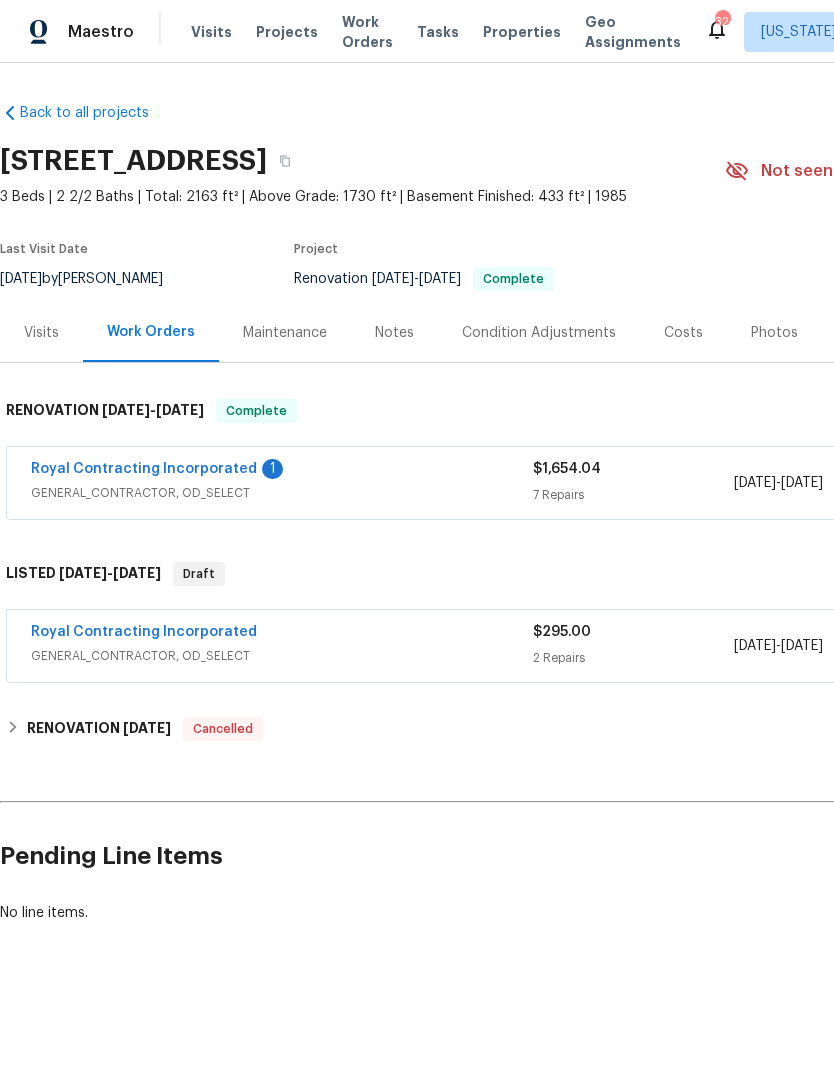 click on "GENERAL_CONTRACTOR, OD_SELECT" at bounding box center [282, 656] 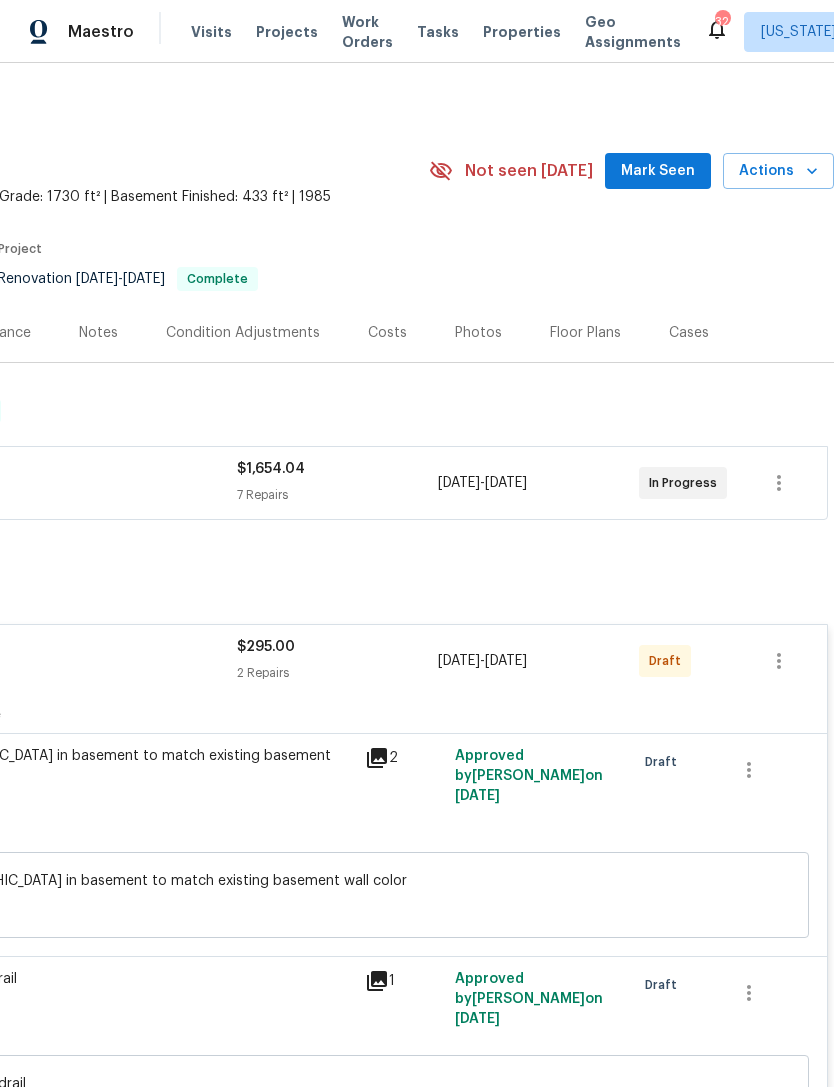 scroll, scrollTop: 0, scrollLeft: 296, axis: horizontal 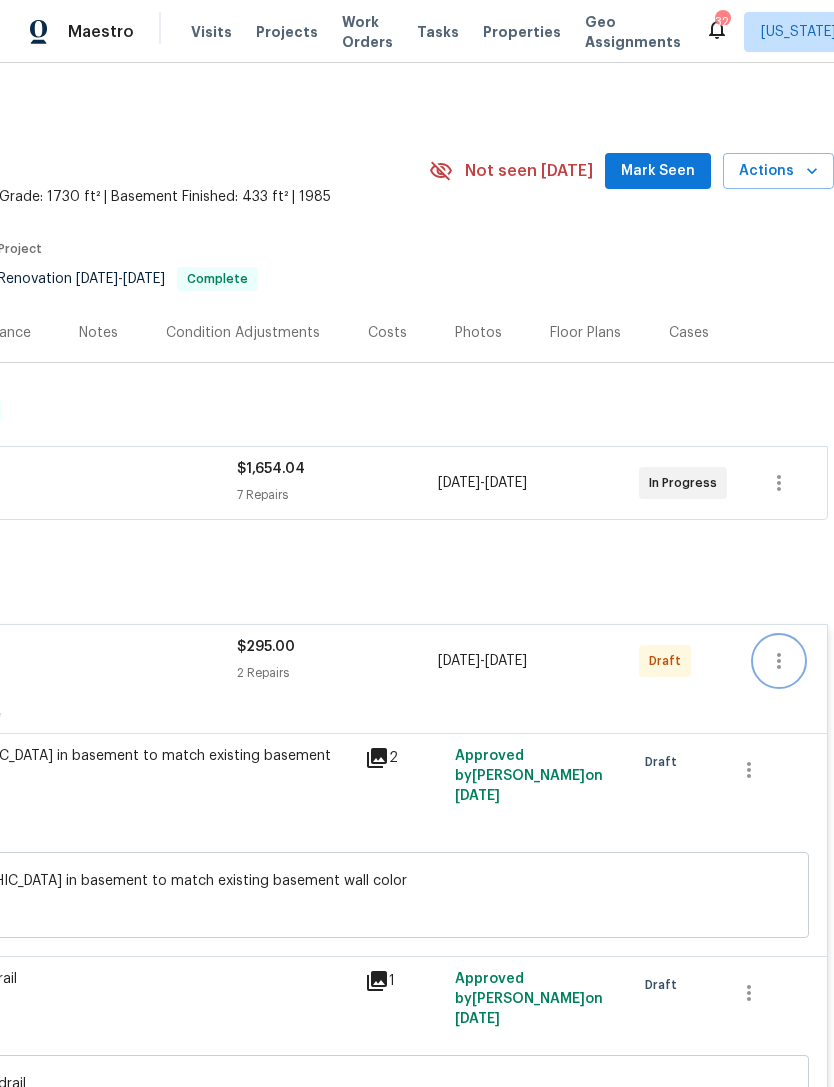 click 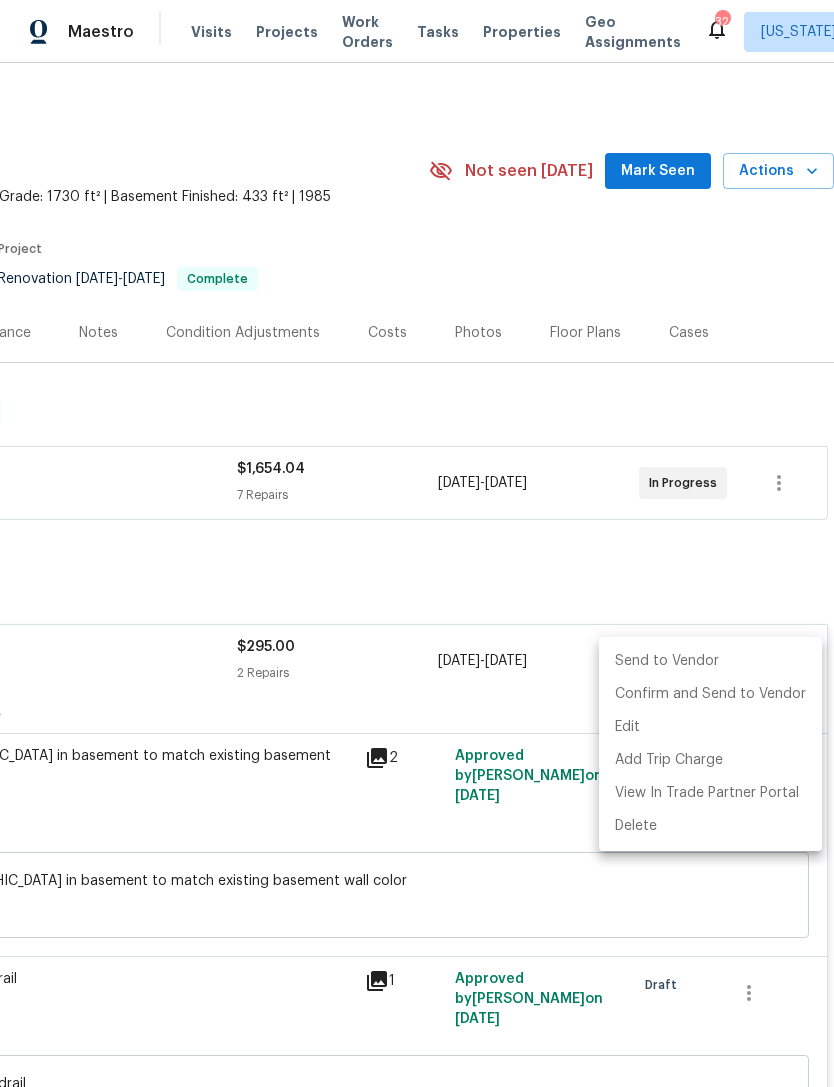 click on "Send to Vendor" at bounding box center (710, 661) 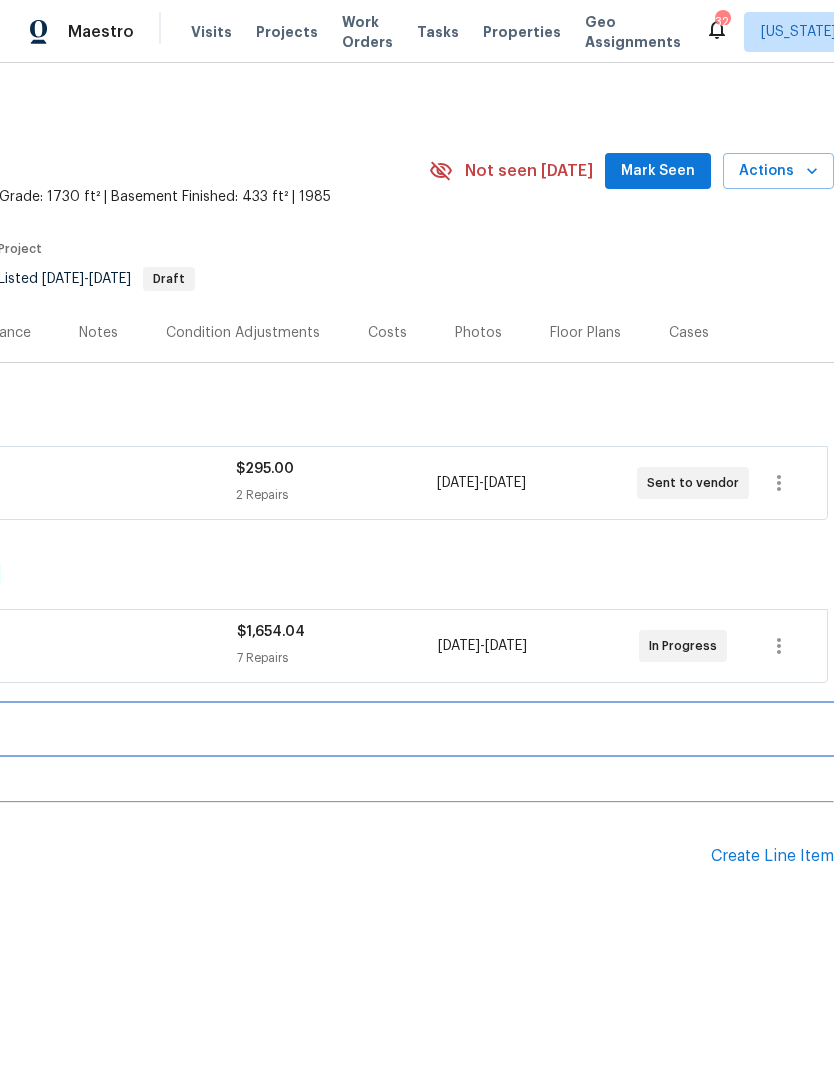 click on "RENOVATION   [DATE] Cancelled" at bounding box center (269, 729) 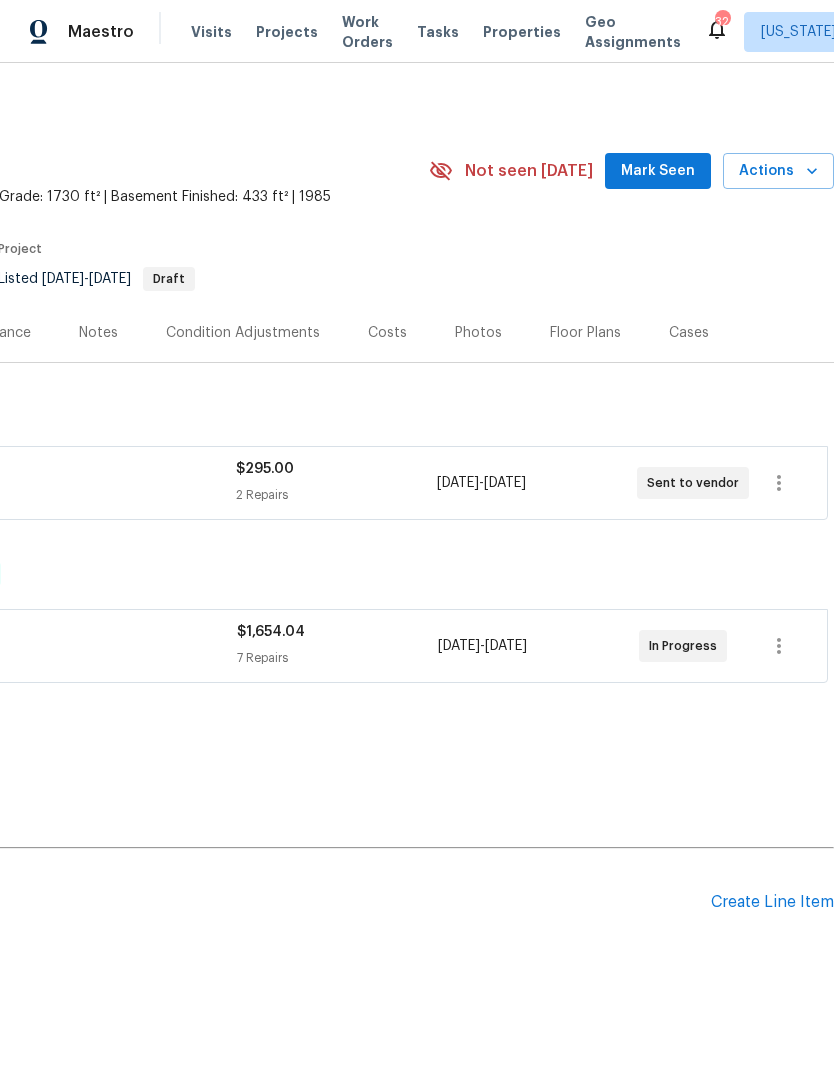 click on "Pending Line Items" at bounding box center (207, 902) 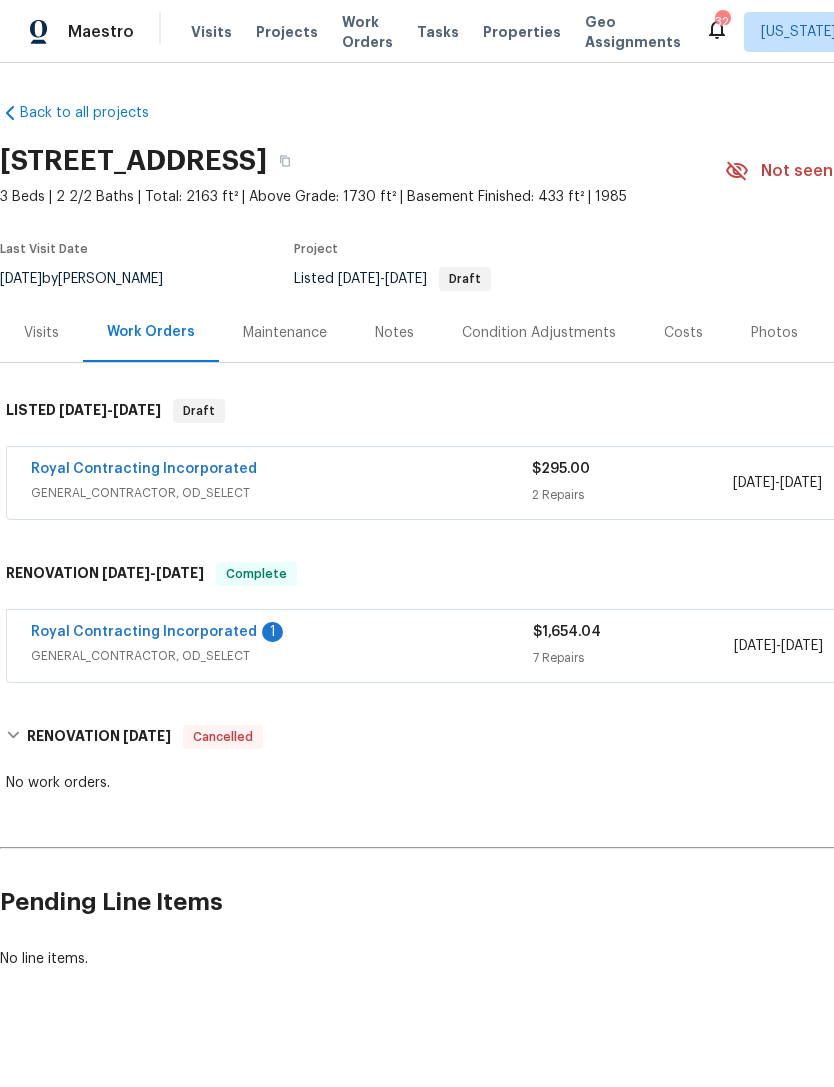 scroll, scrollTop: 0, scrollLeft: 0, axis: both 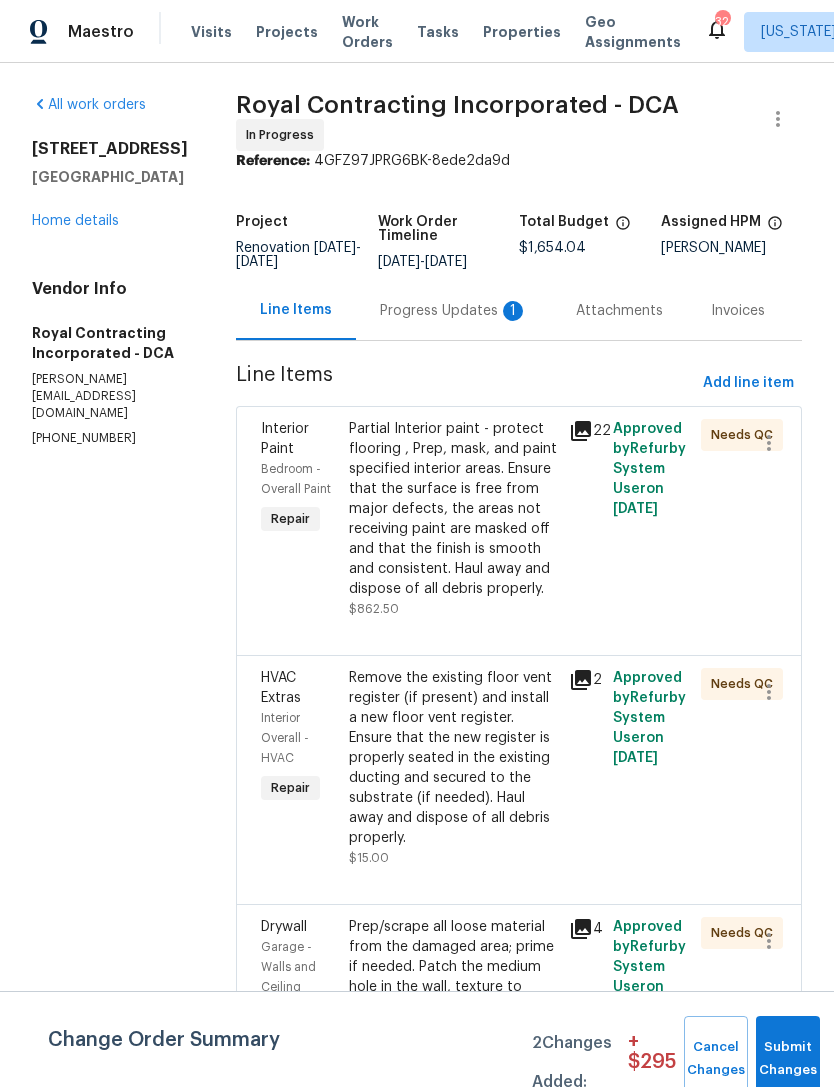 click on "Progress Updates 1" at bounding box center (454, 310) 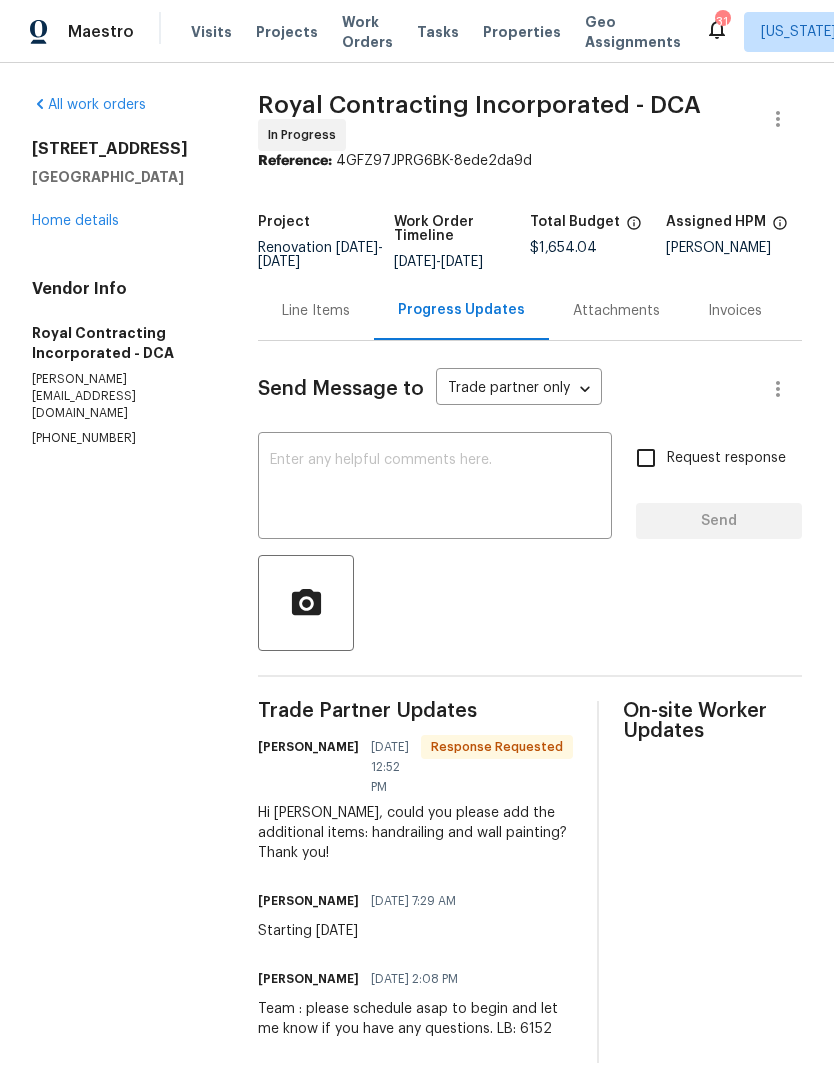 scroll, scrollTop: 22, scrollLeft: 0, axis: vertical 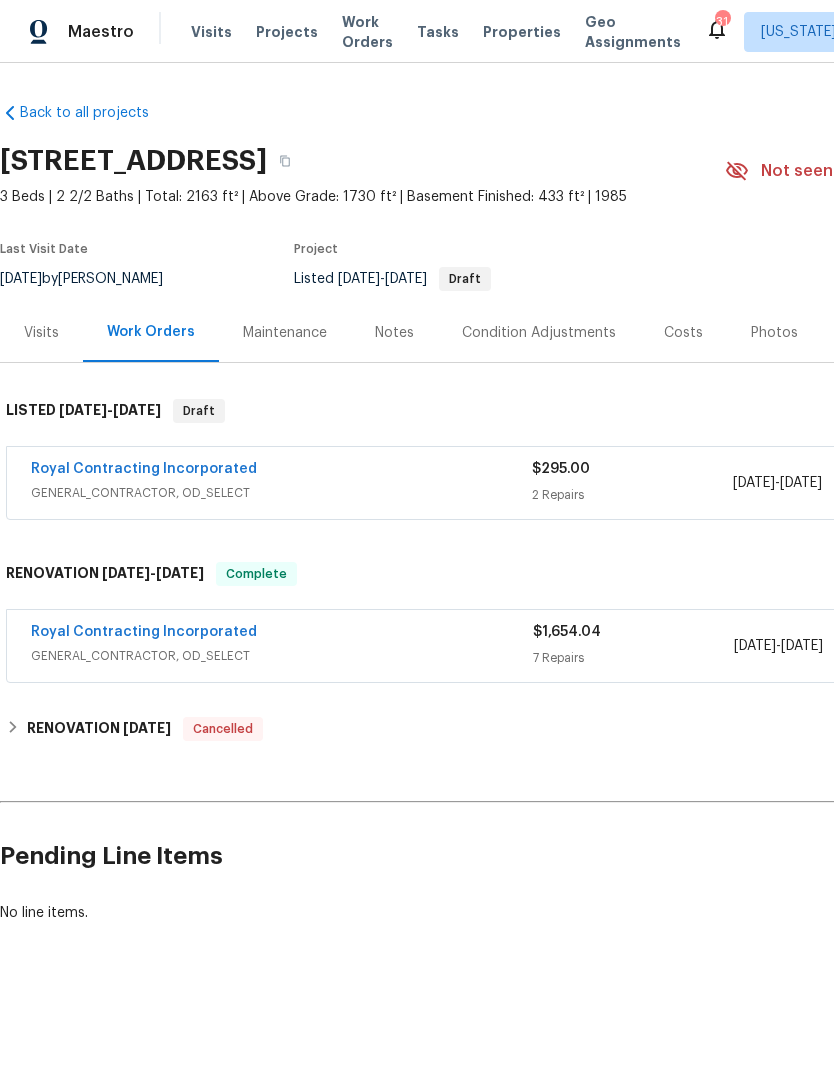 click on "Royal Contracting Incorporated" at bounding box center [281, 471] 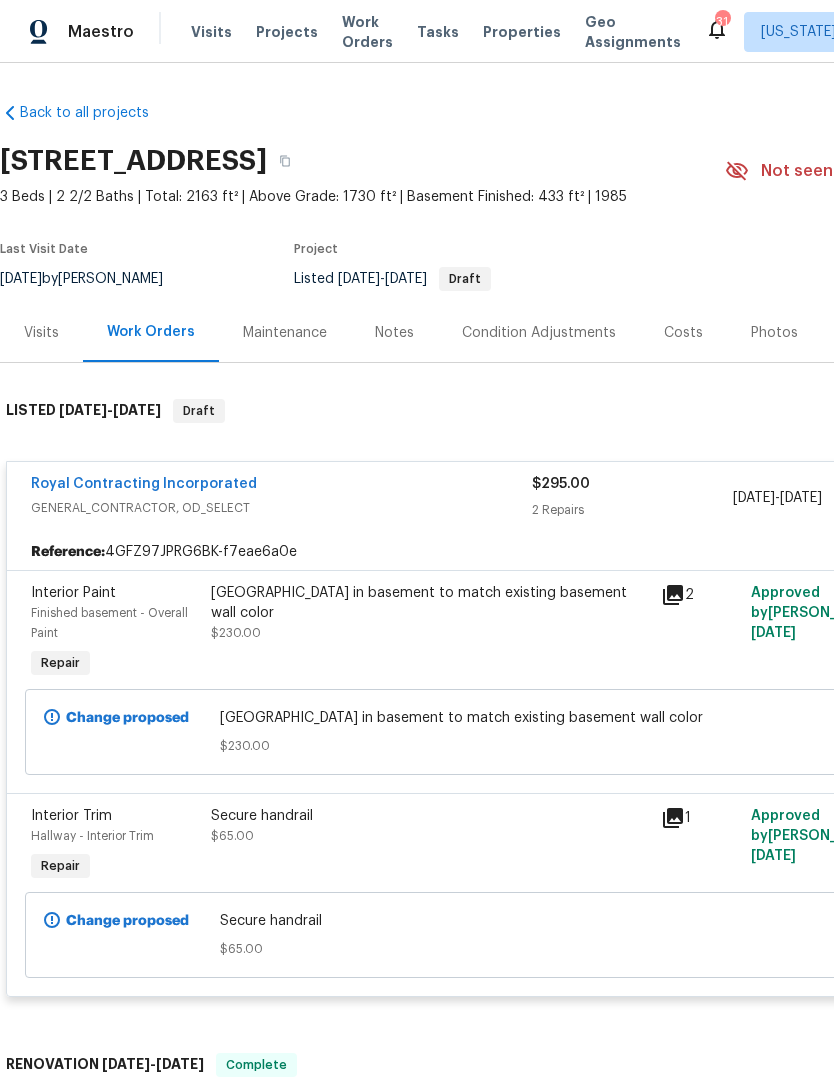 scroll, scrollTop: 0, scrollLeft: 0, axis: both 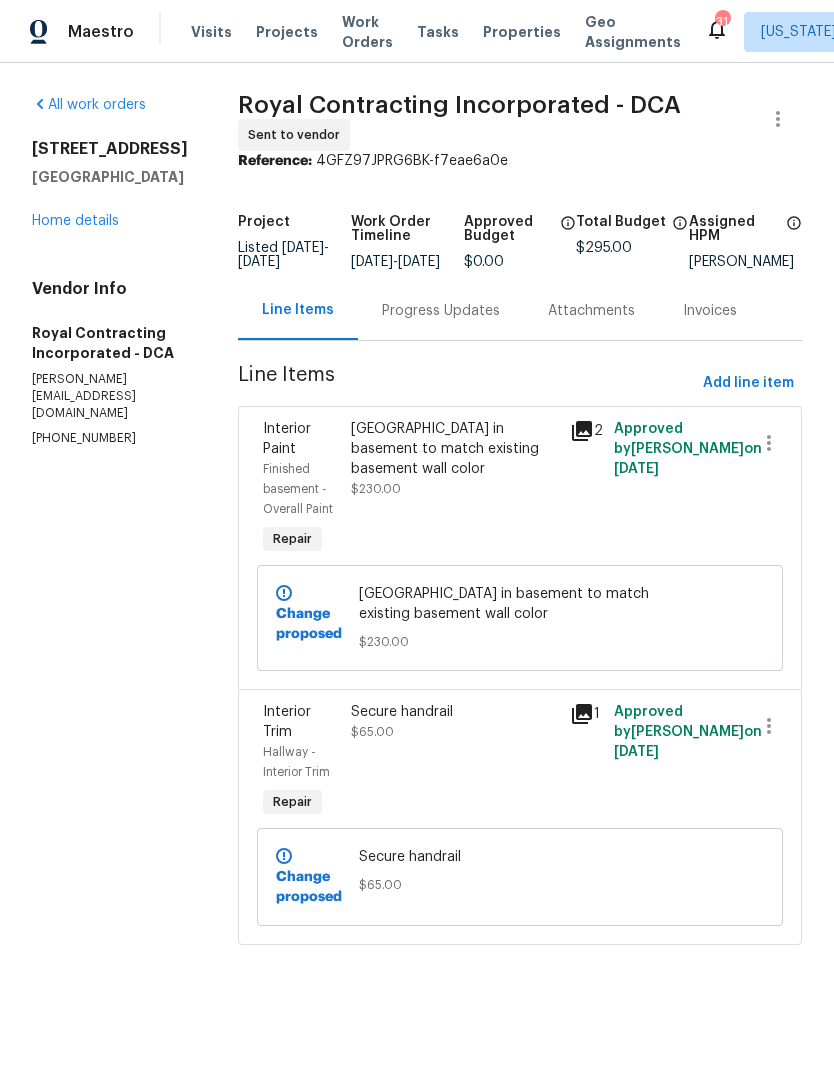 click on "Home details" at bounding box center [75, 221] 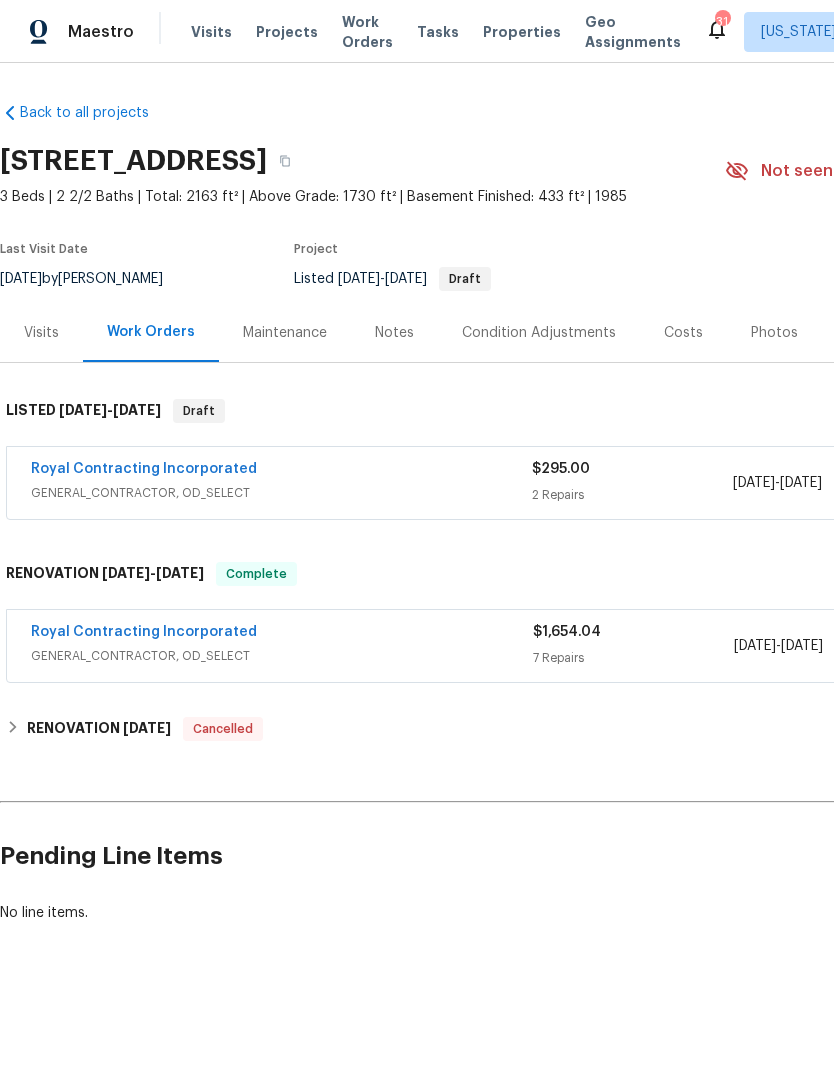 click on "Royal Contracting Incorporated" at bounding box center [281, 471] 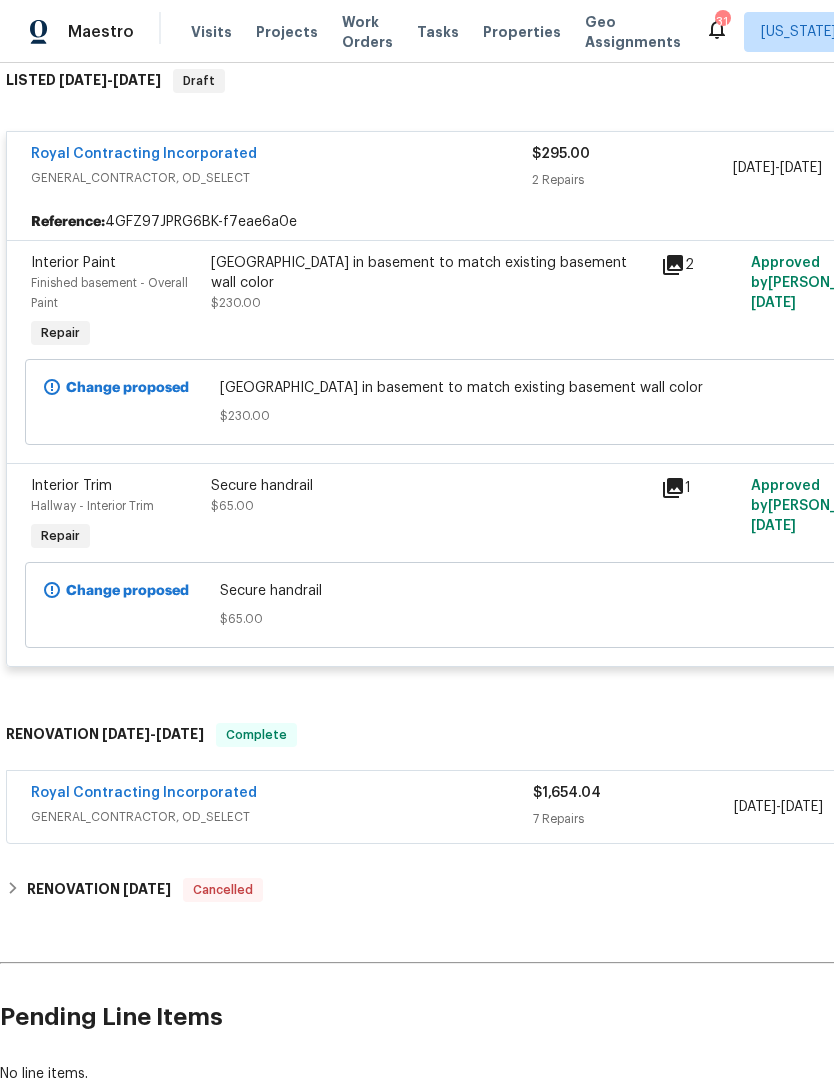 scroll, scrollTop: 330, scrollLeft: 0, axis: vertical 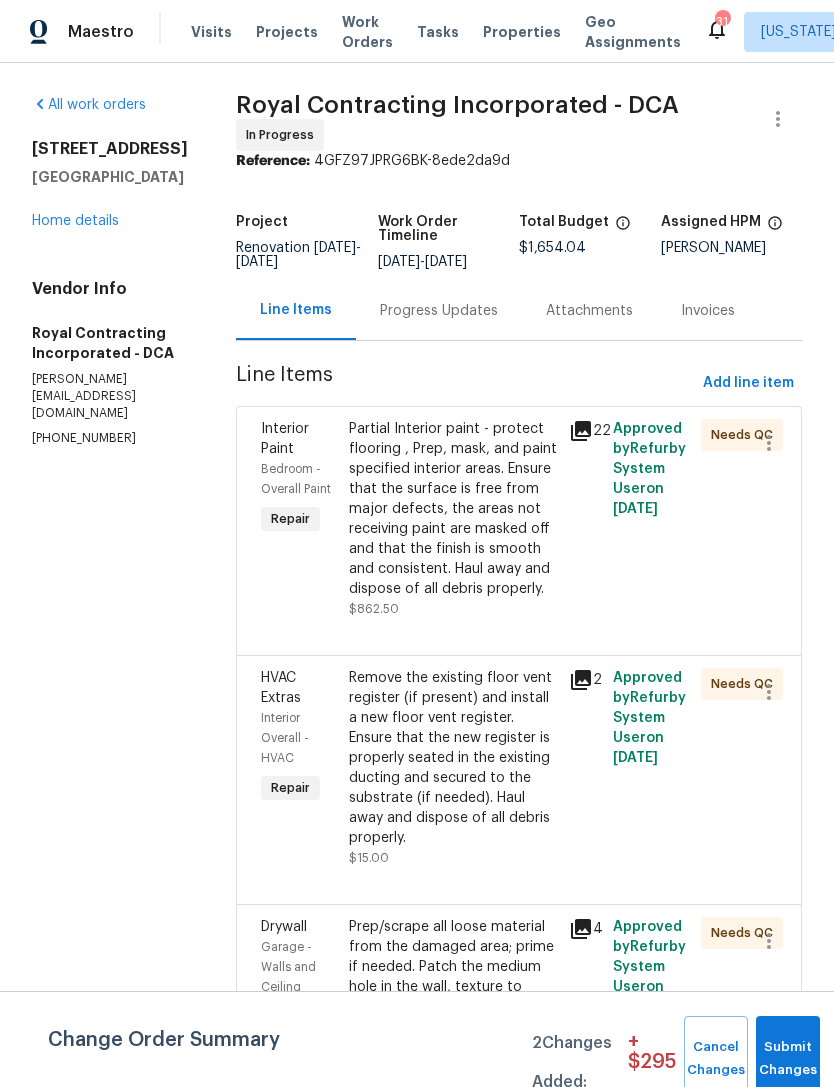 click on "Progress Updates" at bounding box center [439, 311] 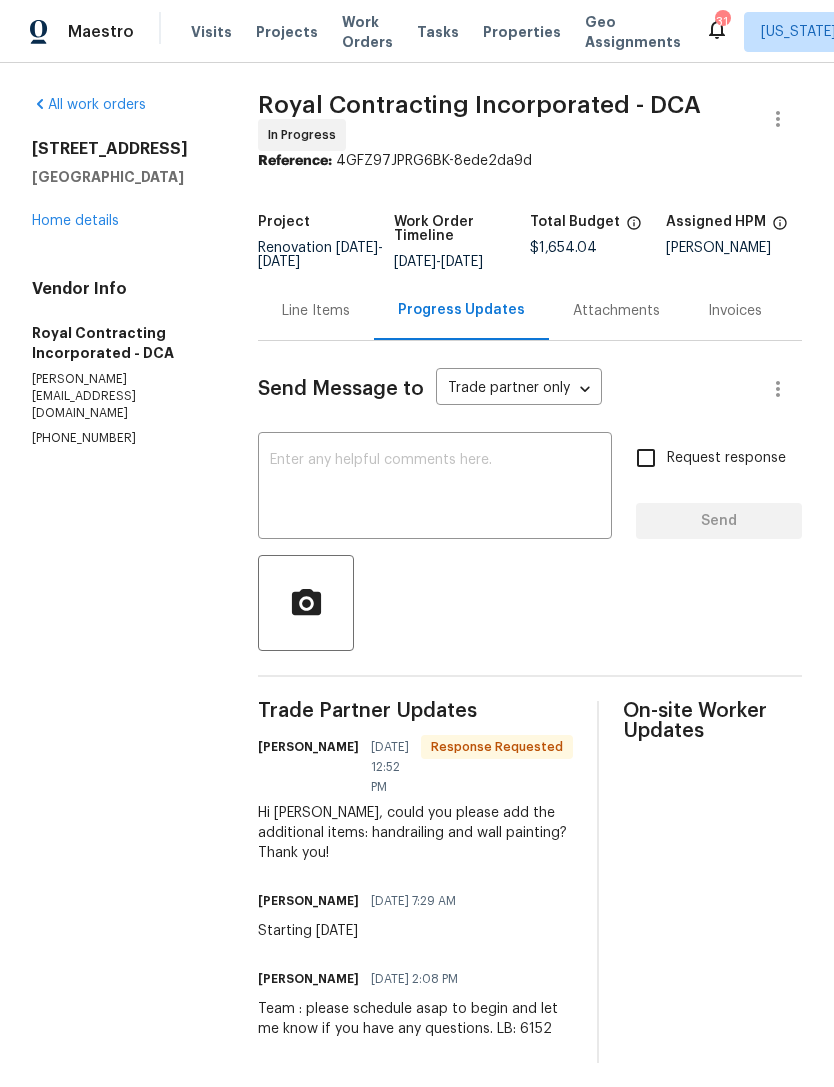 click on "Line Items" at bounding box center [316, 311] 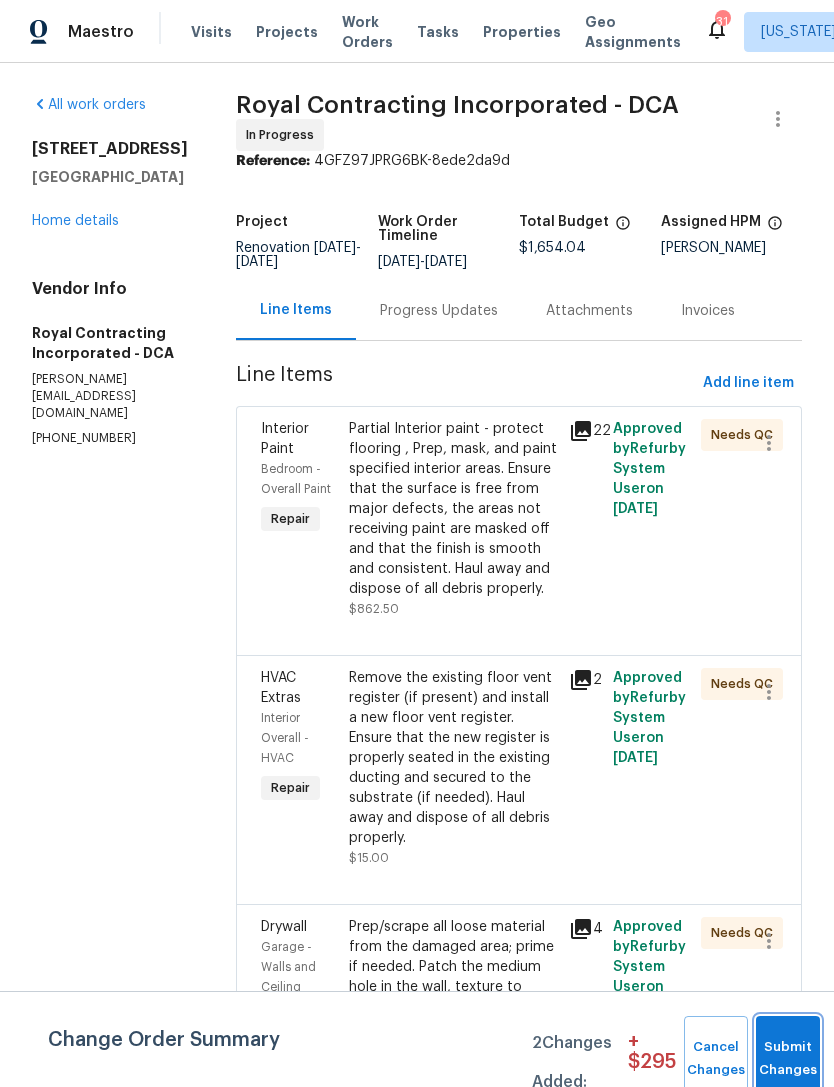 click on "Submit Changes" at bounding box center (788, 1059) 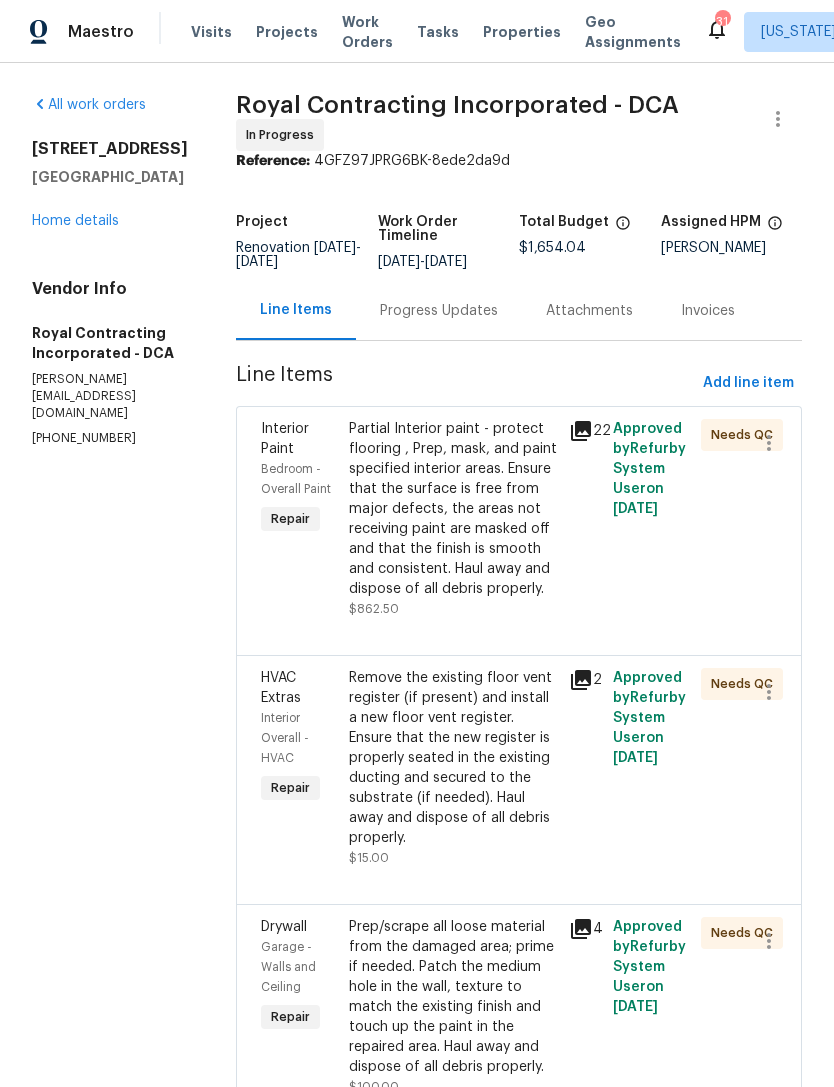 click on "Partial Interior paint - protect flooring , Prep, mask, and paint specified interior areas. Ensure that the surface is free from major defects, the areas not receiving paint are masked off and that the finish is smooth and consistent. Haul away and dispose of all debris properly." at bounding box center (453, 509) 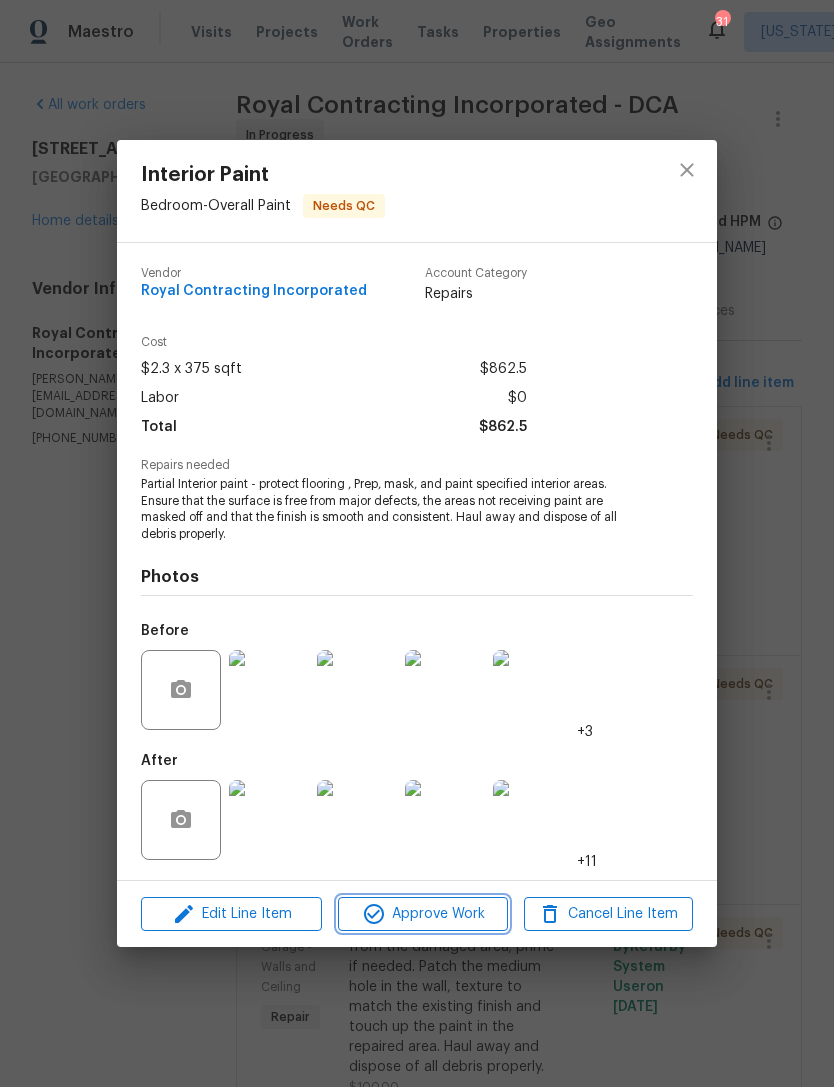 click on "Approve Work" at bounding box center (422, 914) 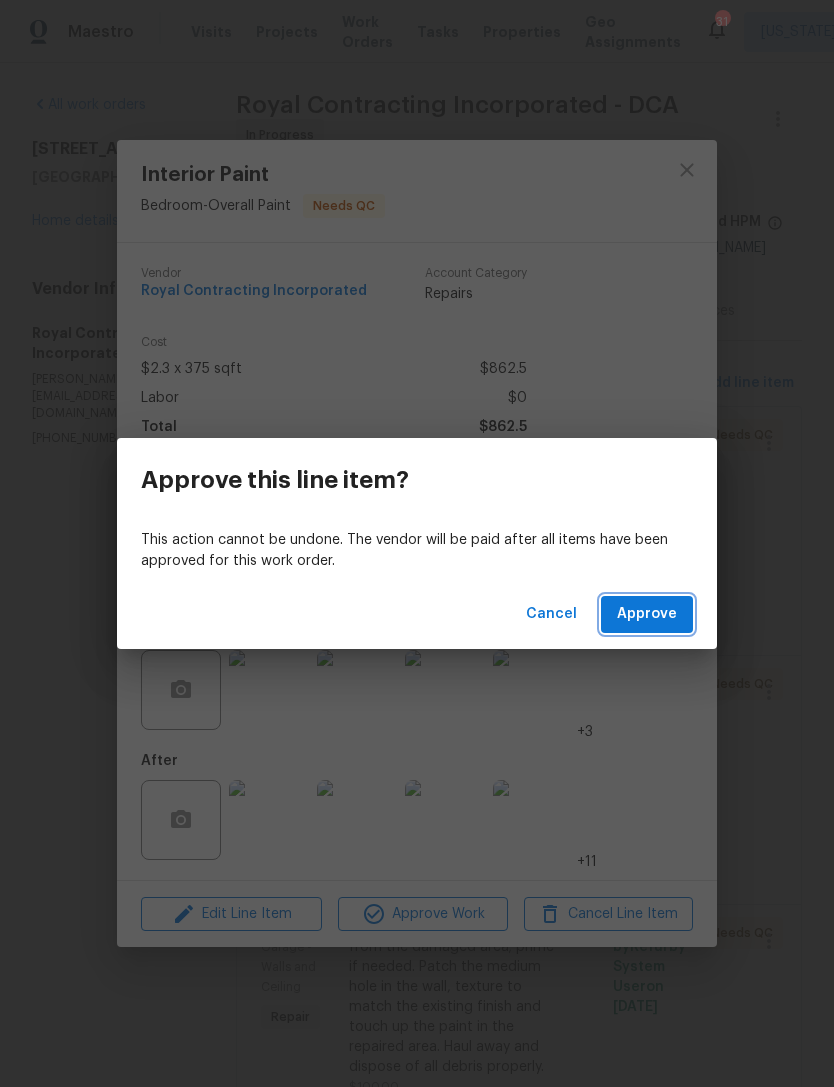 click on "Approve" at bounding box center (647, 614) 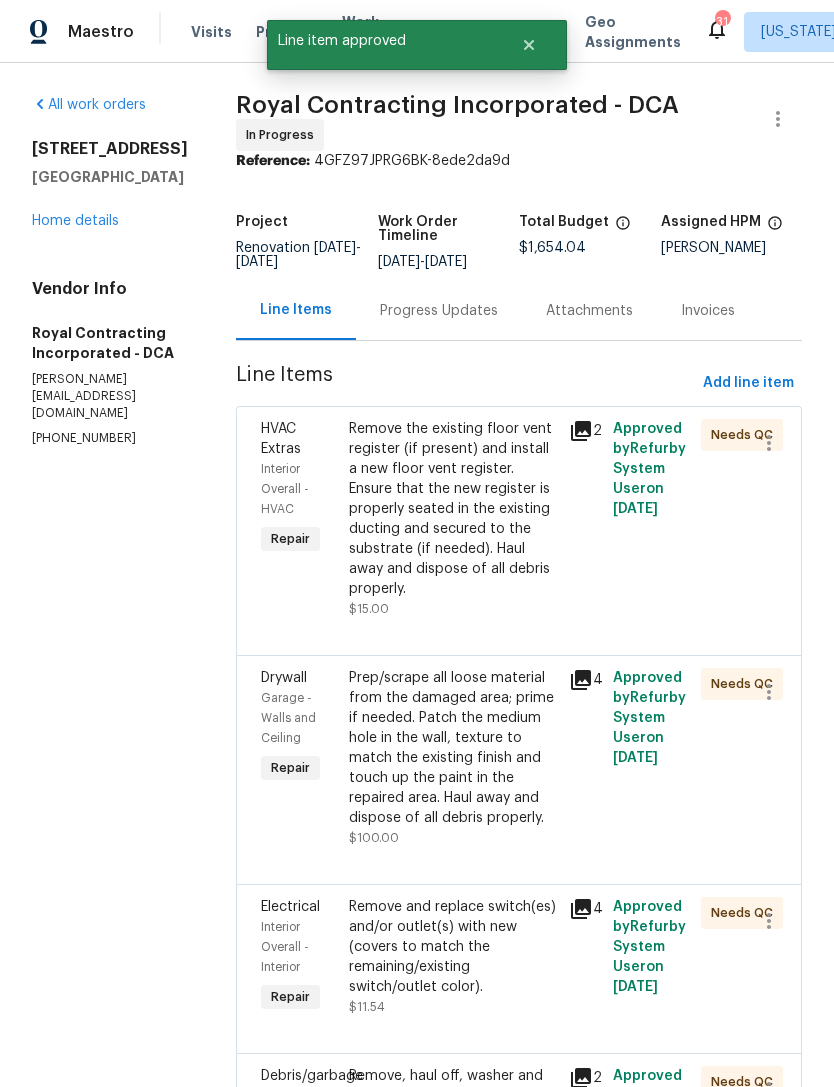 click on "Remove the existing floor vent register (if present) and install a new floor vent register. Ensure that the new register is properly seated in the existing ducting and secured to the substrate (if needed). Haul away and dispose of all debris properly." at bounding box center (453, 509) 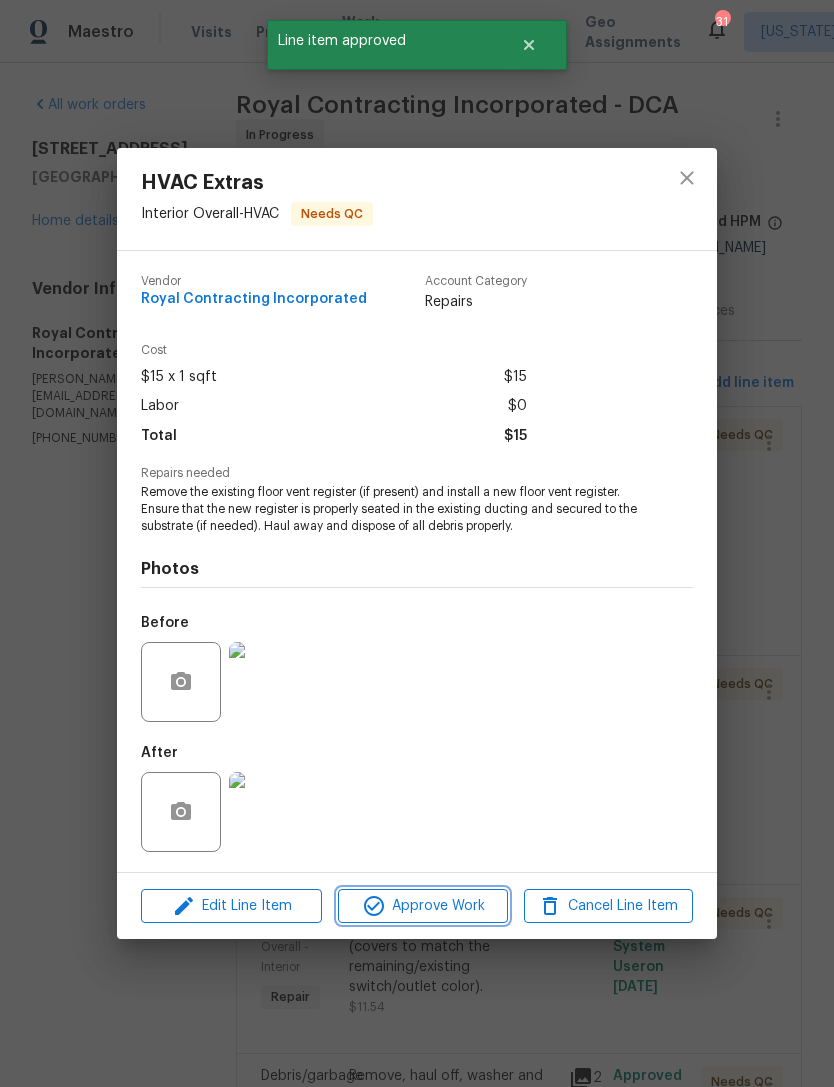 click on "Approve Work" at bounding box center (422, 906) 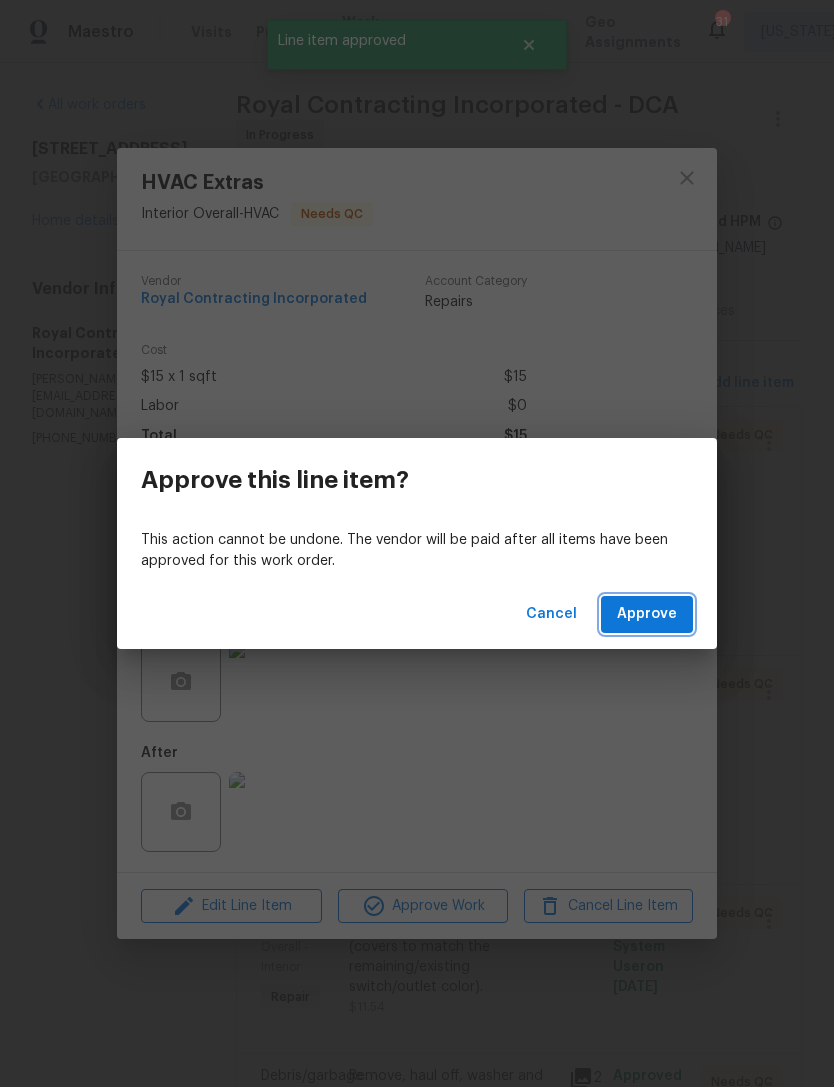 click on "Approve" at bounding box center (647, 614) 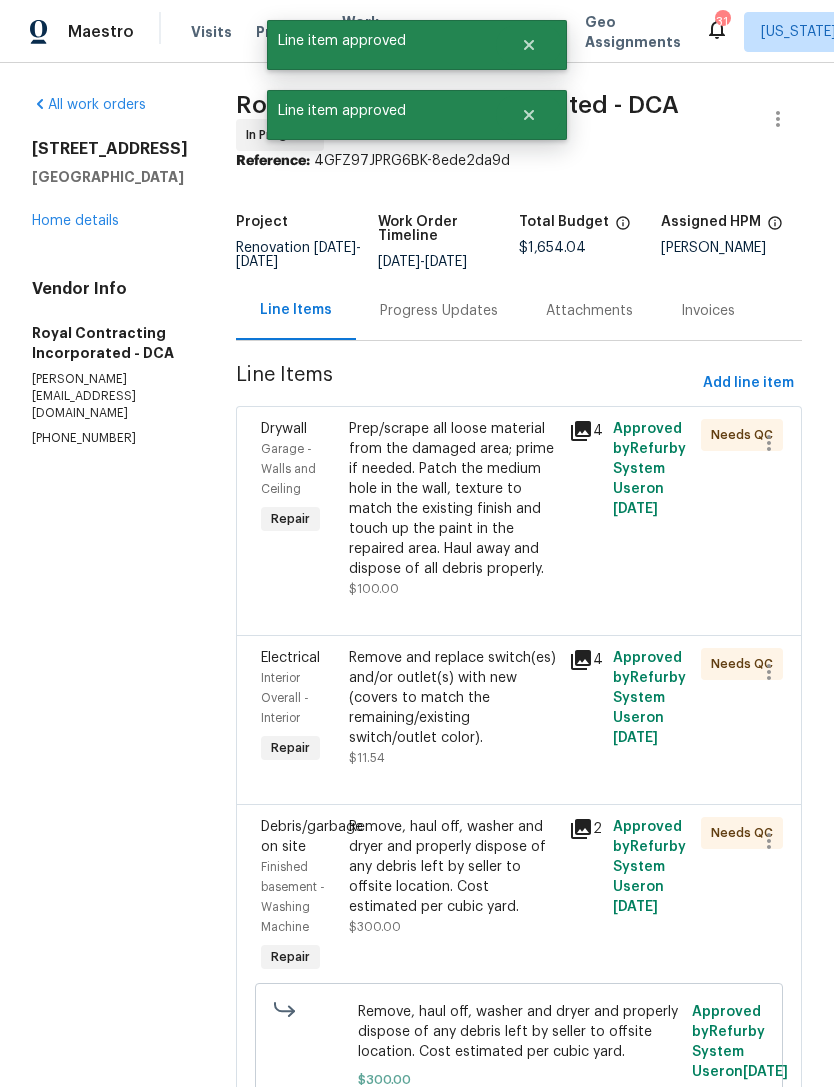 click on "Prep/scrape all loose material from the damaged area; prime if needed. Patch the medium hole in the wall, texture to match the existing finish and touch up the paint in the repaired area. Haul away and dispose of all debris properly." at bounding box center [453, 499] 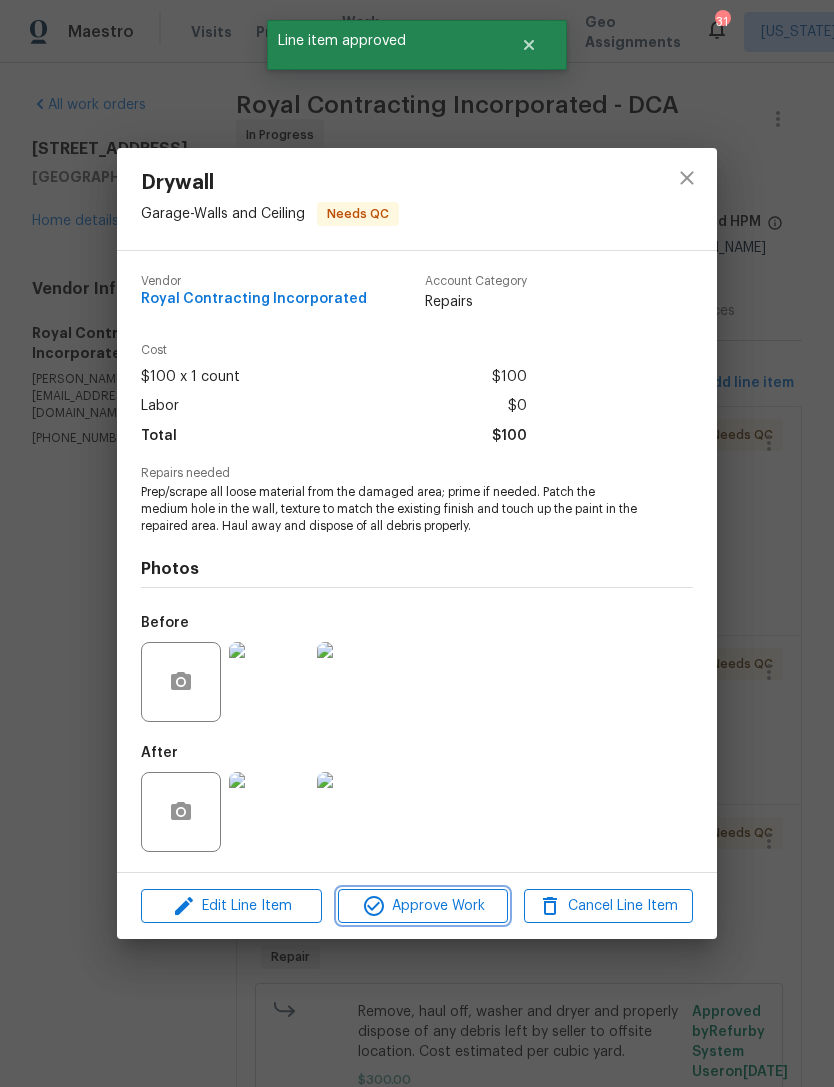 click on "Approve Work" at bounding box center [422, 906] 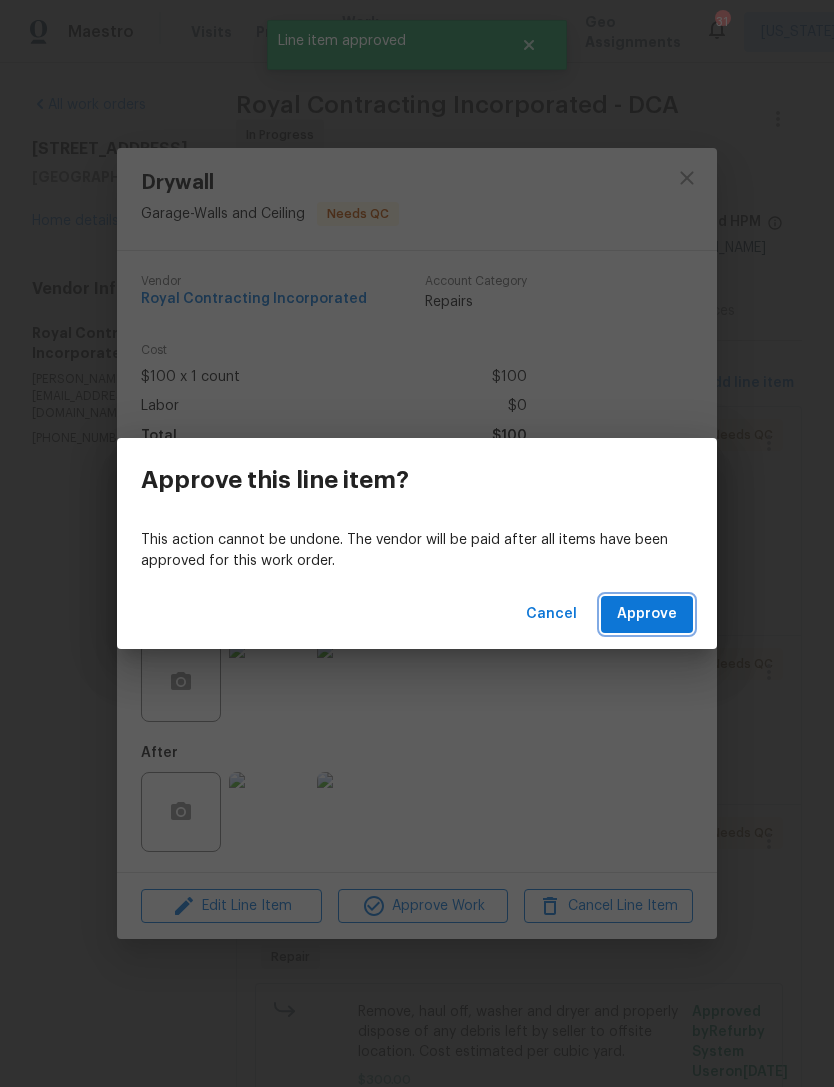 click on "Approve" at bounding box center (647, 614) 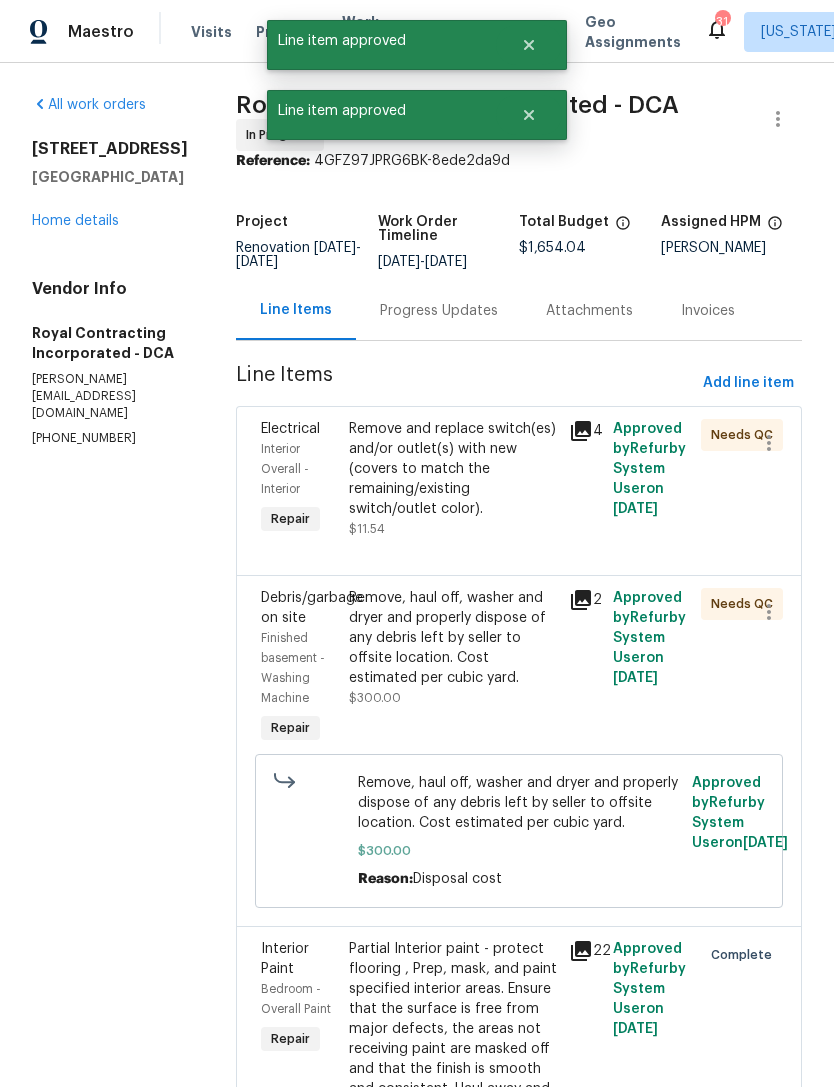 click on "Remove and replace switch(es) and/or outlet(s) with new (covers to match the remaining/existing switch/outlet color)." at bounding box center [453, 469] 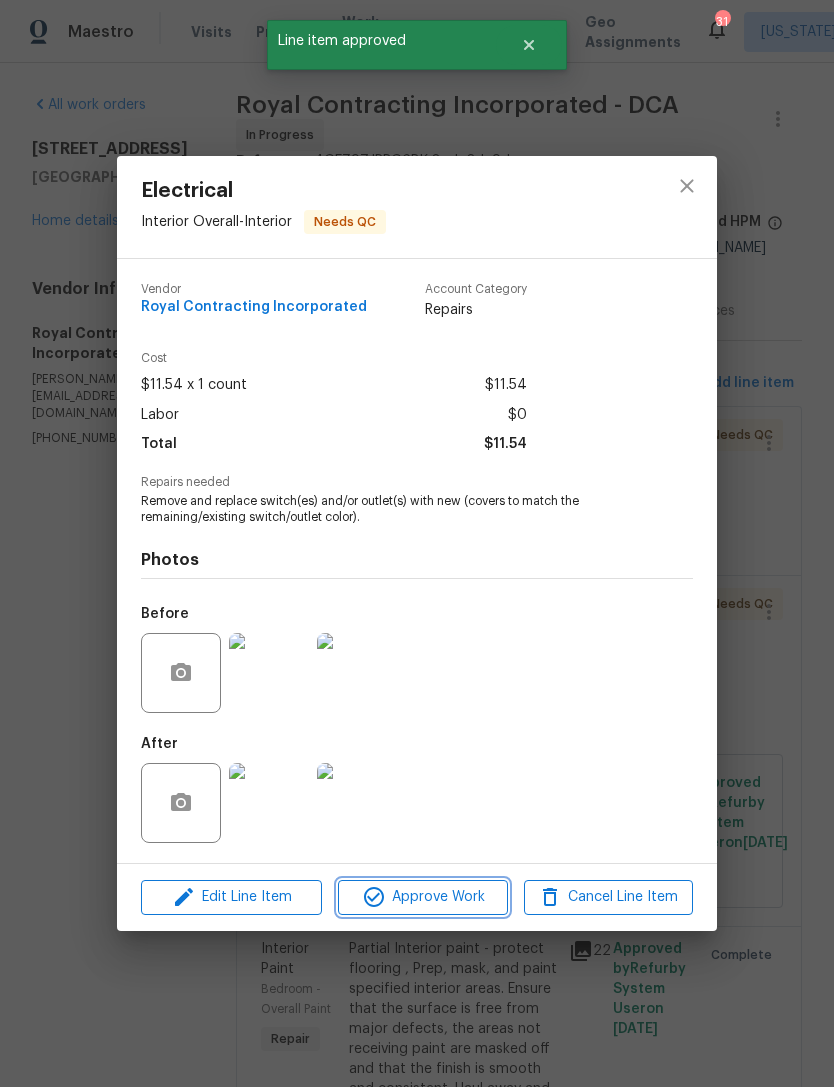 click on "Approve Work" at bounding box center [422, 897] 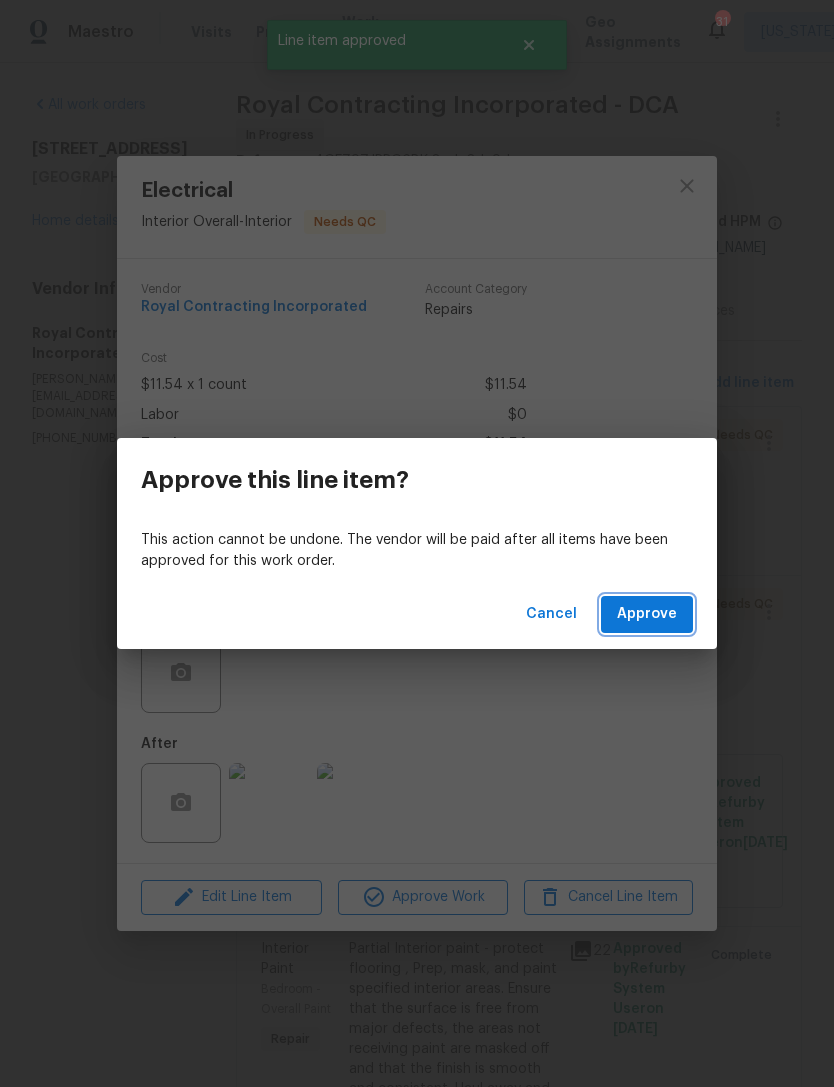 click on "Approve" at bounding box center (647, 614) 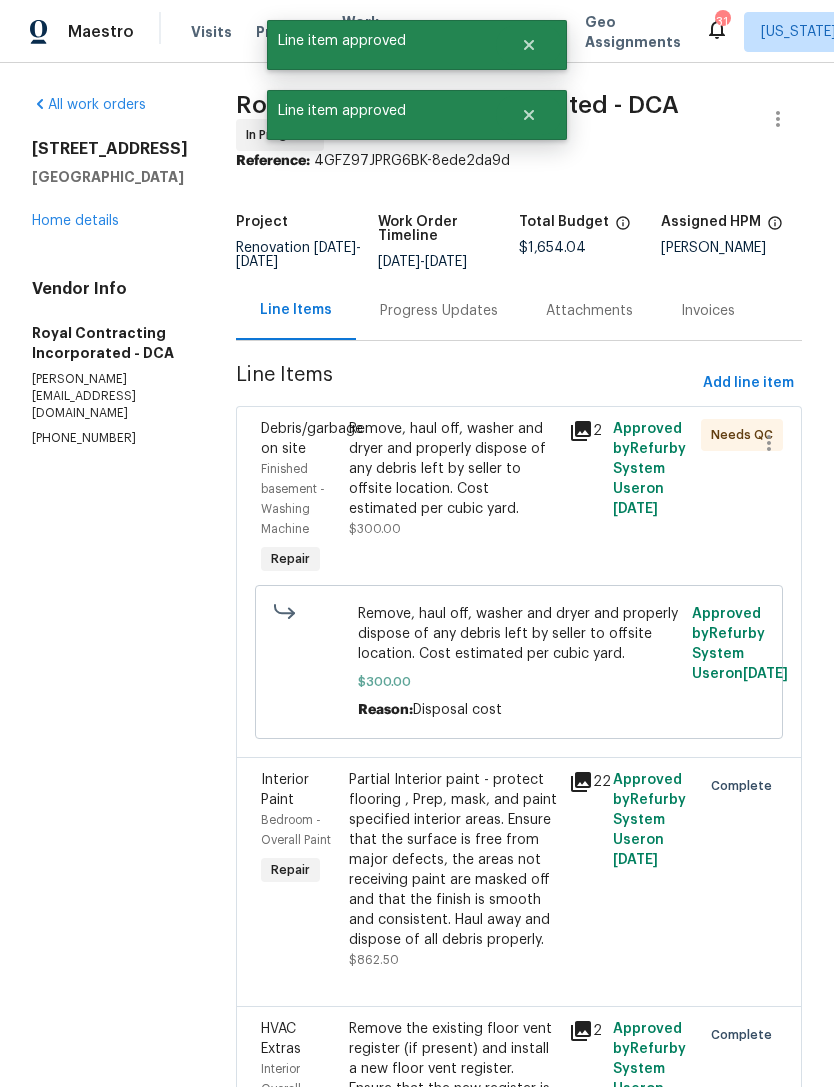 click on "Remove, haul off,  washer and dryer and properly dispose of any debris left by seller to offsite location. Cost estimated per cubic yard." at bounding box center (453, 469) 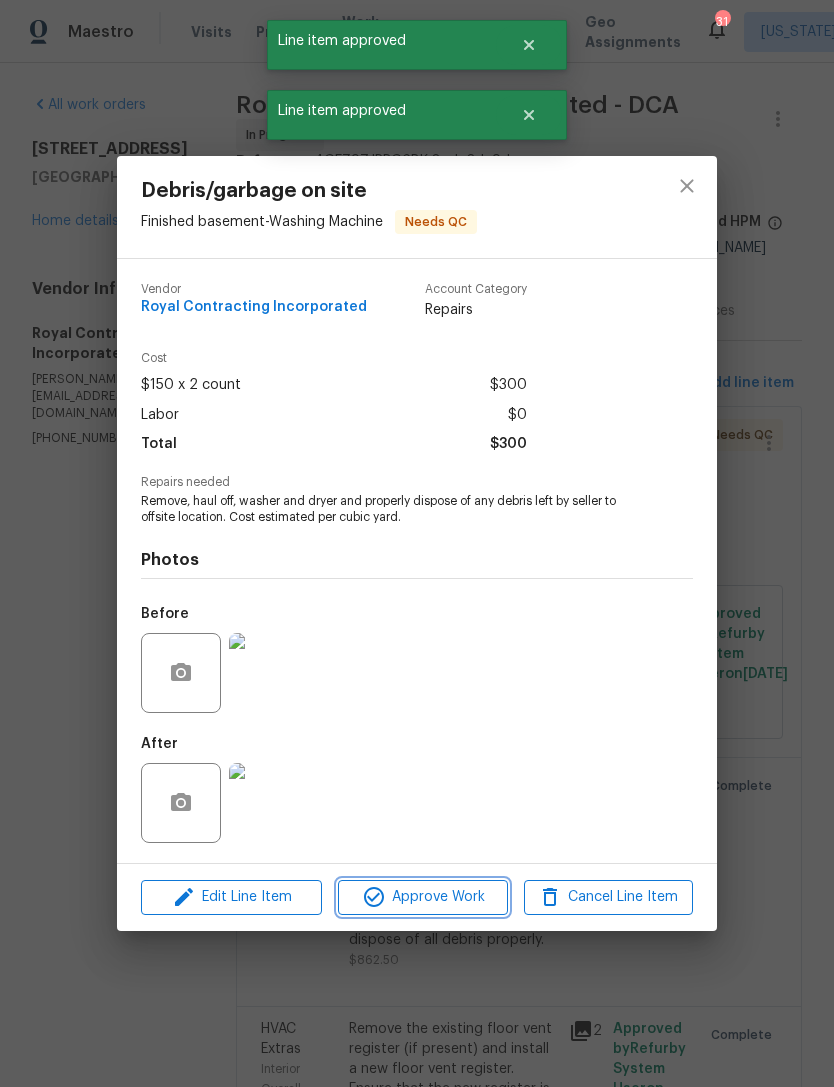 click on "Approve Work" at bounding box center [422, 897] 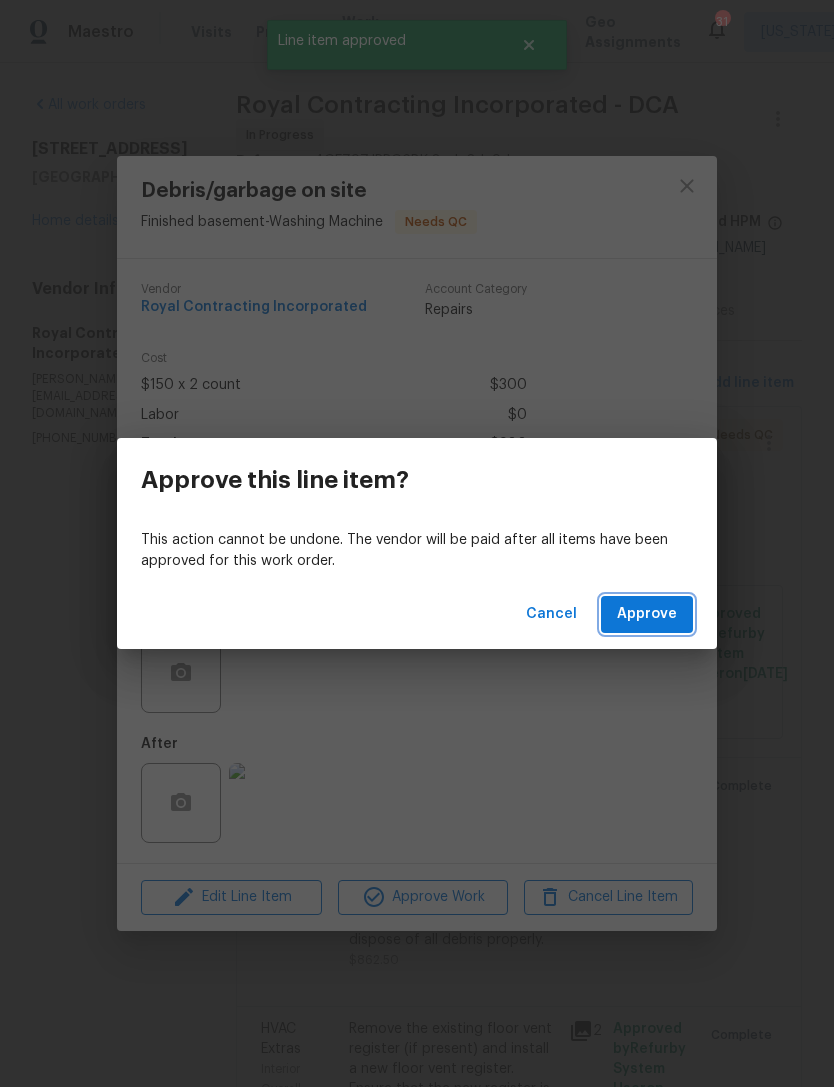 click on "Approve" at bounding box center [647, 614] 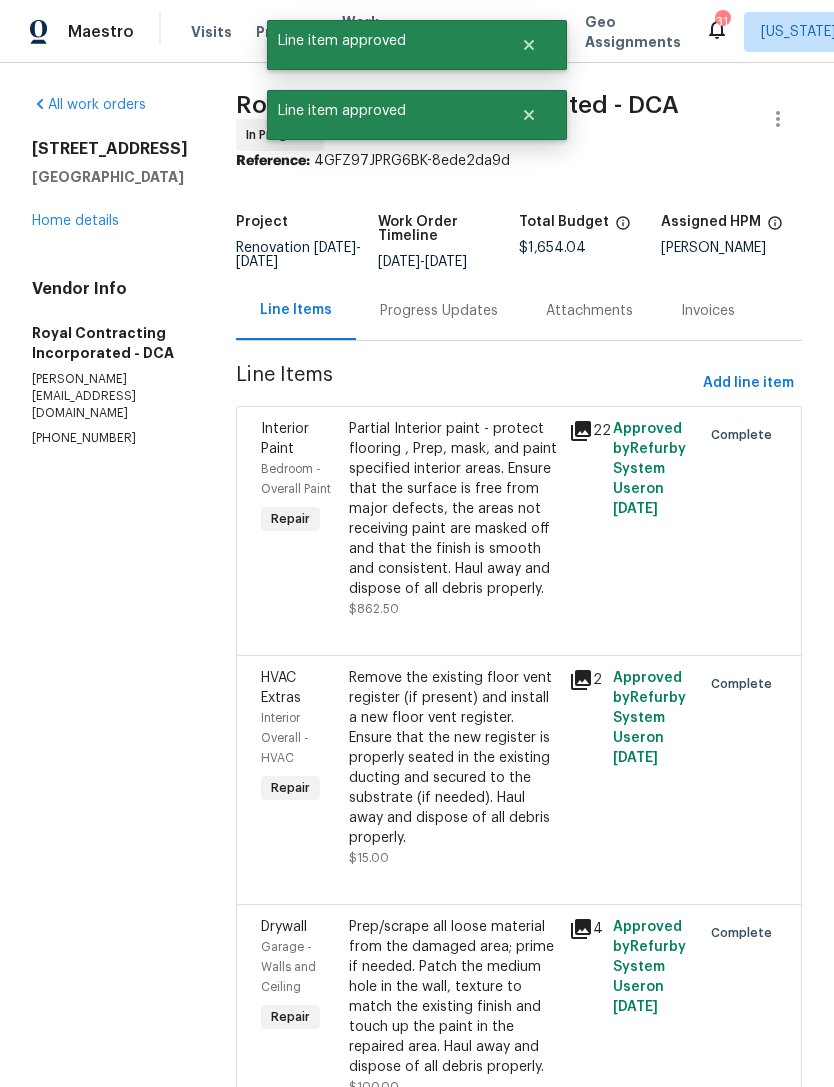 click on "Partial Interior paint - protect flooring , Prep, mask, and paint specified interior areas. Ensure that the surface is free from major defects, the areas not receiving paint are masked off and that the finish is smooth and consistent. Haul away and dispose of all debris properly." at bounding box center (453, 509) 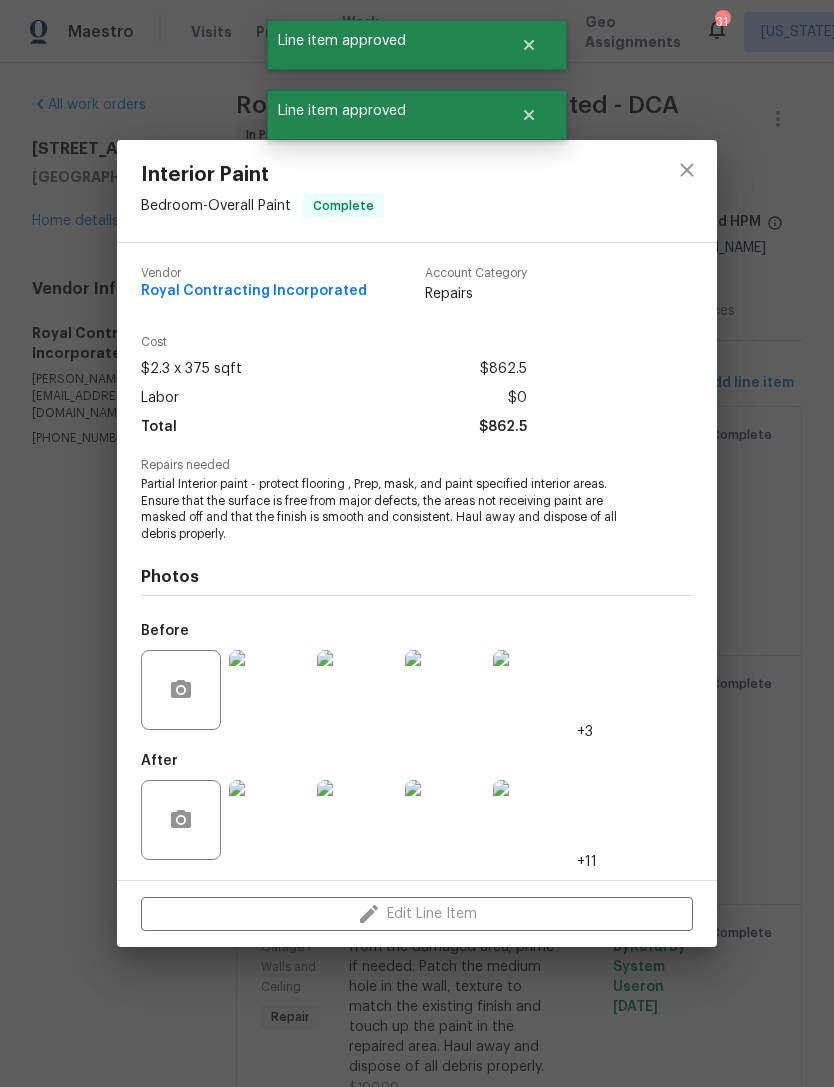 click on "Interior Paint Bedroom  -  Overall Paint Complete Vendor Royal Contracting Incorporated Account Category Repairs Cost $2.3 x 375 sqft $862.5 Labor $0 Total $862.5 Repairs needed Partial Interior paint - protect flooring , Prep, mask, and paint specified interior areas. Ensure that the surface is free from major defects, the areas not receiving paint are masked off and that the finish is smooth and consistent. Haul away and dispose of all debris properly. Photos Before  +3 After  +11  Edit Line Item" at bounding box center [417, 543] 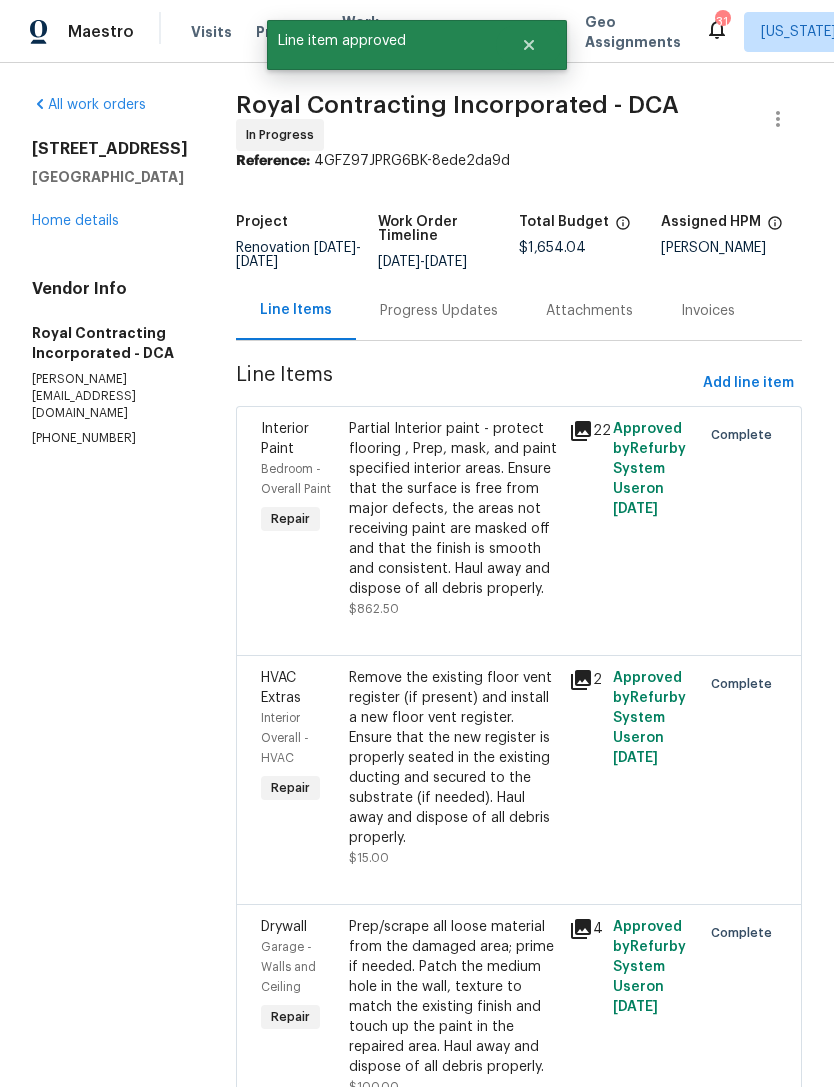 click on "Progress Updates" at bounding box center [439, 311] 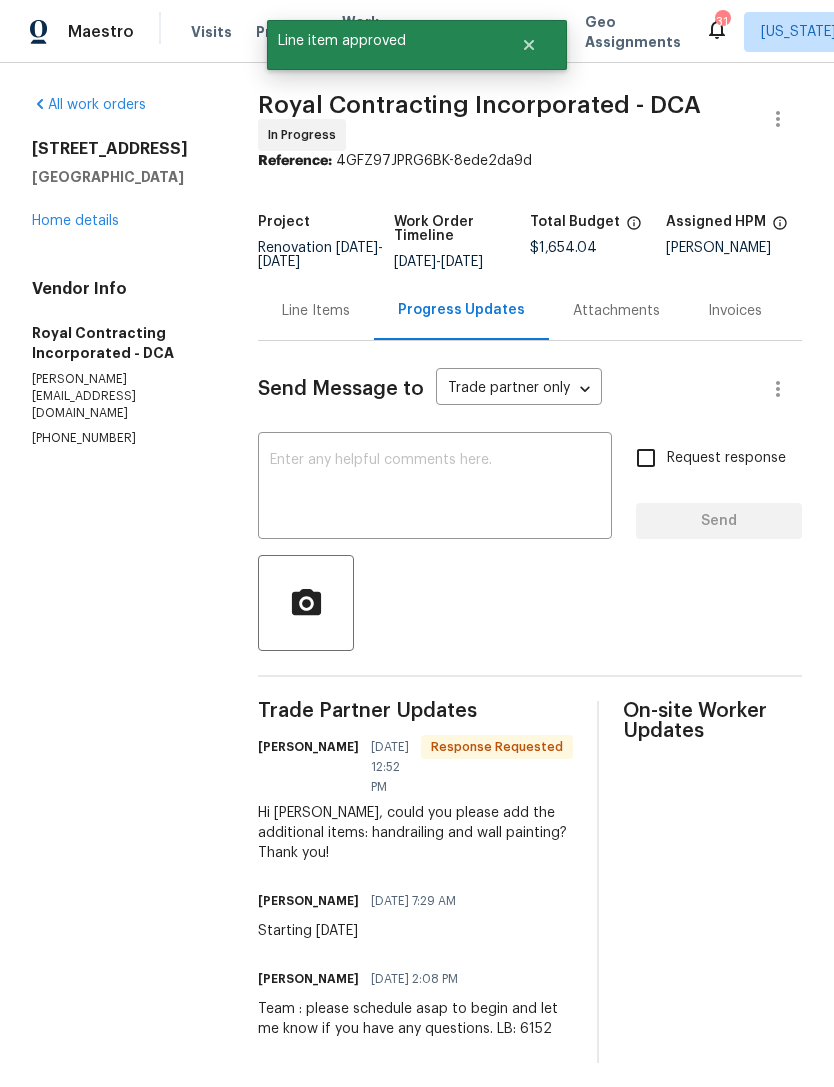 click at bounding box center (435, 488) 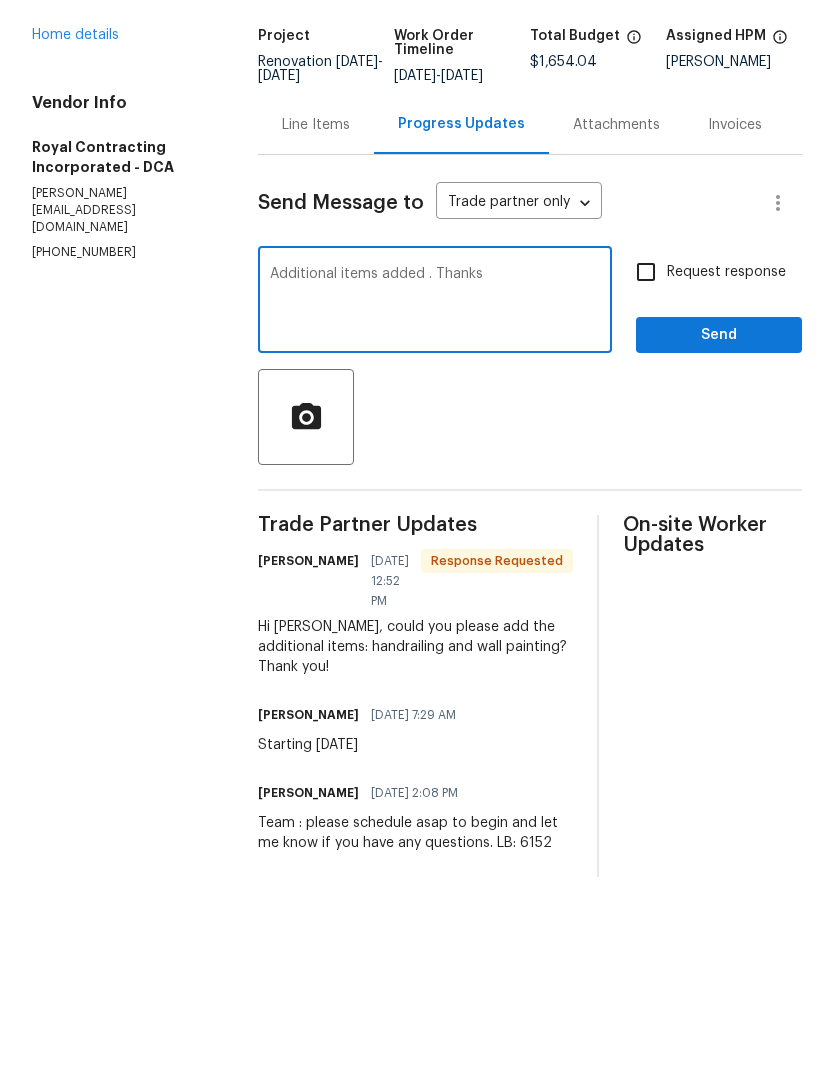 type on "Additional items added . Thanks" 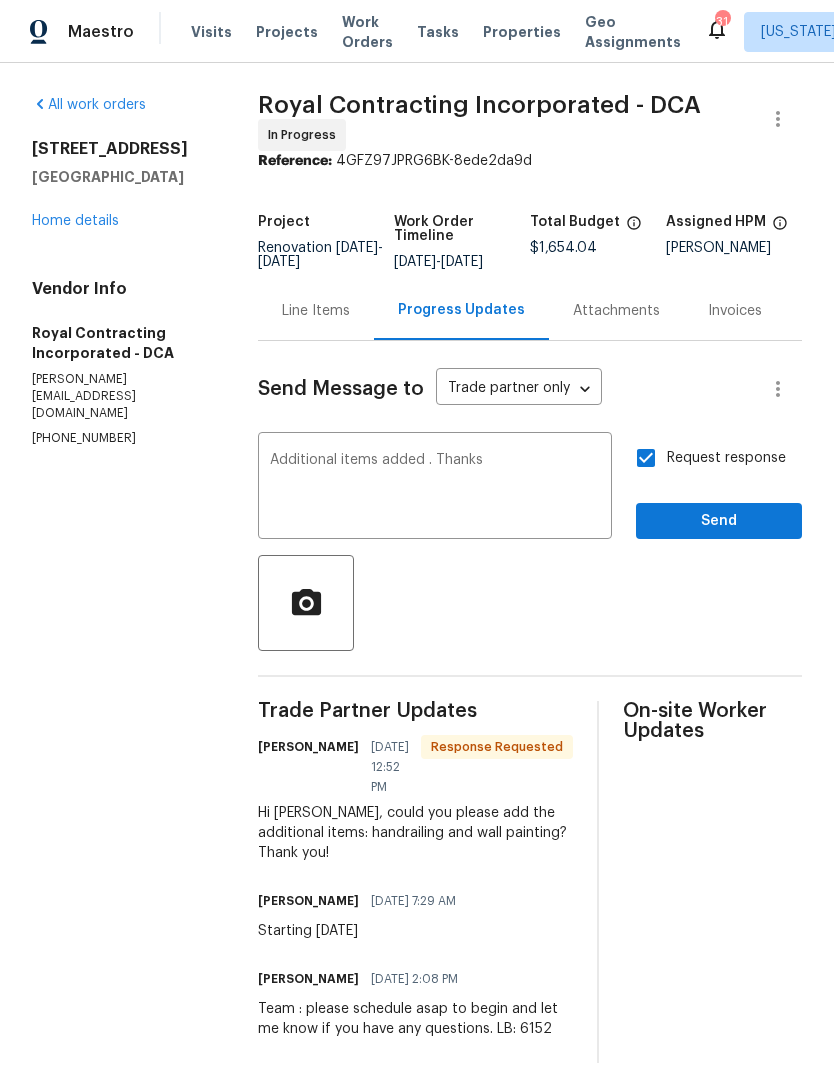 click on "Request response" at bounding box center (646, 458) 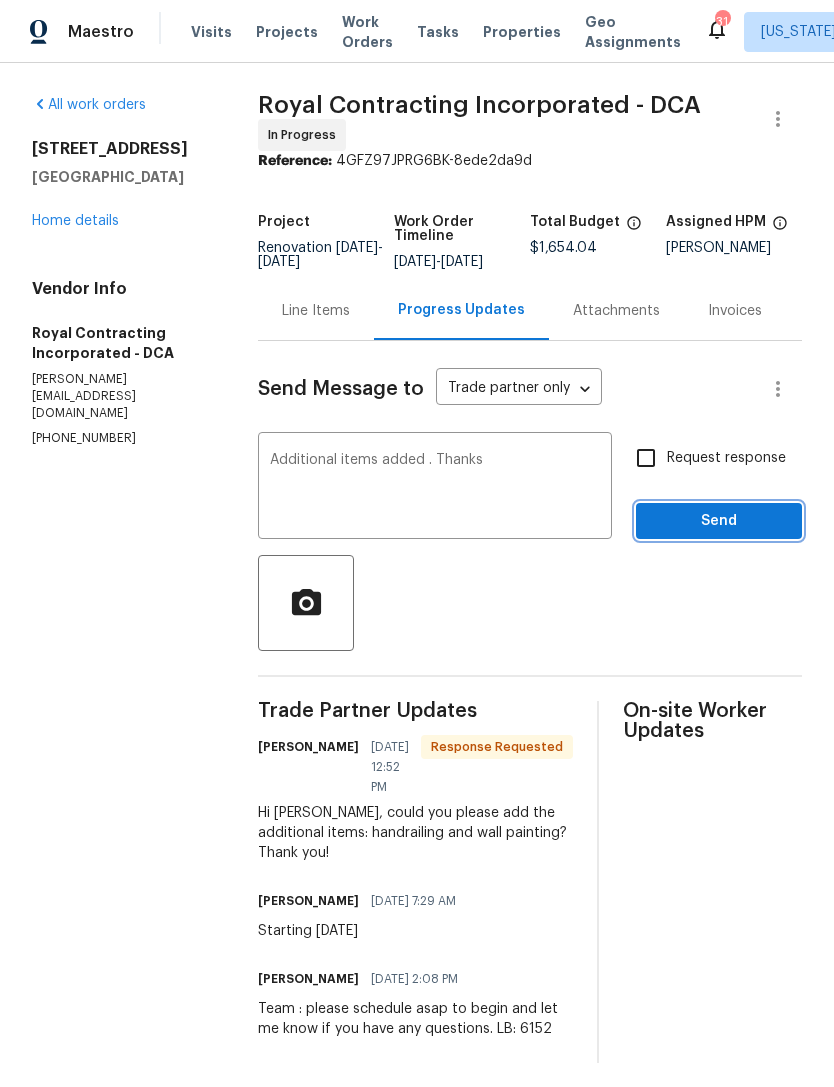 click on "Send" at bounding box center (719, 521) 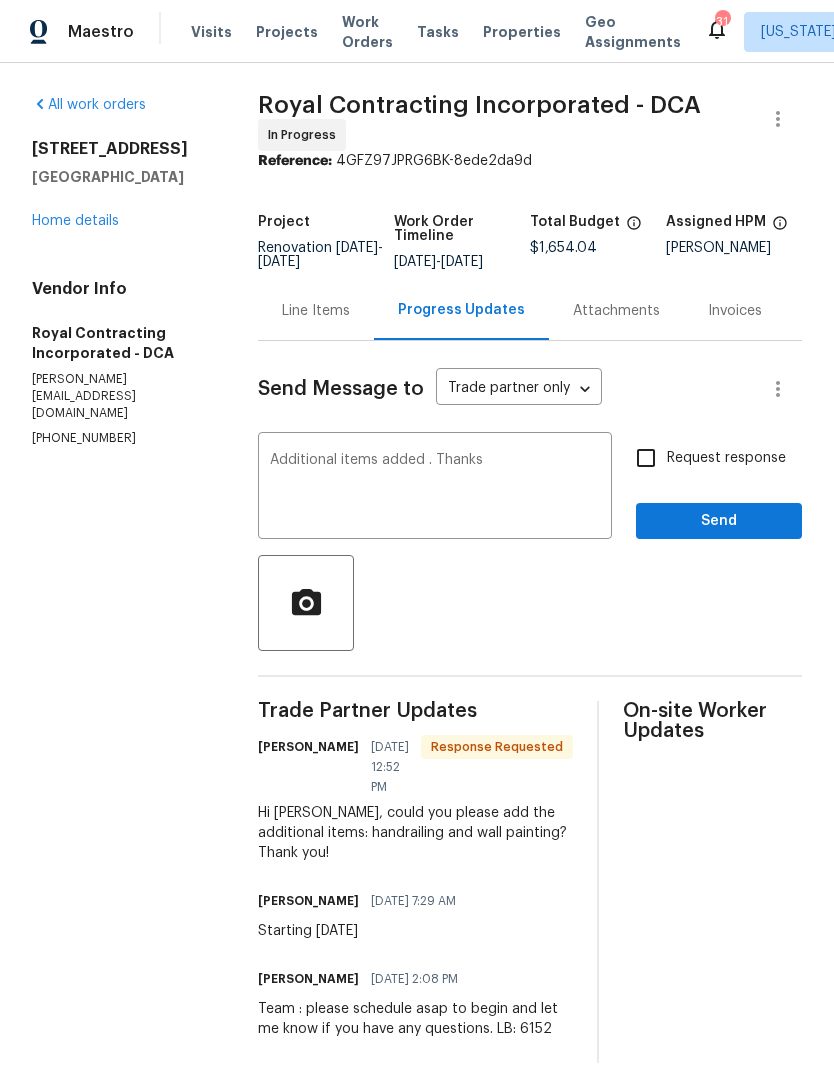 scroll, scrollTop: 0, scrollLeft: 0, axis: both 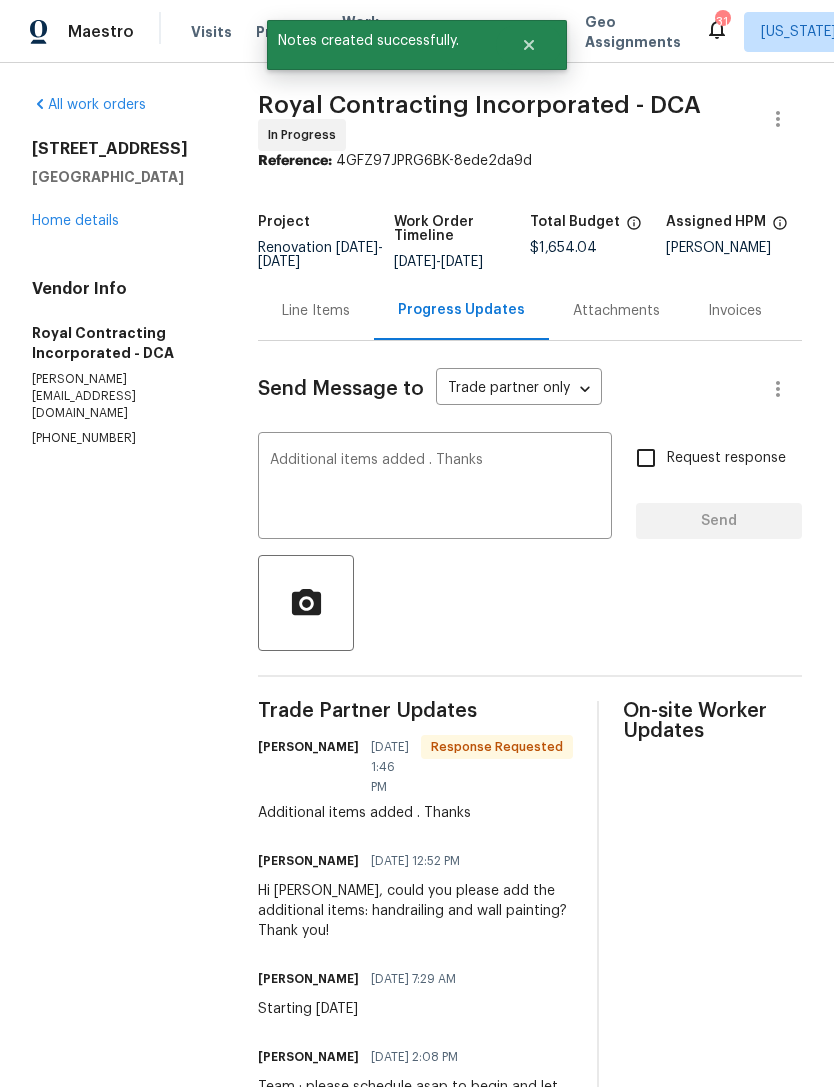 type 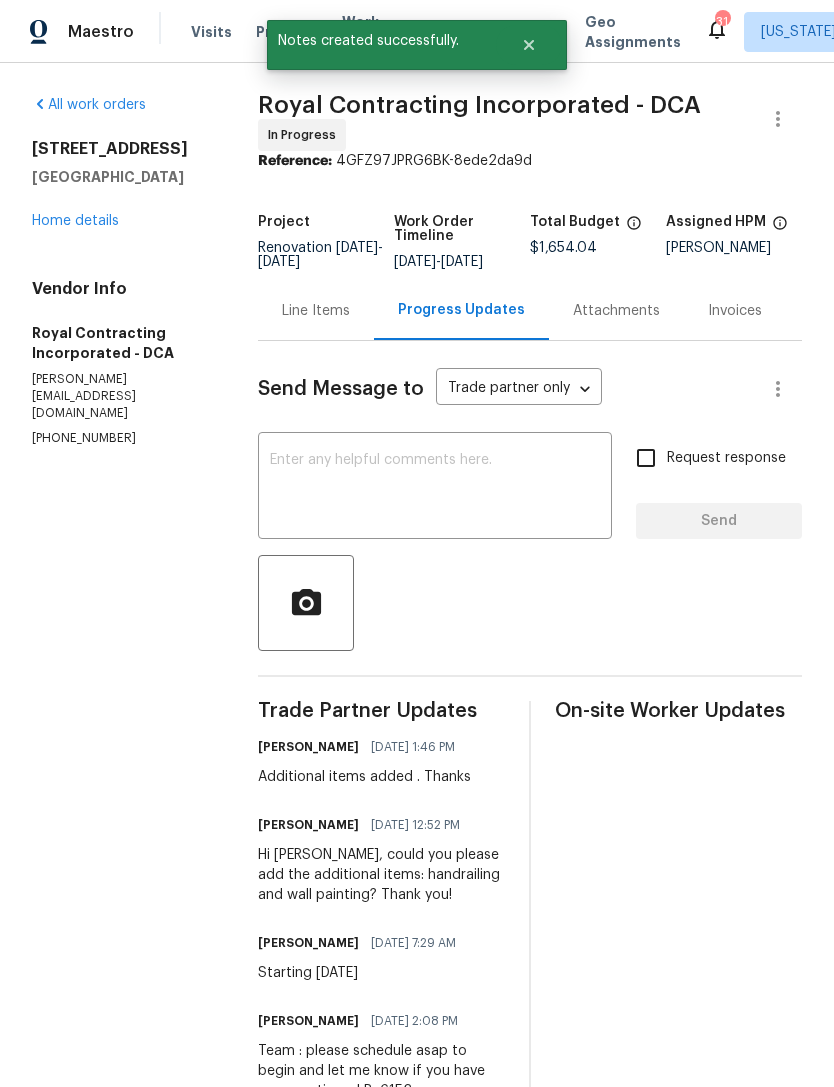 click on "Home details" at bounding box center [75, 221] 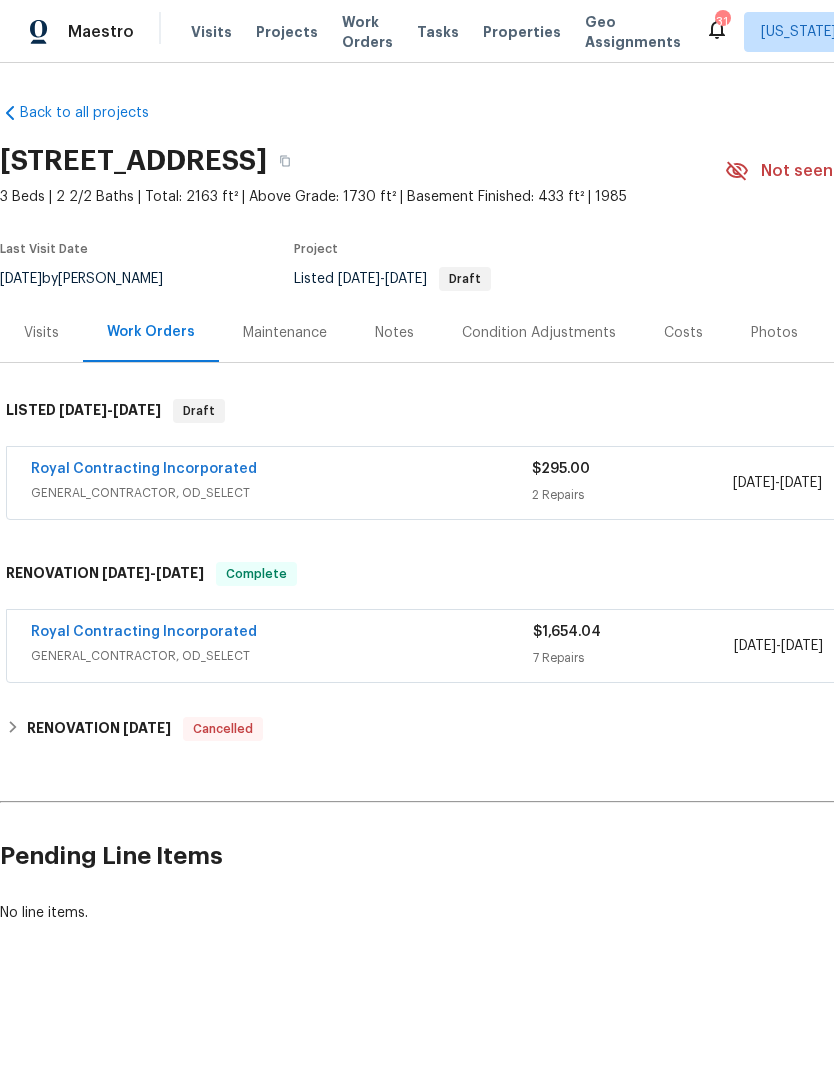 scroll, scrollTop: 0, scrollLeft: 0, axis: both 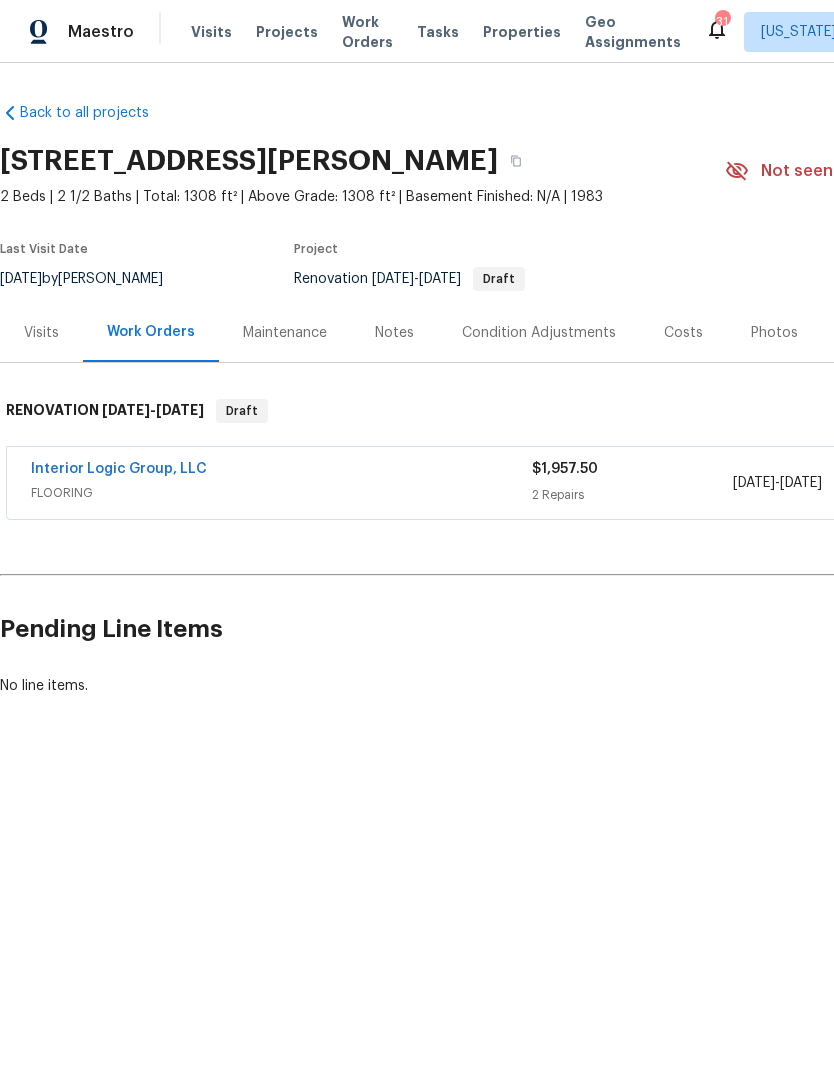 click on "Interior Logic Group, LLC" at bounding box center (119, 469) 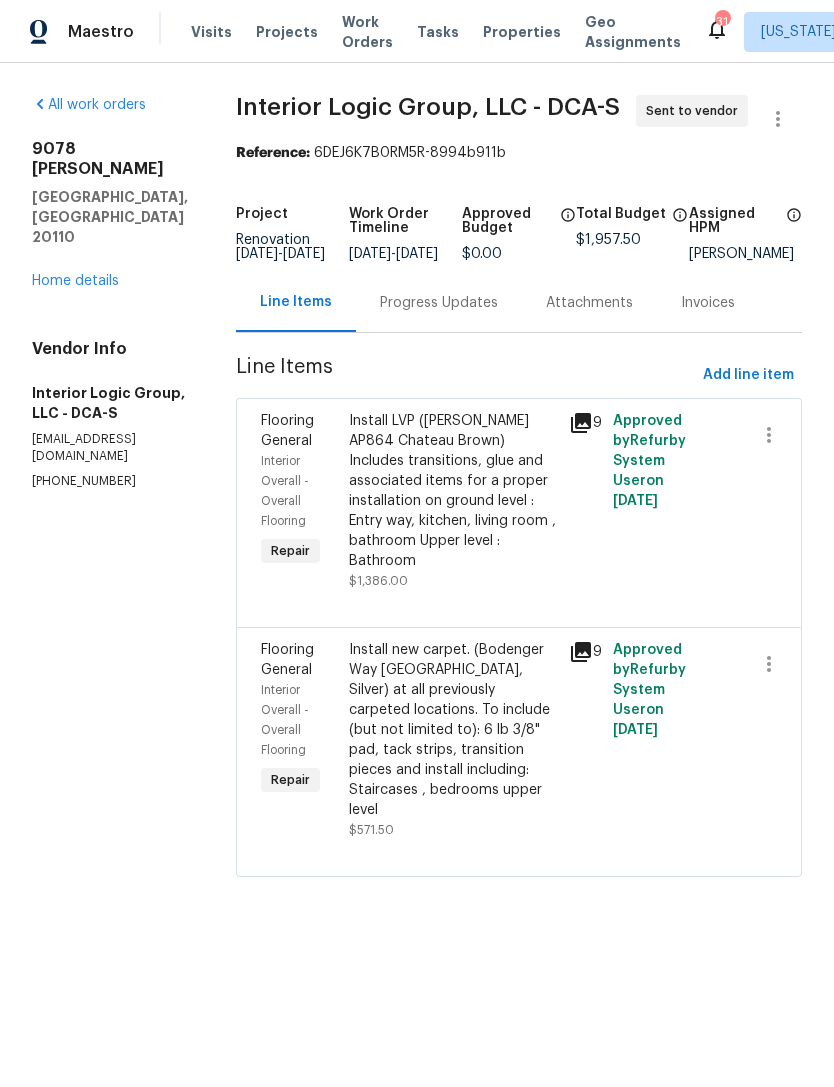 click on "Progress Updates" at bounding box center [439, 303] 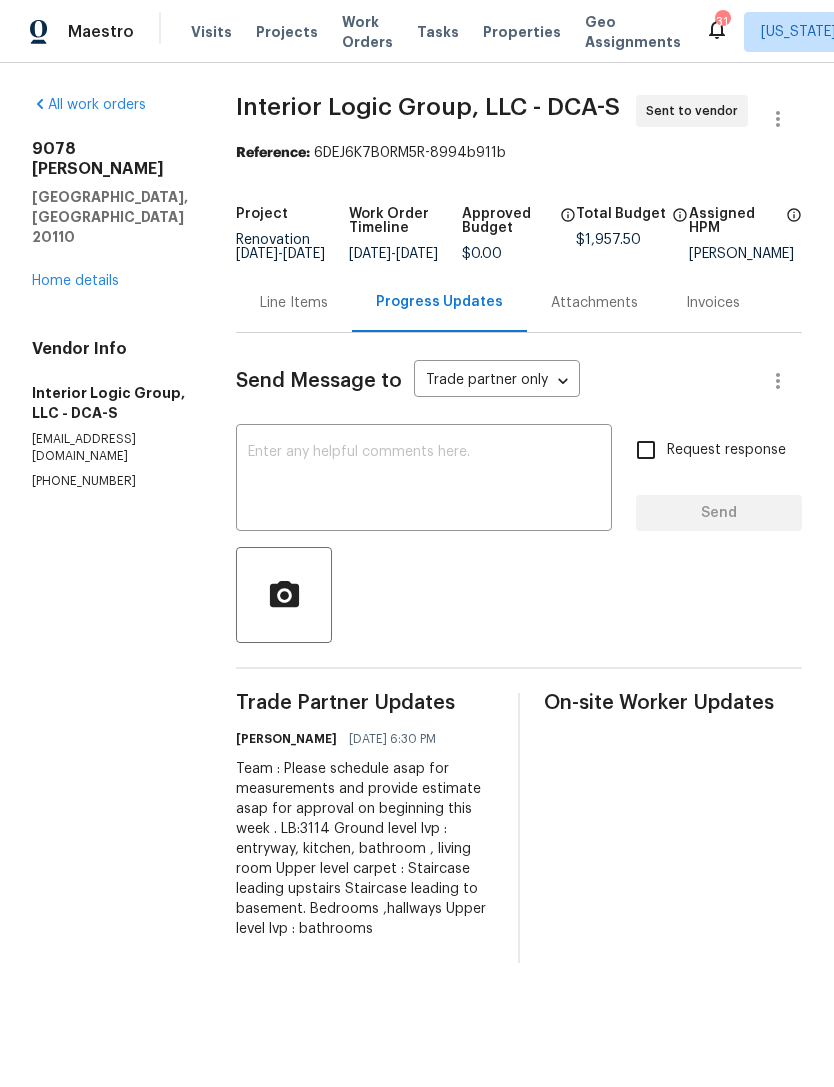 click at bounding box center [424, 480] 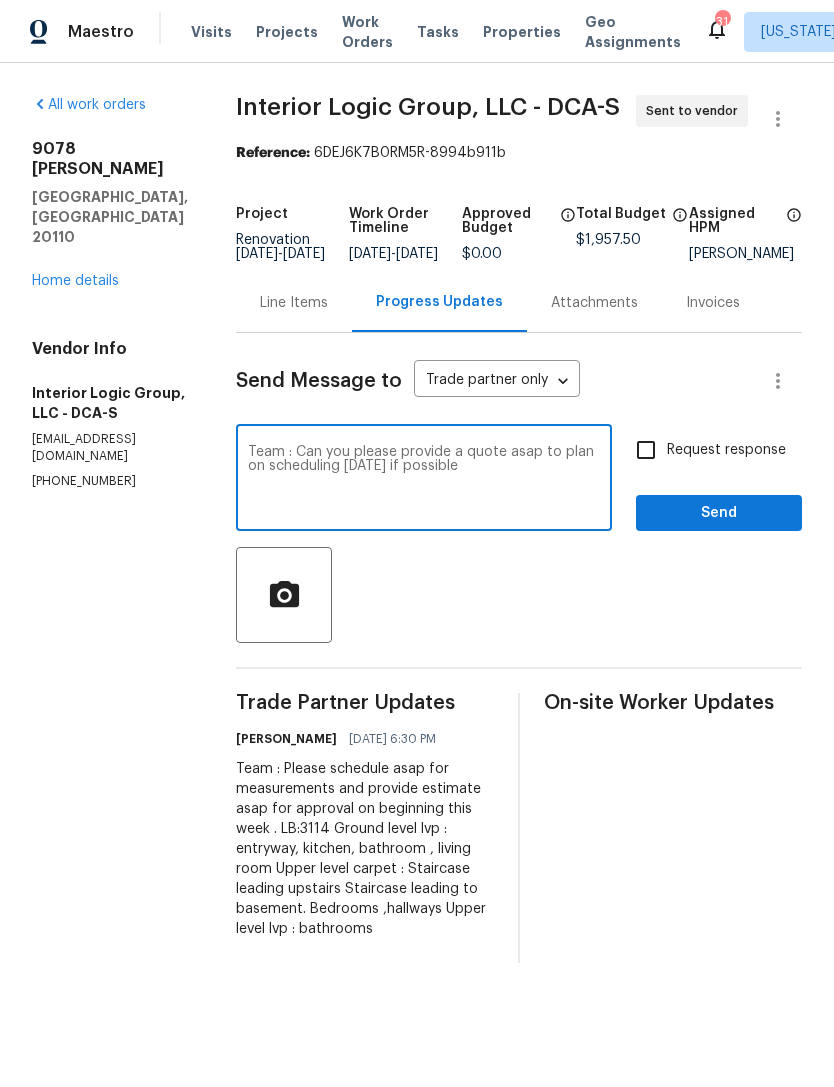 type on "Team : Can you please provide a quote asap to plan on scheduling [DATE] if possible" 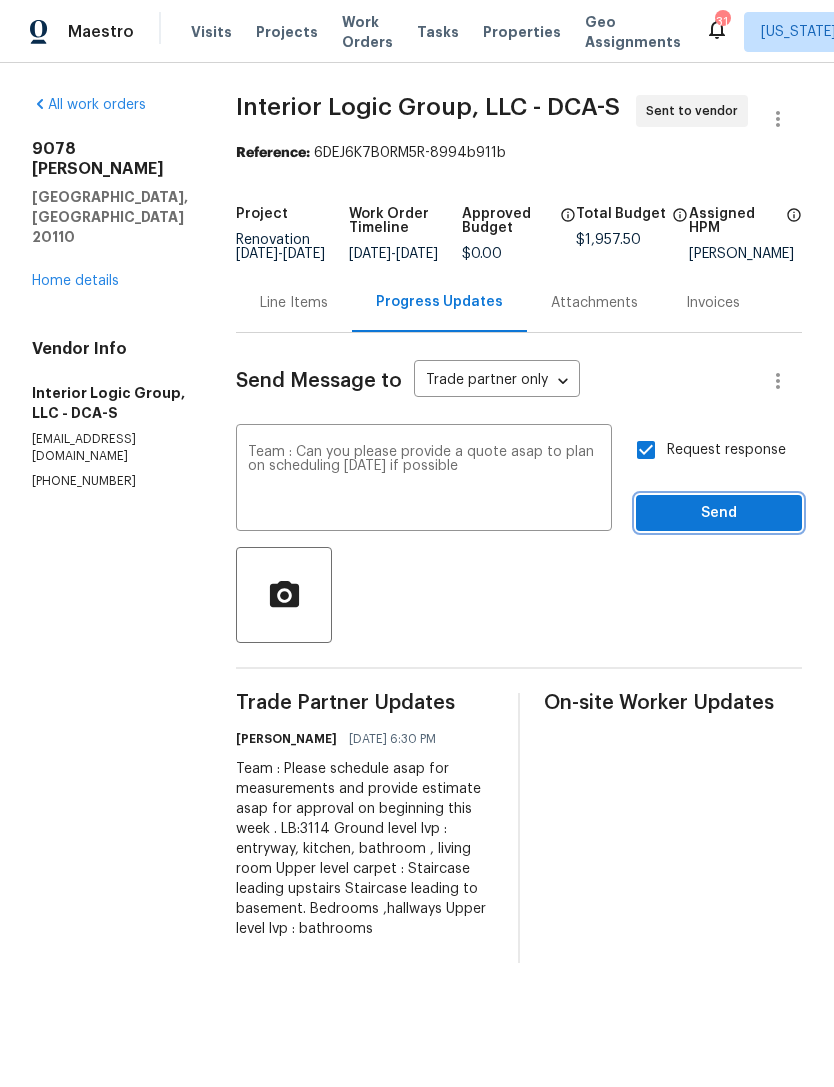 click on "Send" at bounding box center (719, 513) 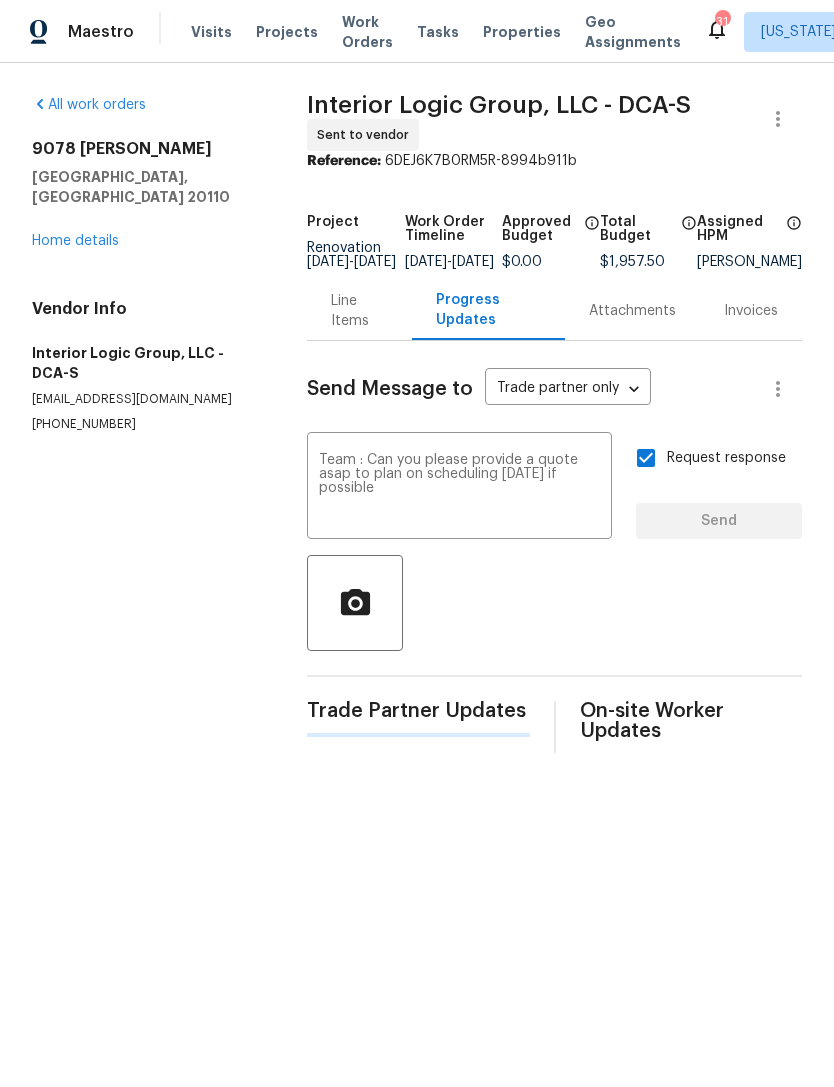 type 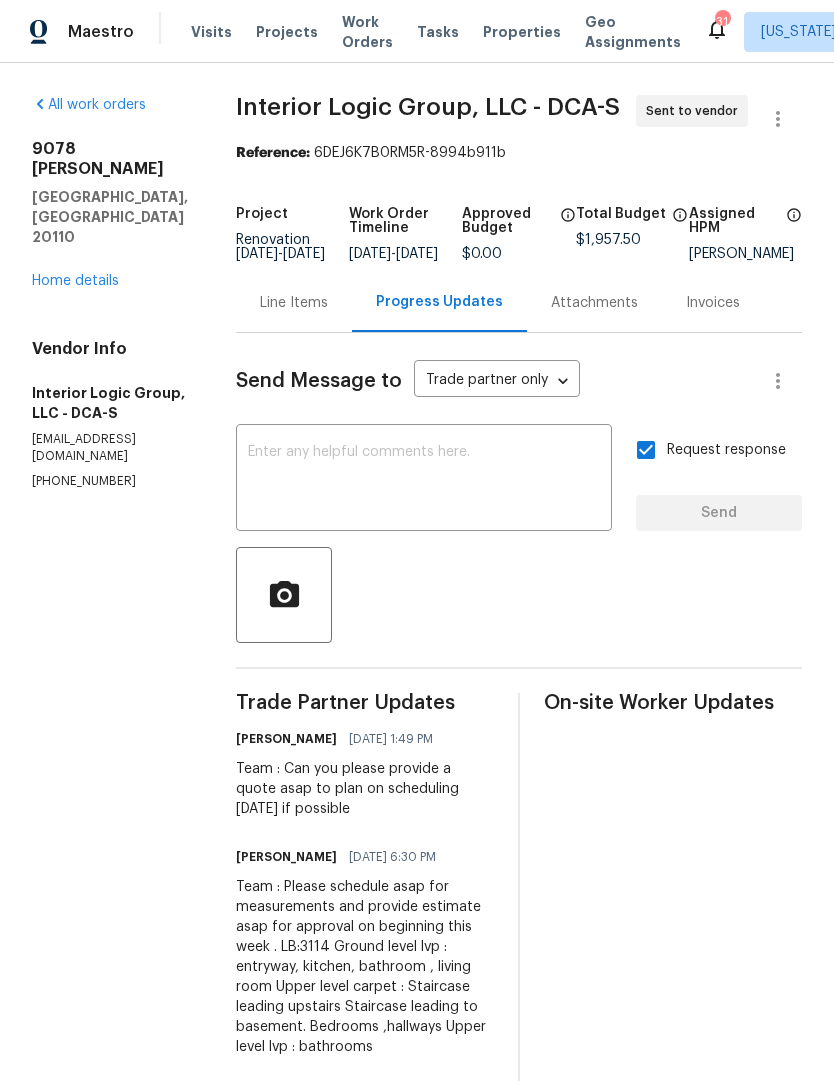 click on "All work orders [STREET_ADDRESS][PERSON_NAME] Home details Vendor Info Interior Logic Group, LLC - DCA-S [EMAIL_ADDRESS][DOMAIN_NAME] [PHONE_NUMBER]" at bounding box center (110, 292) 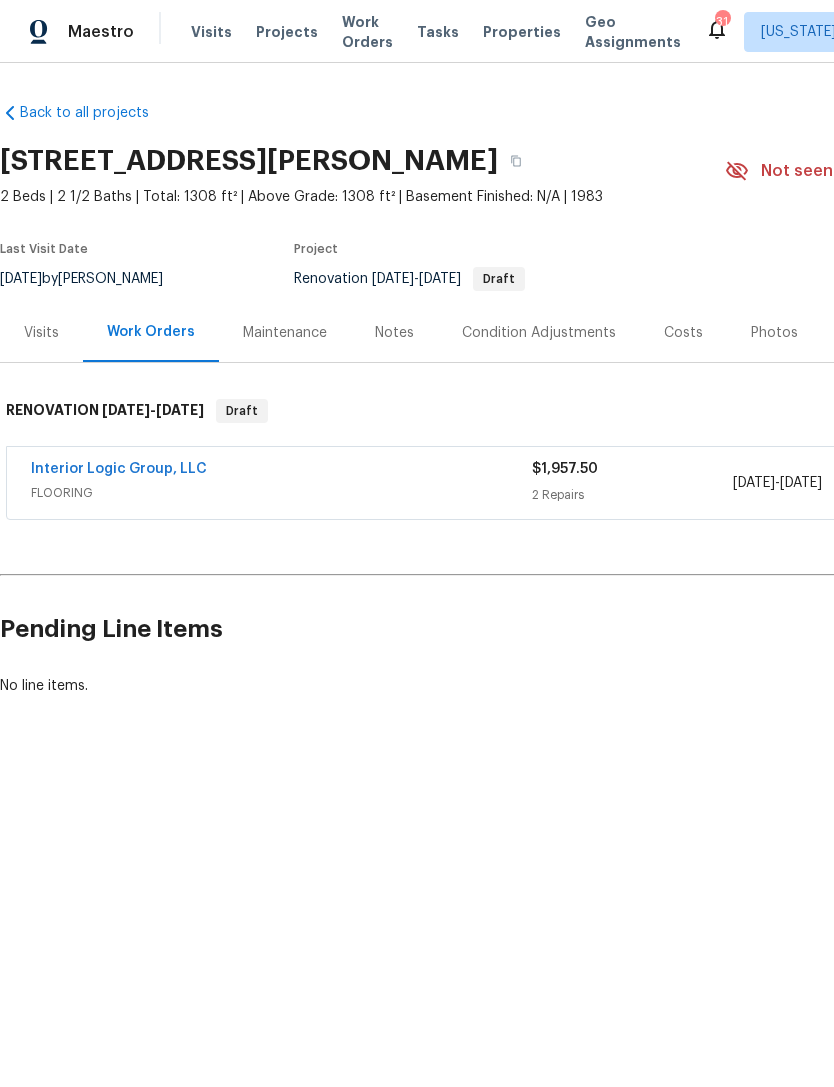 click on "Projects" at bounding box center (287, 32) 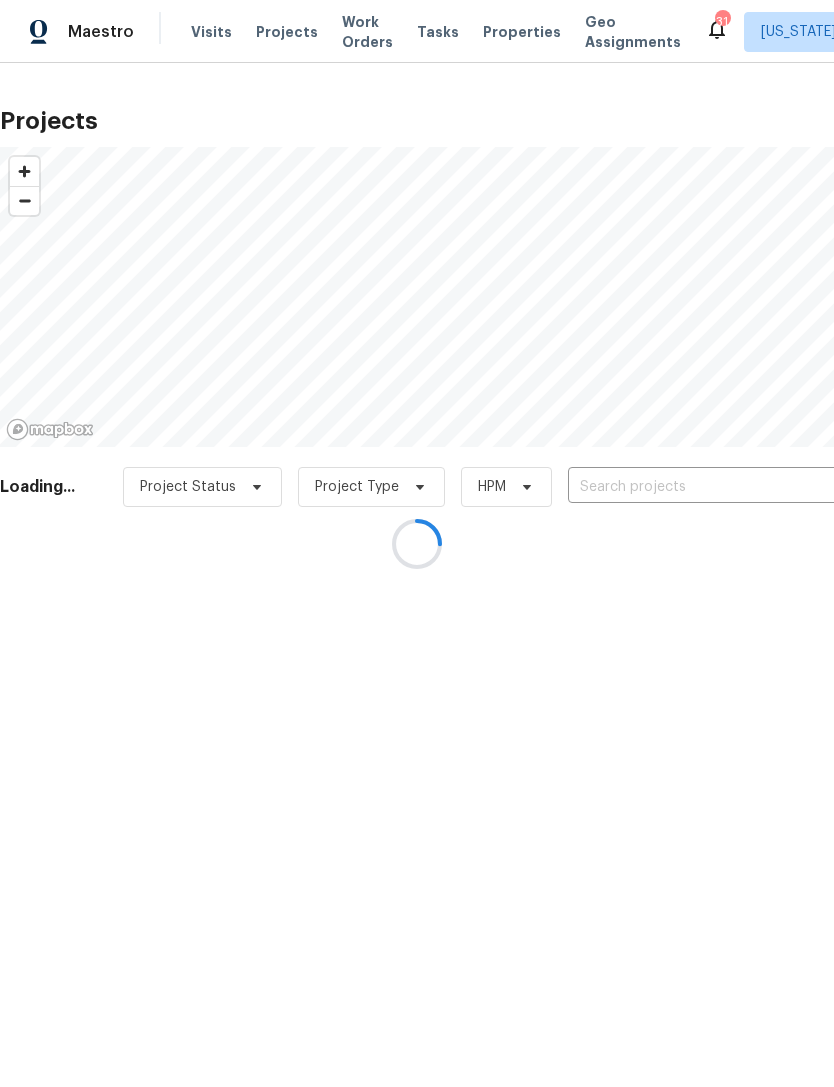 click at bounding box center [417, 543] 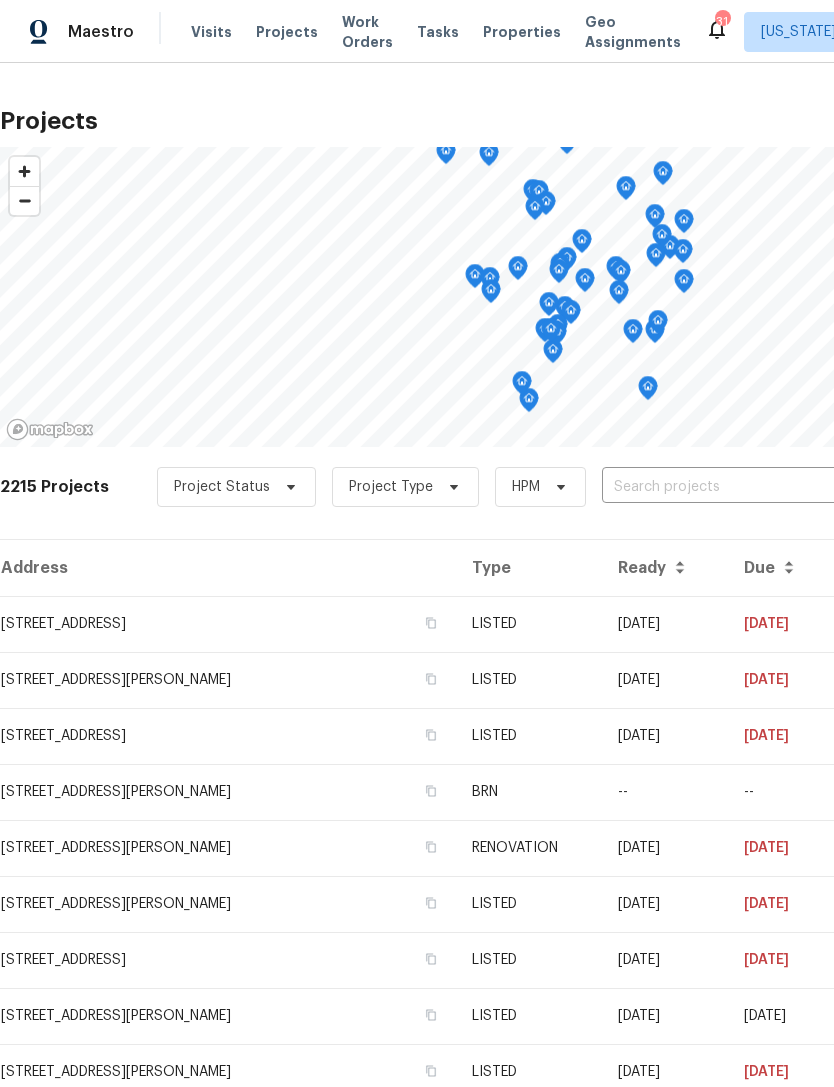 click at bounding box center [716, 487] 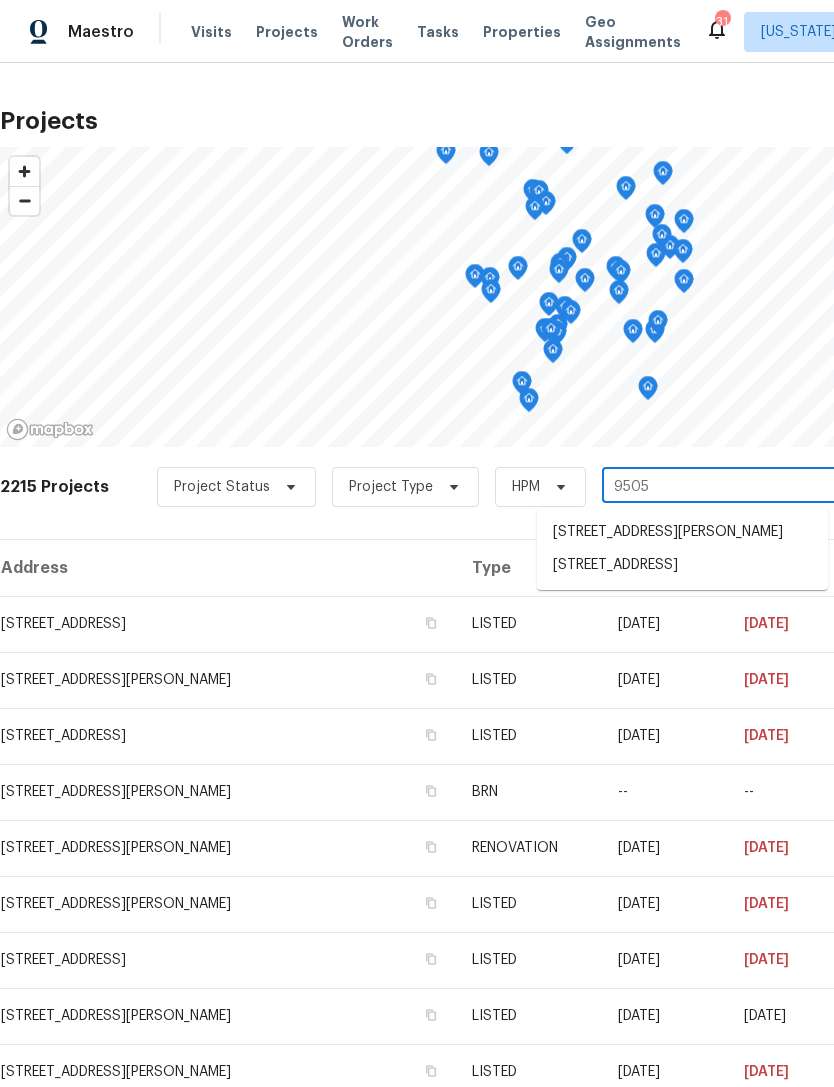 type on "9505" 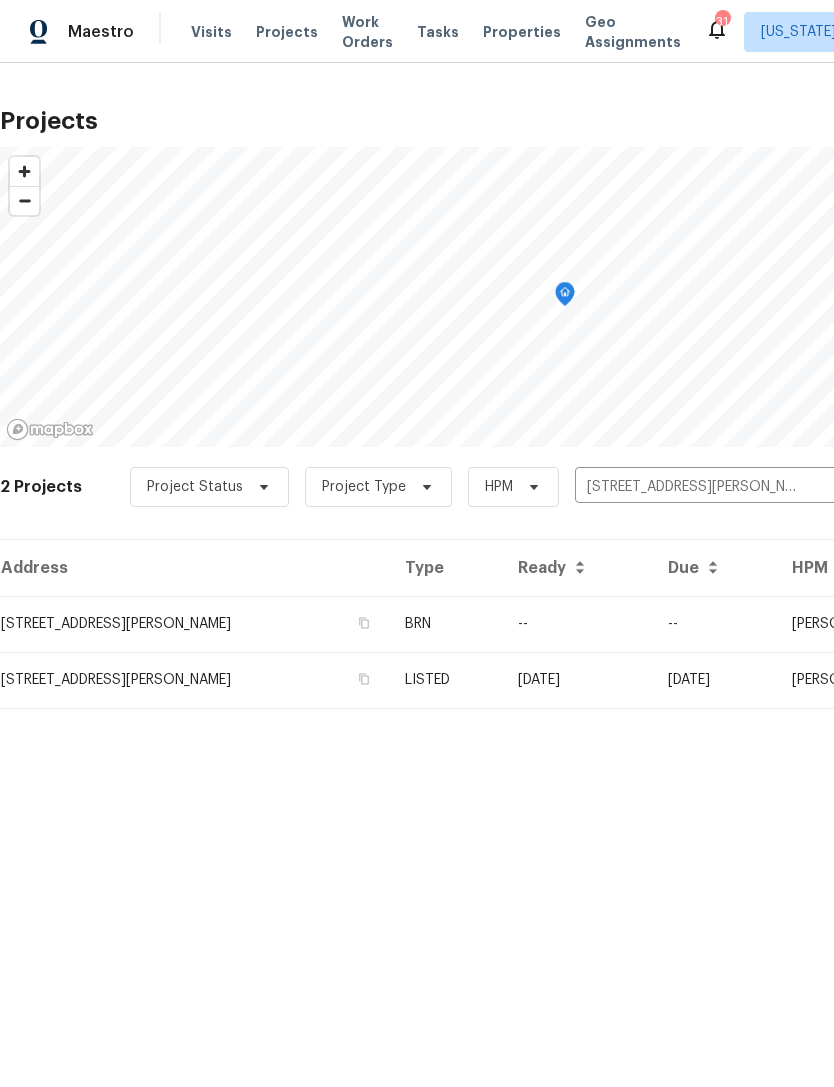 click on "LISTED" at bounding box center [445, 680] 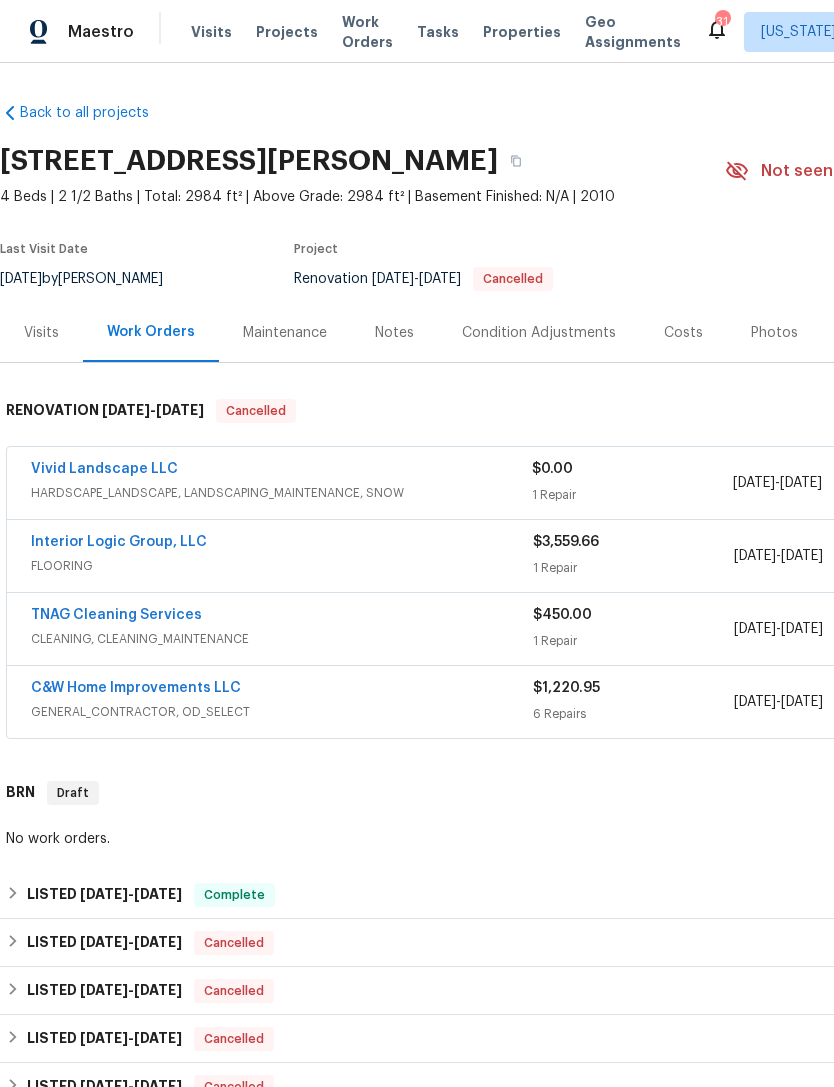 scroll, scrollTop: 0, scrollLeft: 0, axis: both 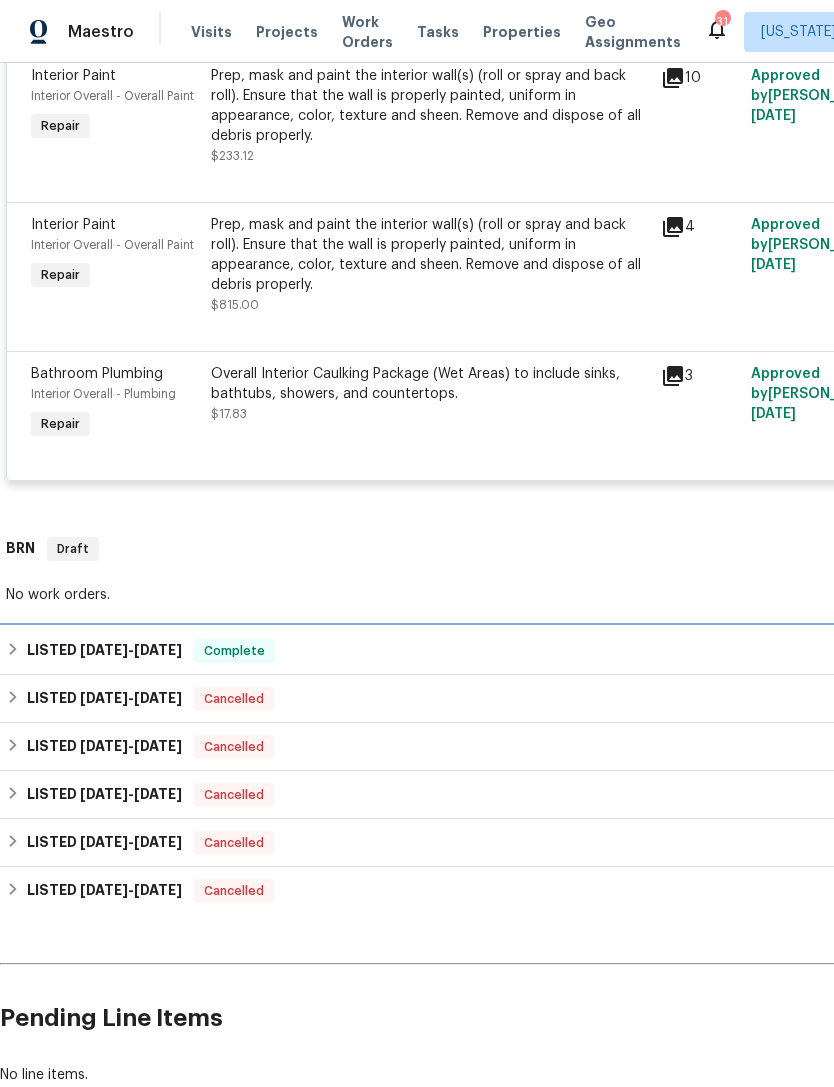 click on "LISTED   [DATE]  -  [DATE] Complete" at bounding box center (565, 651) 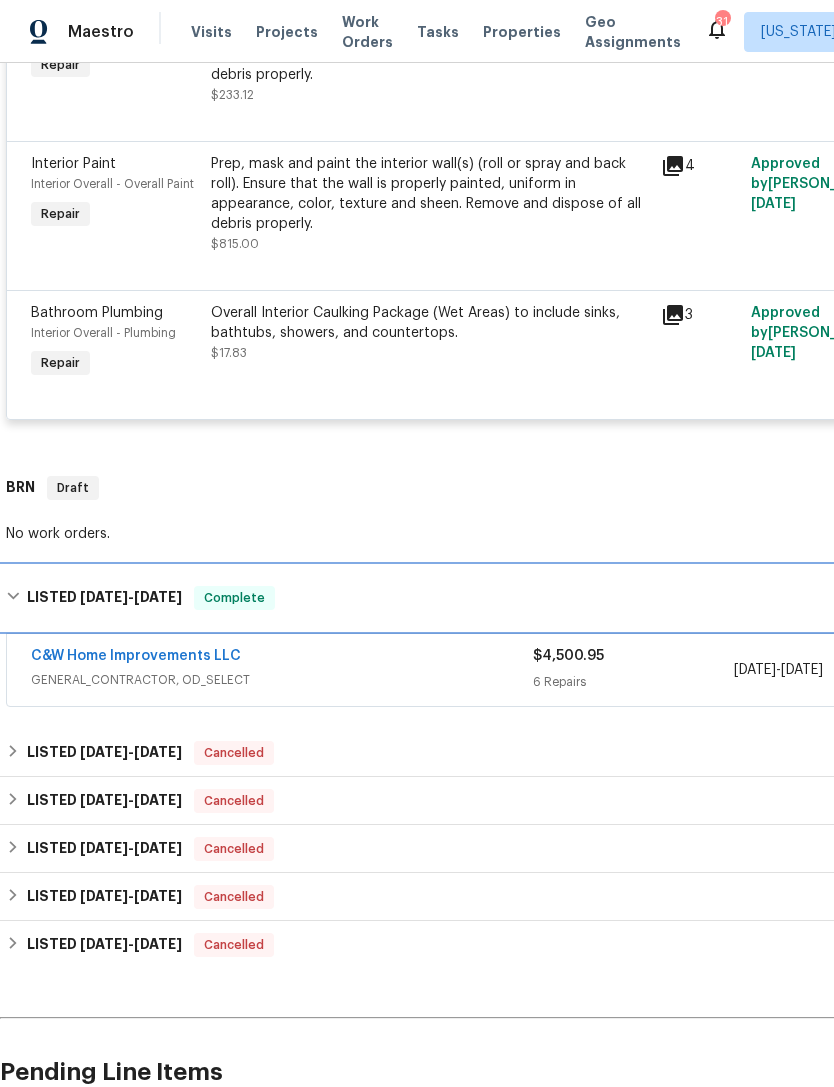 scroll, scrollTop: 1264, scrollLeft: 0, axis: vertical 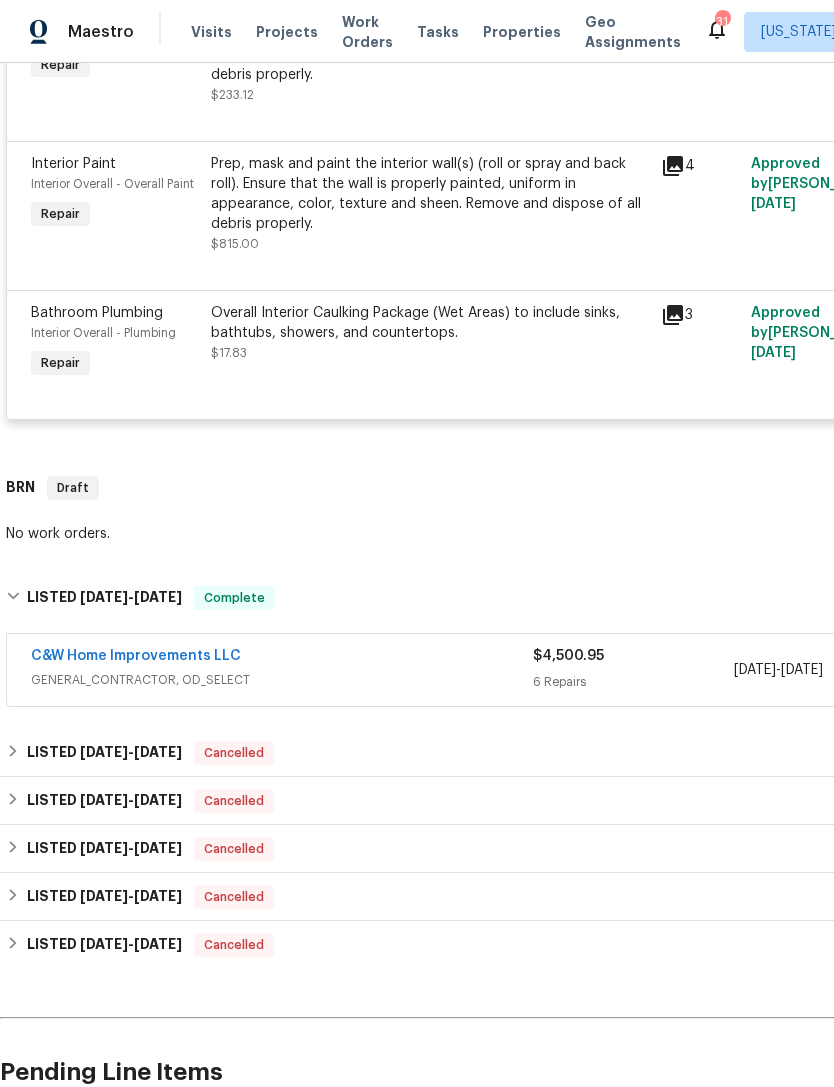 click on "GENERAL_CONTRACTOR, OD_SELECT" at bounding box center [282, 680] 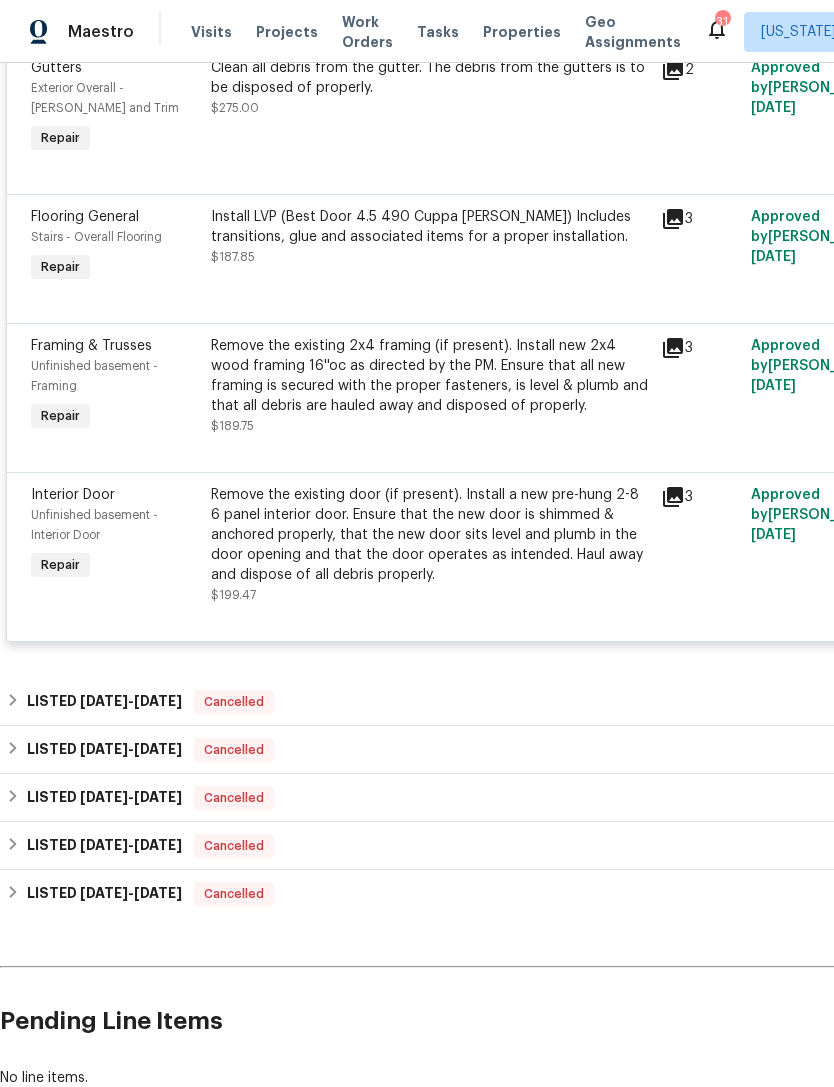 scroll, scrollTop: 2292, scrollLeft: 0, axis: vertical 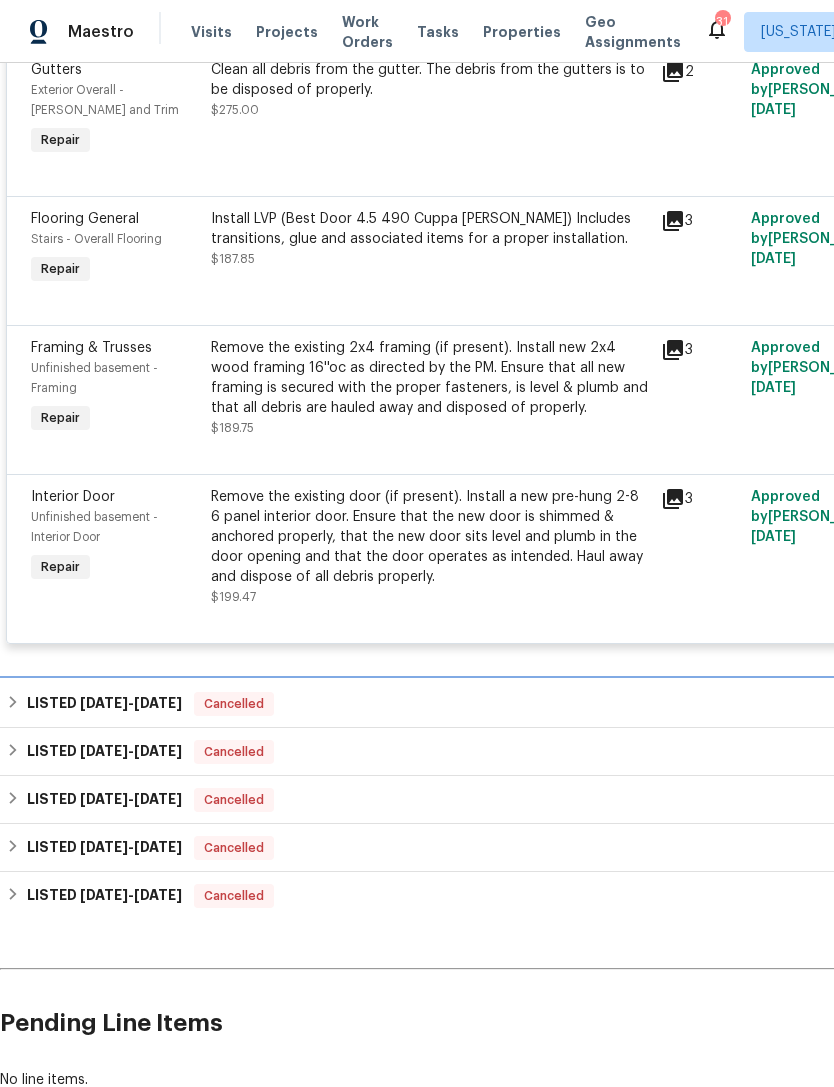 click on "LISTED   [DATE]  -  [DATE] Cancelled" at bounding box center (565, 704) 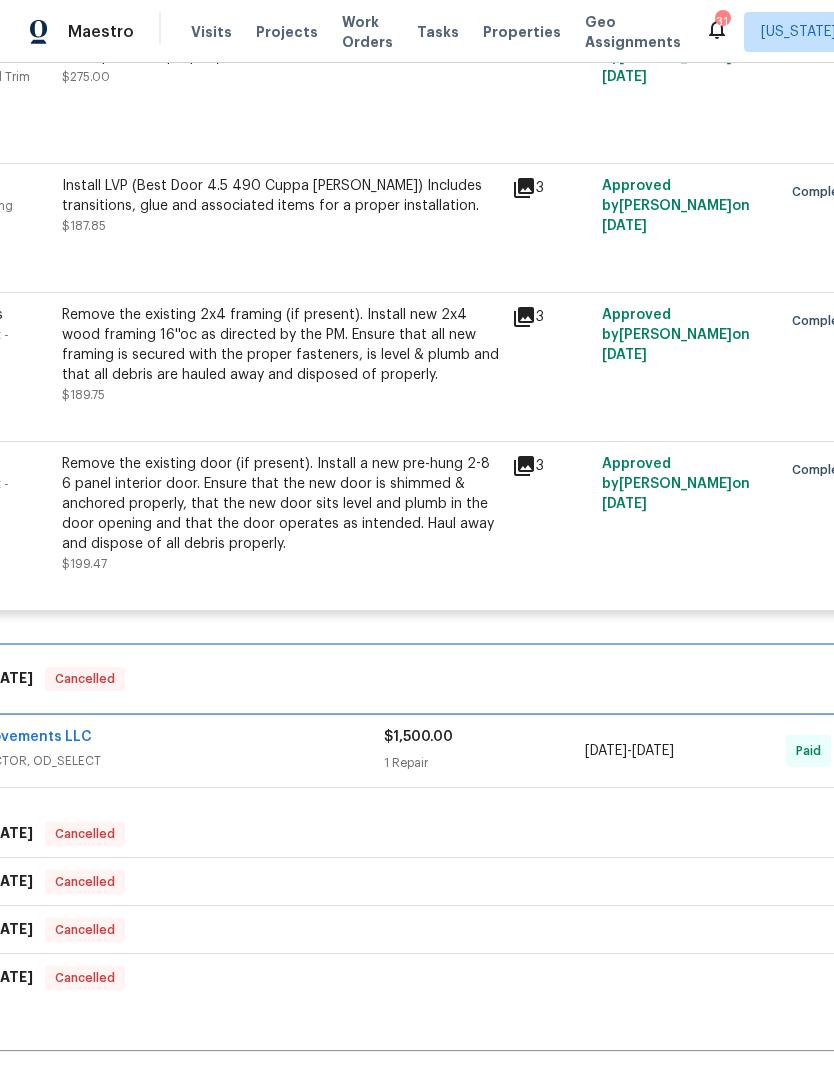 scroll, scrollTop: 2325, scrollLeft: 146, axis: both 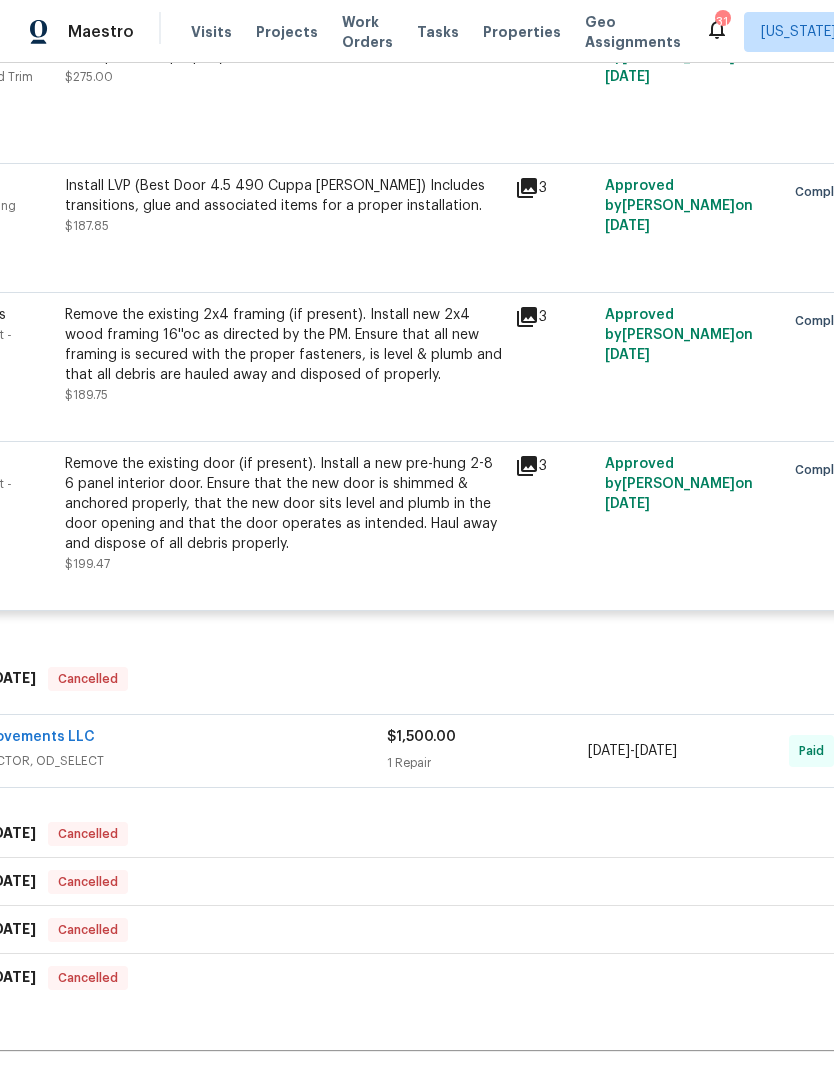 click on "1 Repair" at bounding box center (487, 763) 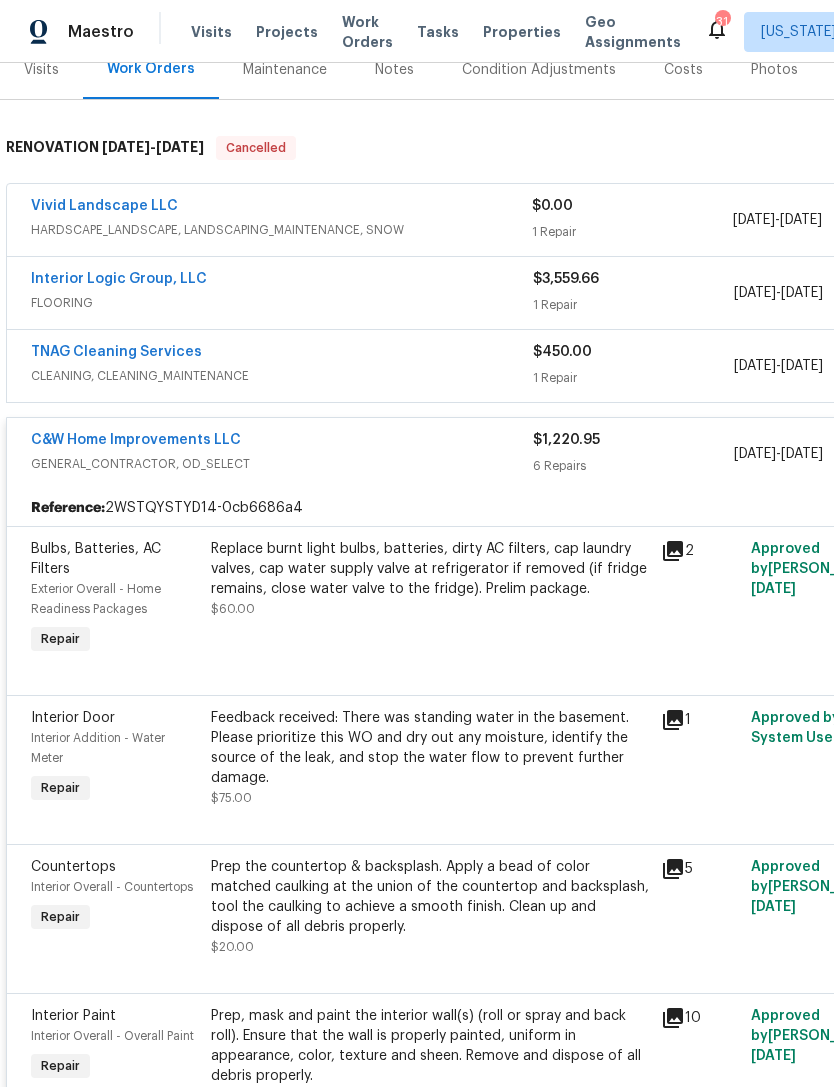scroll, scrollTop: 261, scrollLeft: 0, axis: vertical 